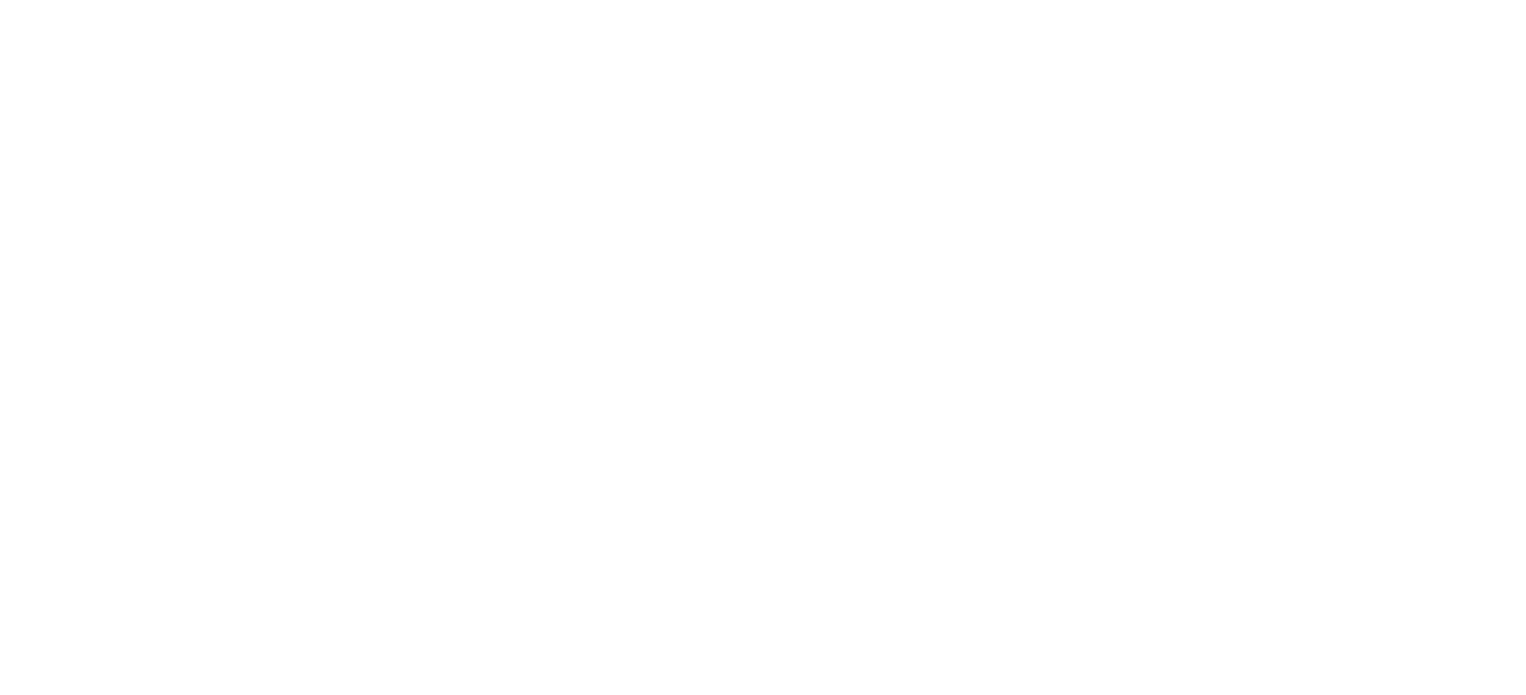 scroll, scrollTop: 0, scrollLeft: 0, axis: both 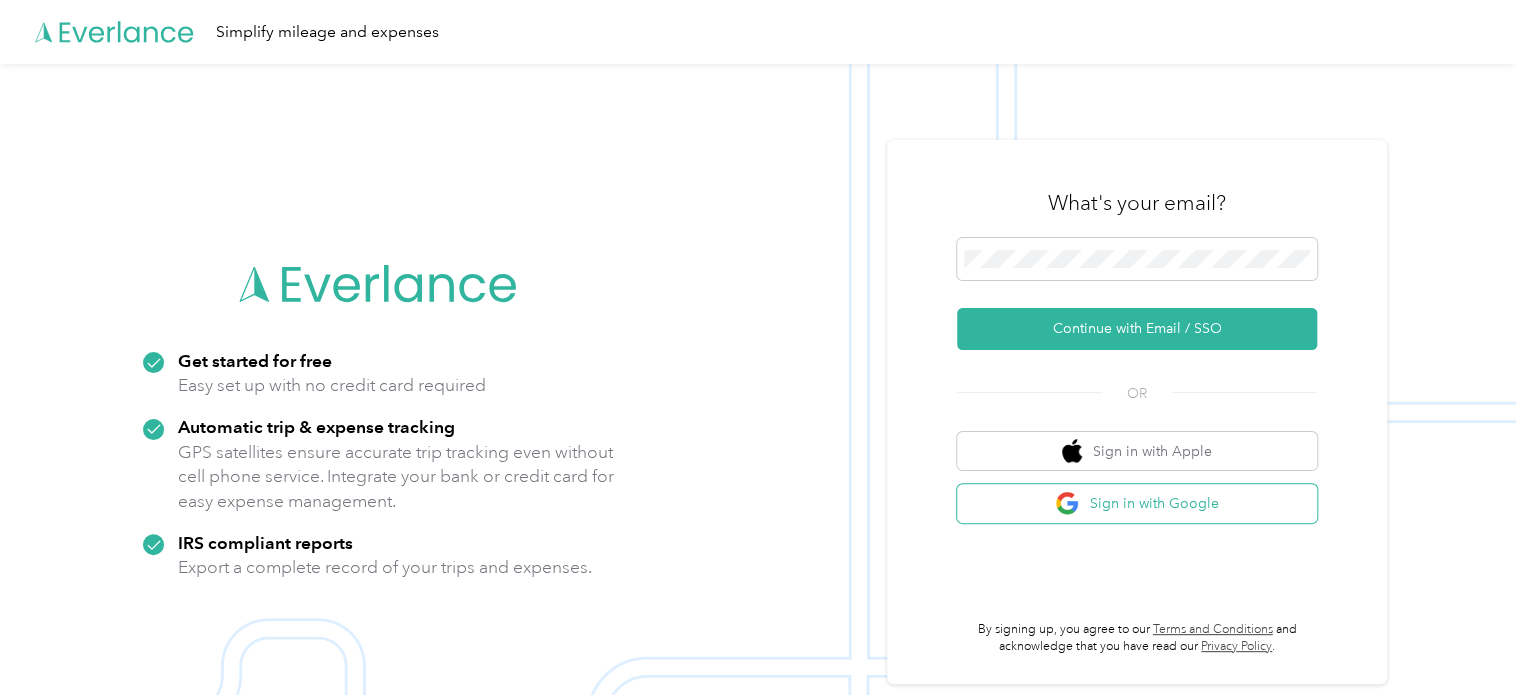 click on "Sign in with Google" at bounding box center [1137, 503] 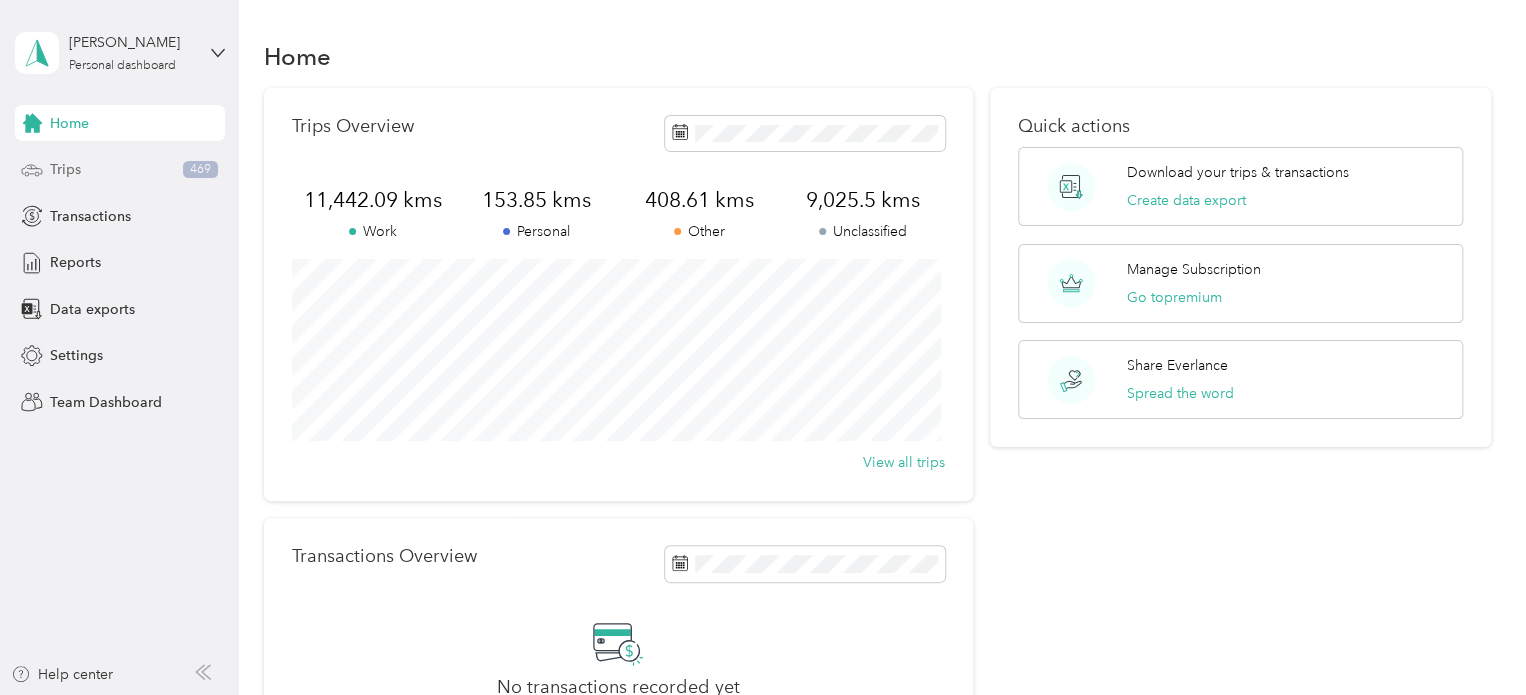 click on "Trips" at bounding box center (65, 169) 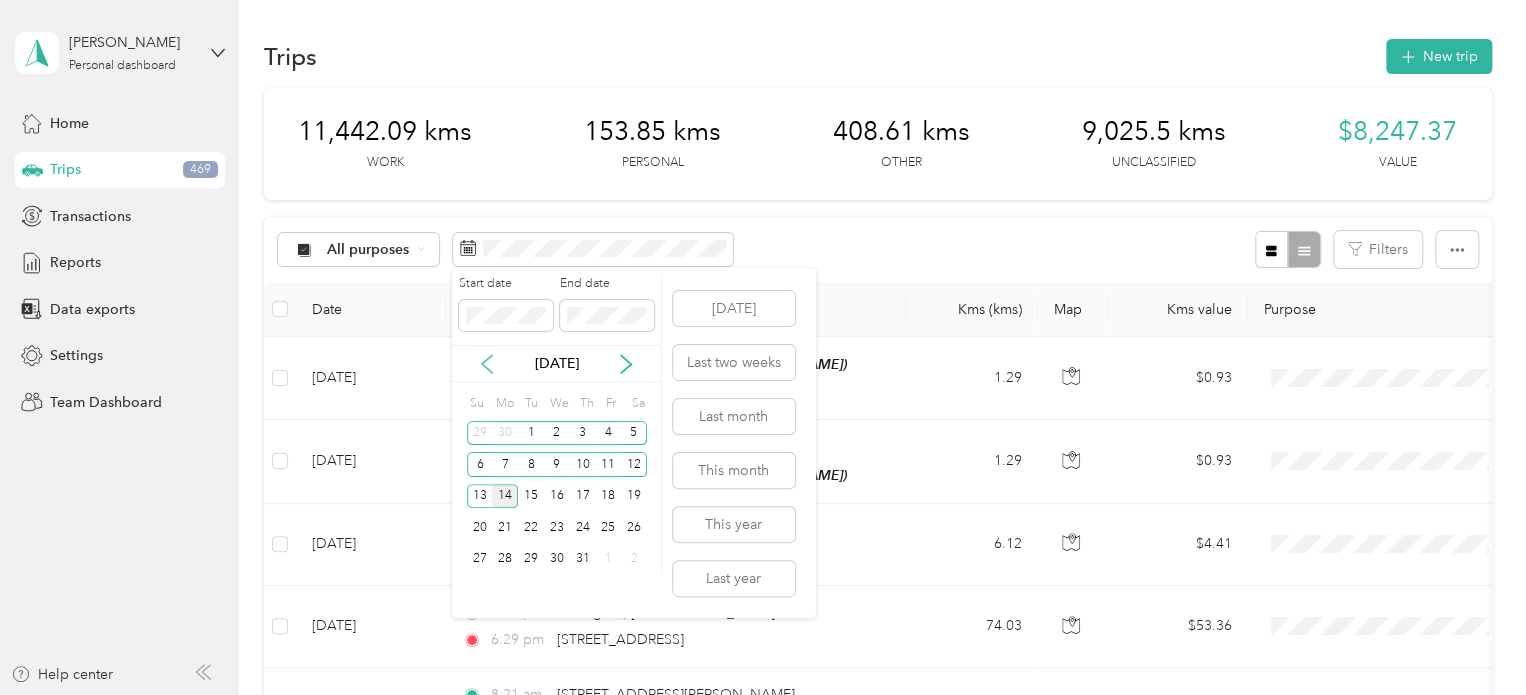click 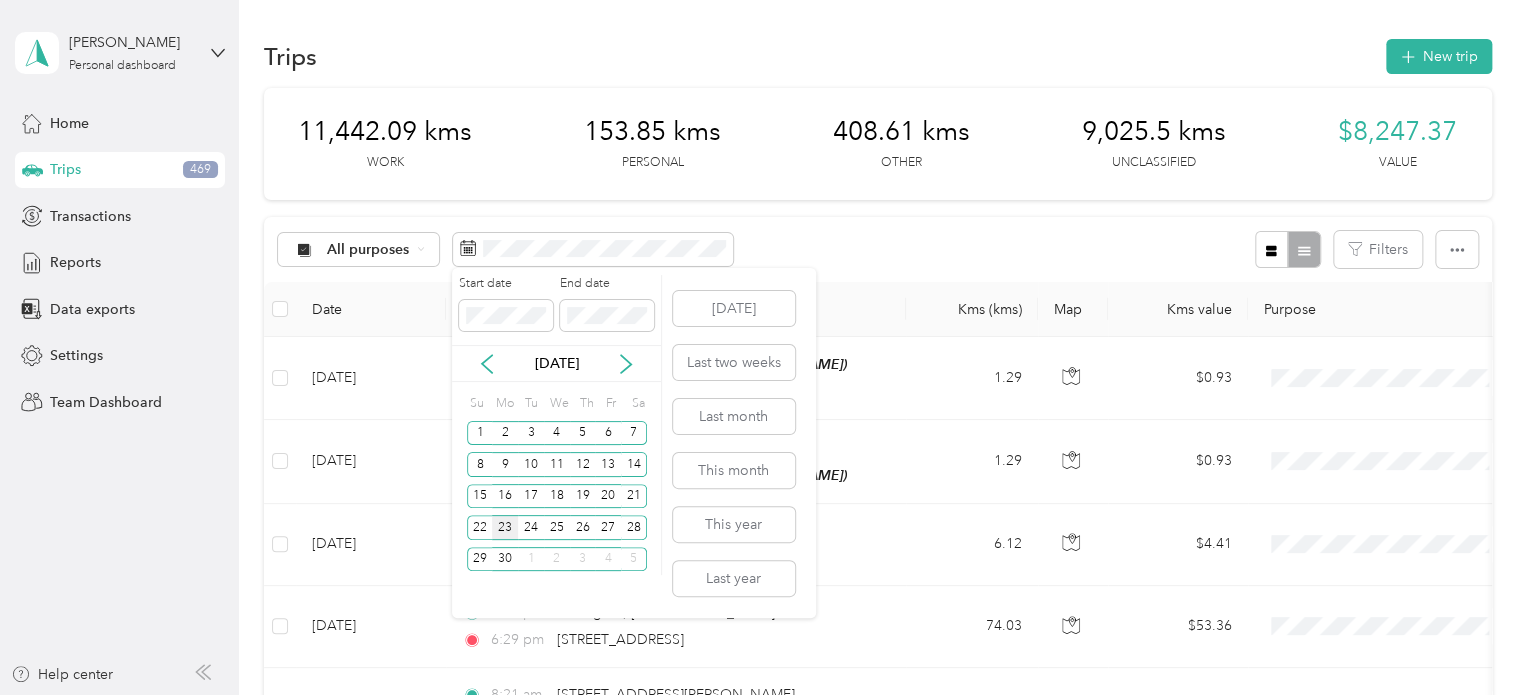 click on "23" at bounding box center [505, 527] 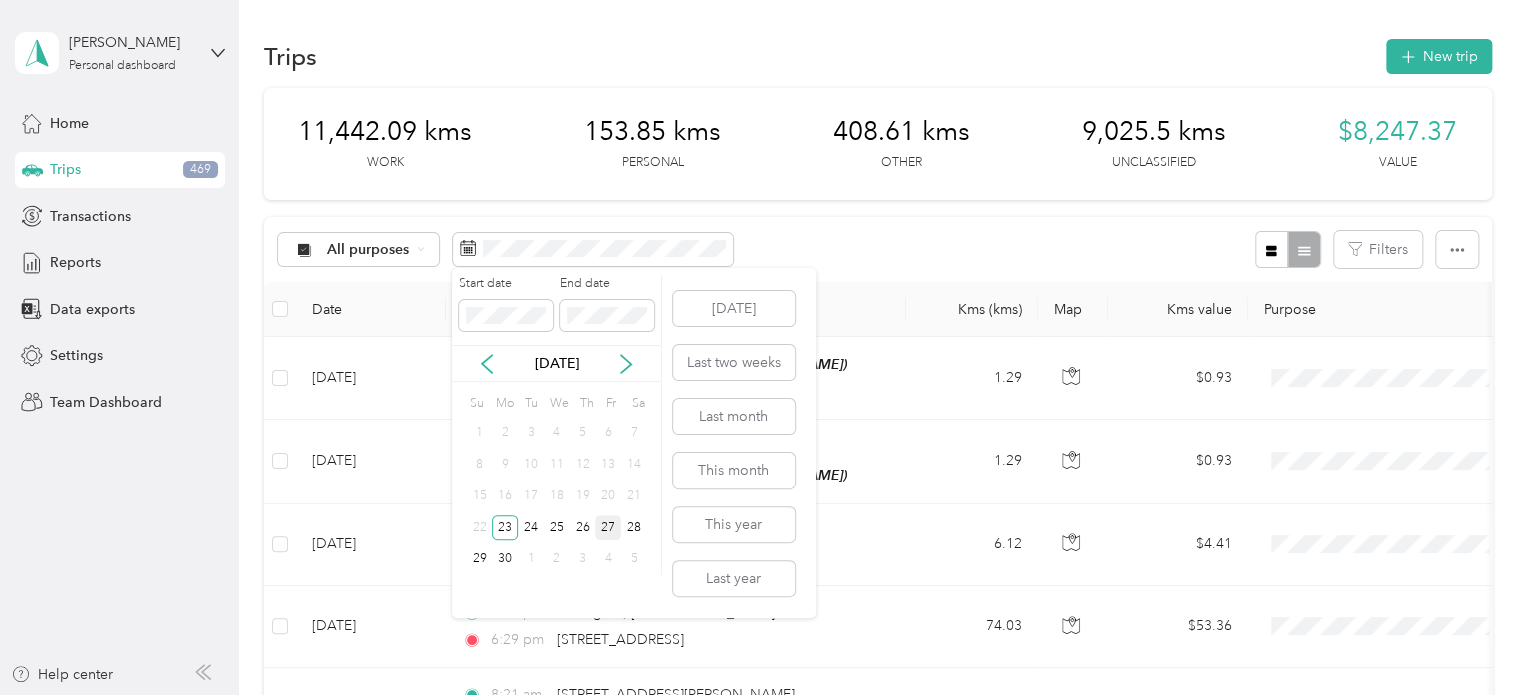 click on "27" at bounding box center (608, 527) 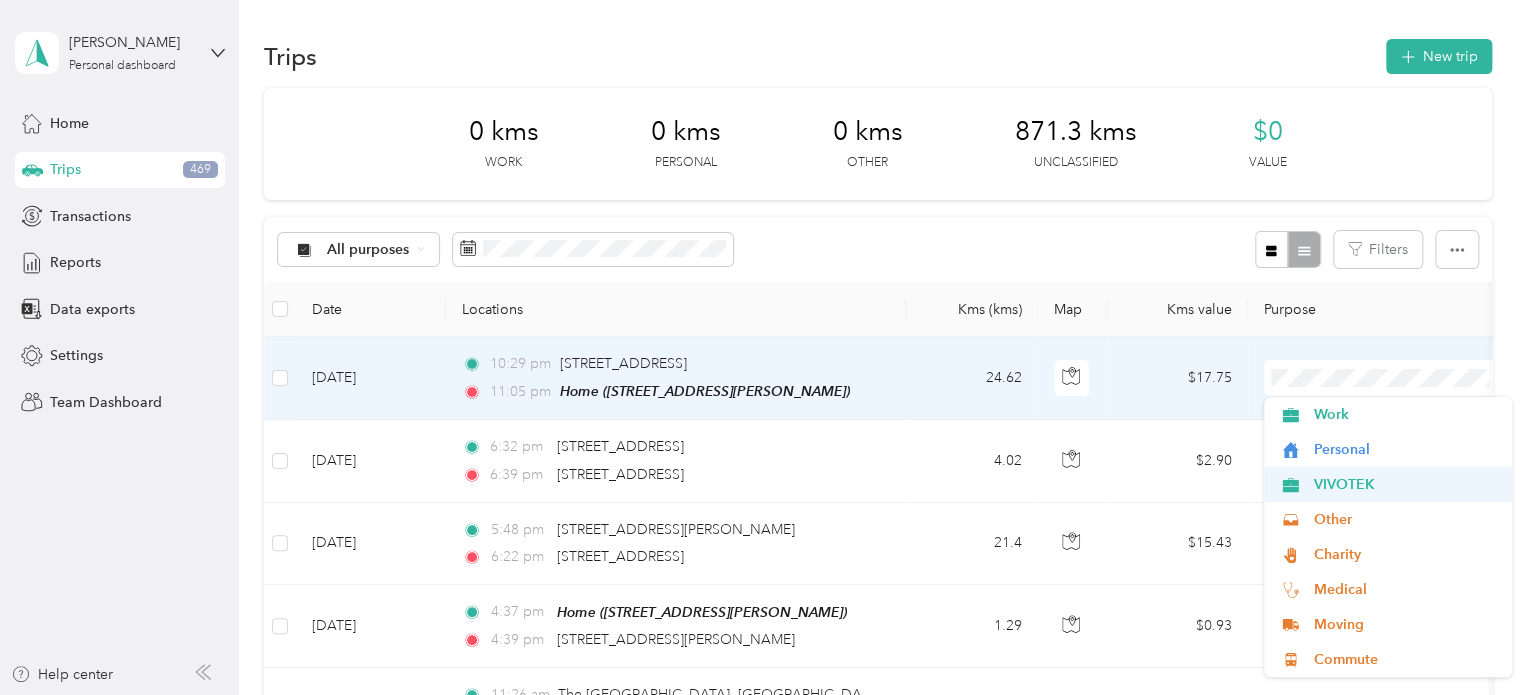 click on "VIVOTEK" at bounding box center (1405, 484) 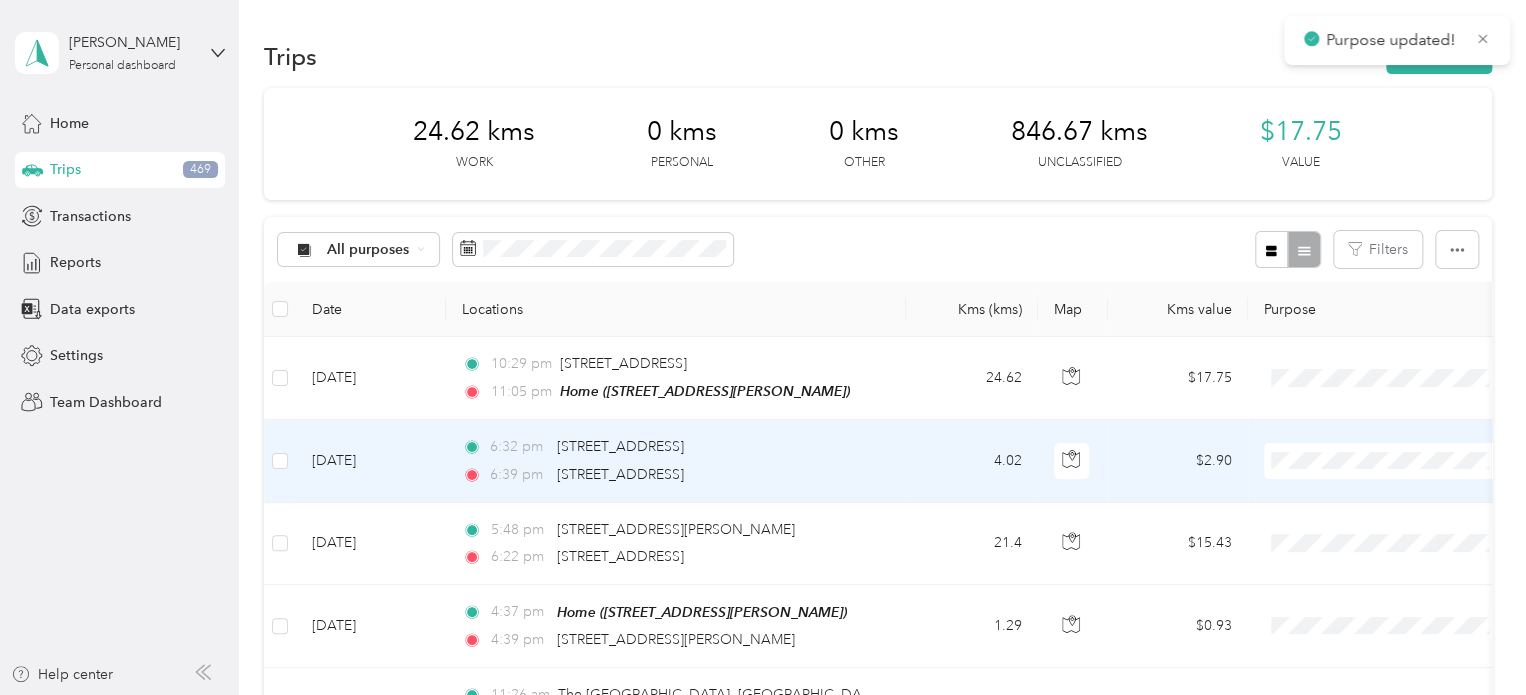 click at bounding box center (1388, 461) 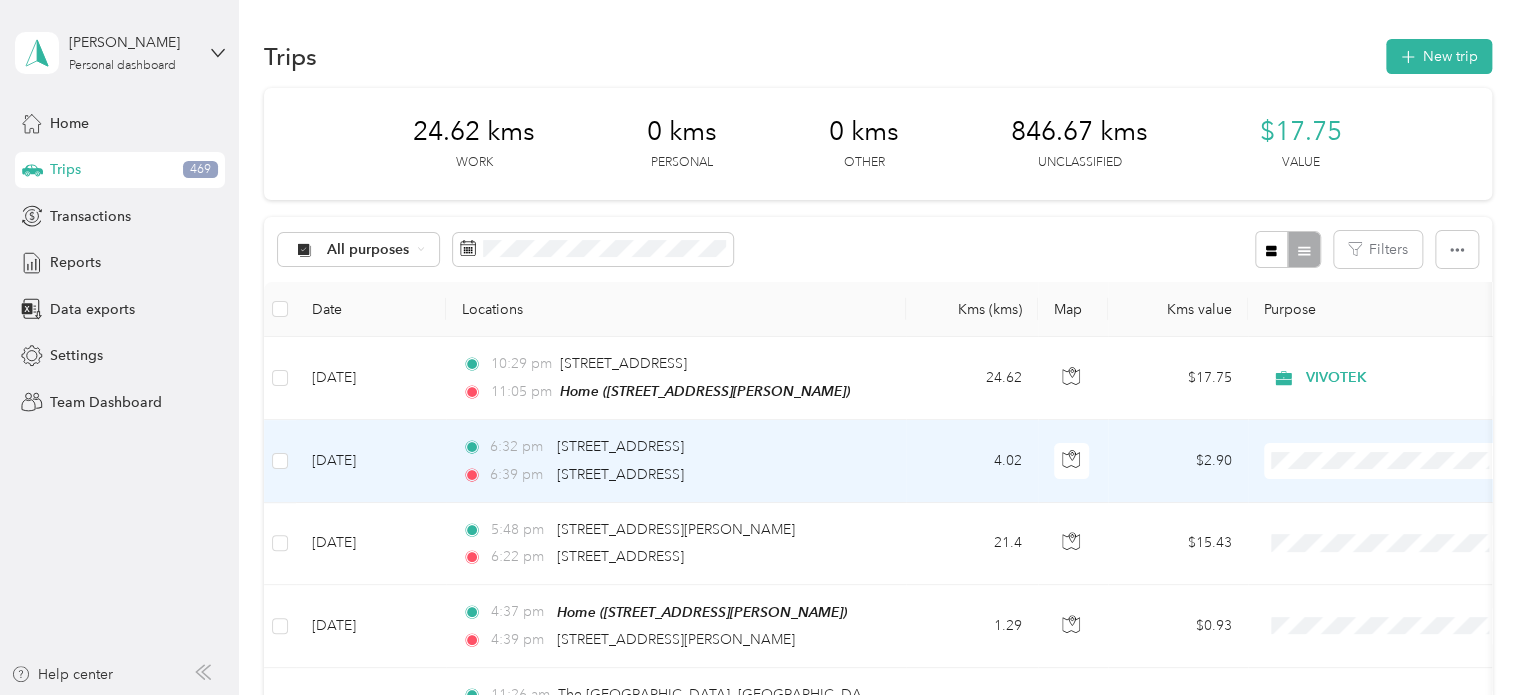 click on "VIVOTEK" at bounding box center [1405, 246] 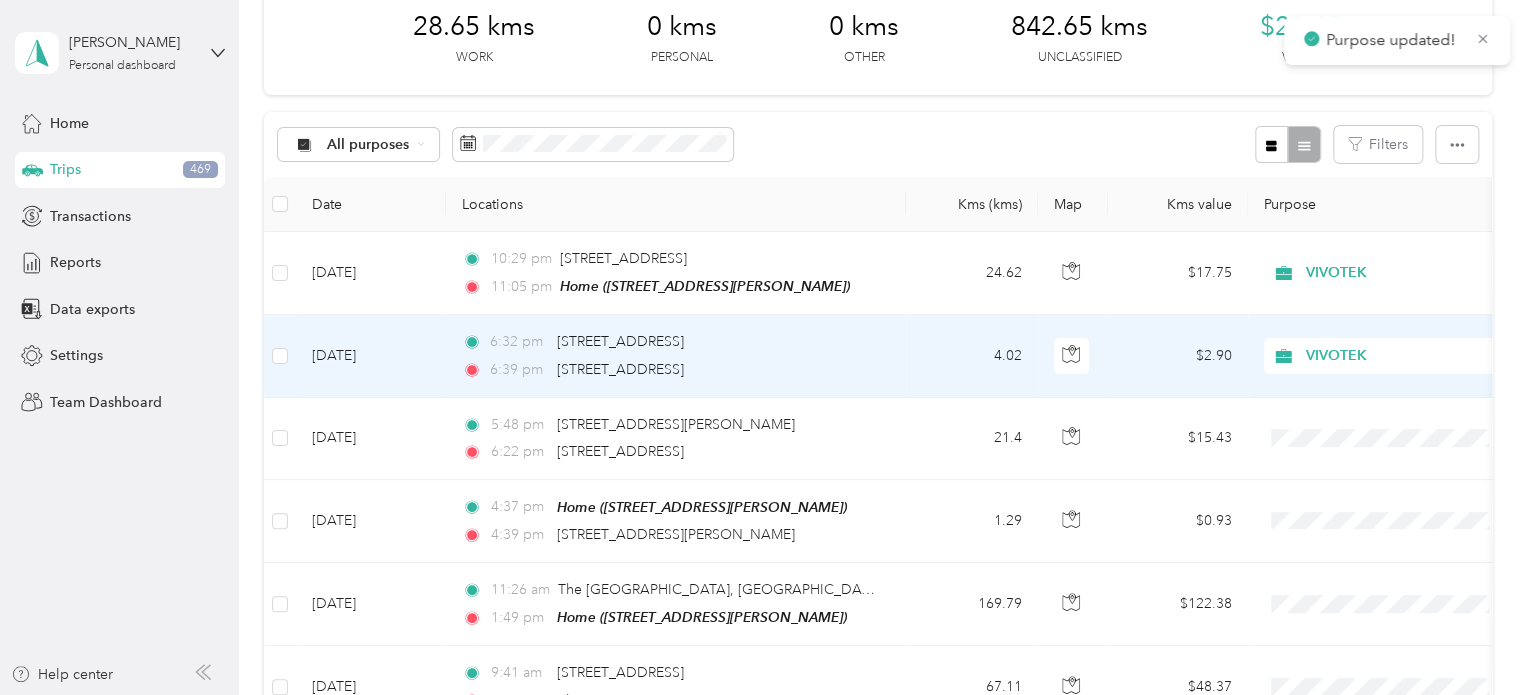 scroll, scrollTop: 200, scrollLeft: 0, axis: vertical 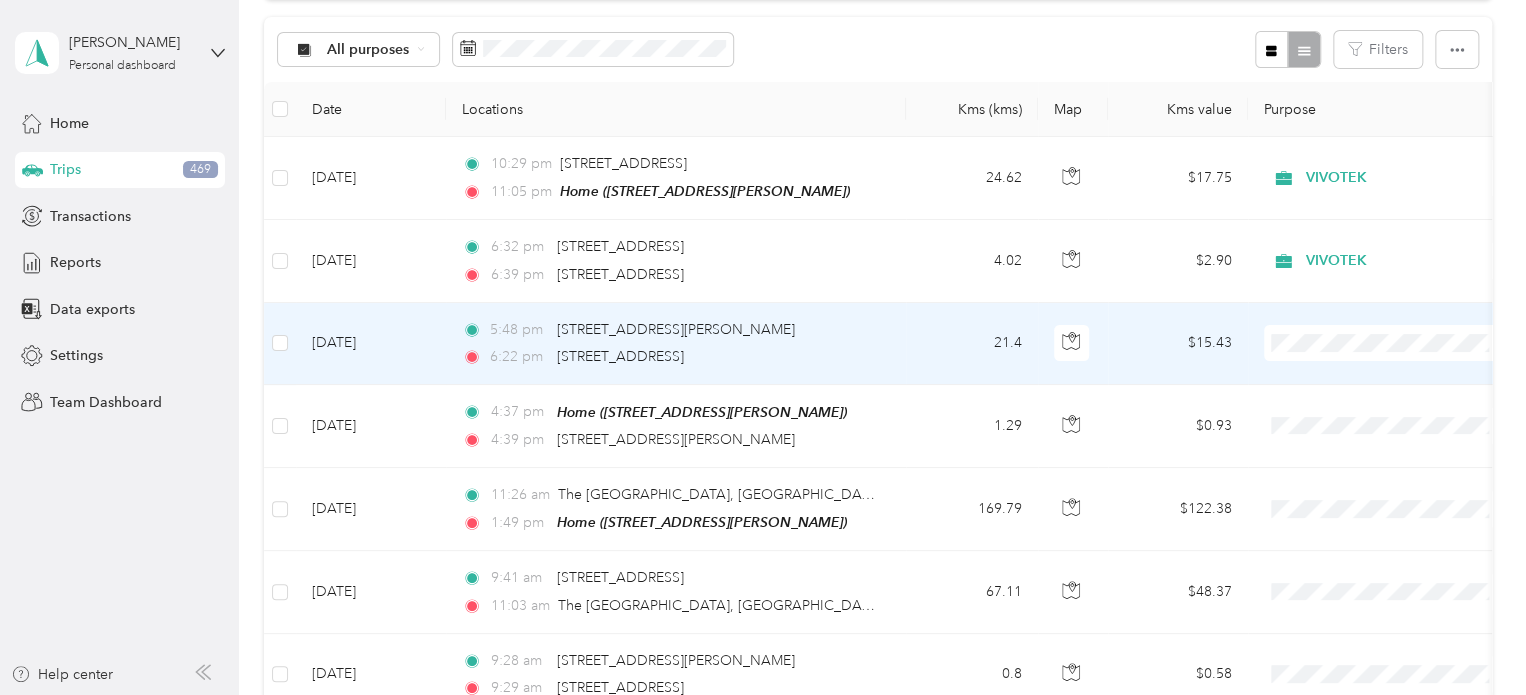 click on "VIVOTEK" at bounding box center [1405, 437] 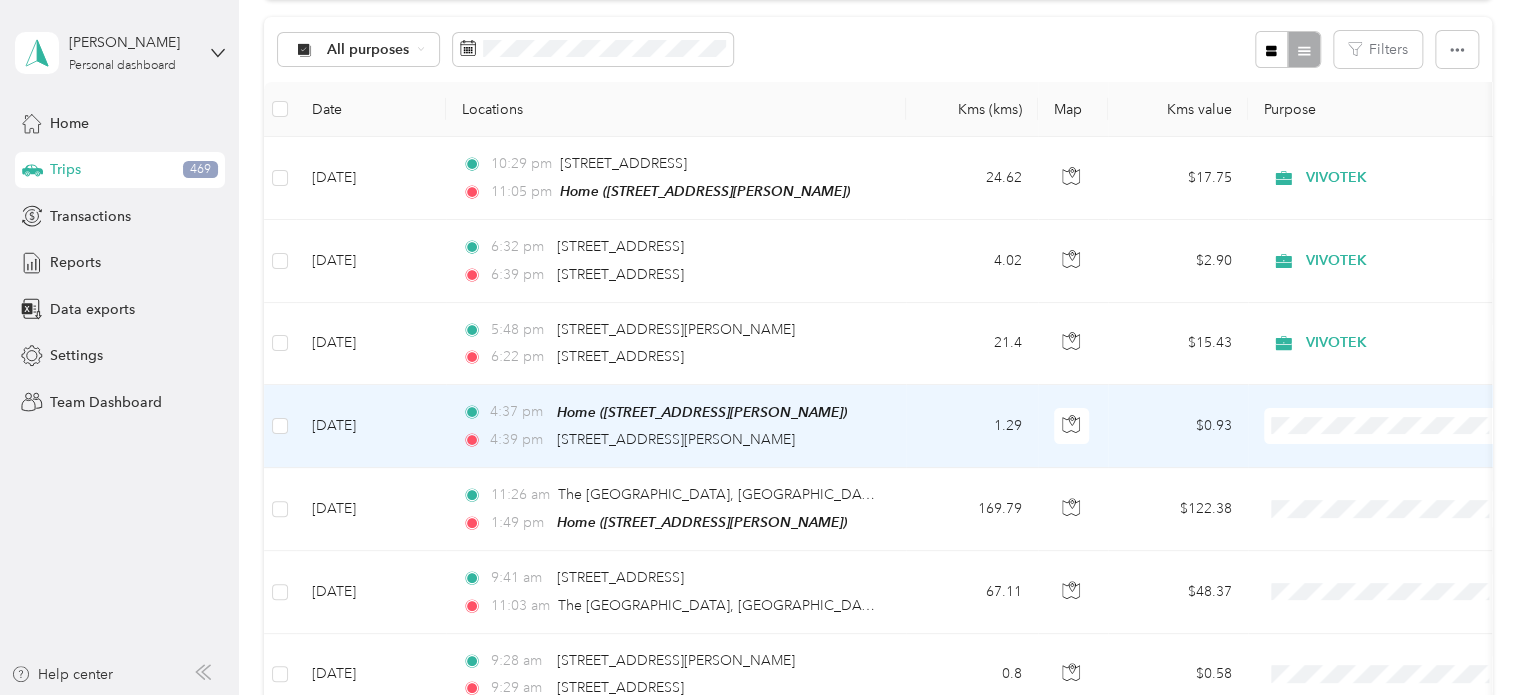 click on "VIVOTEK" at bounding box center [1388, 210] 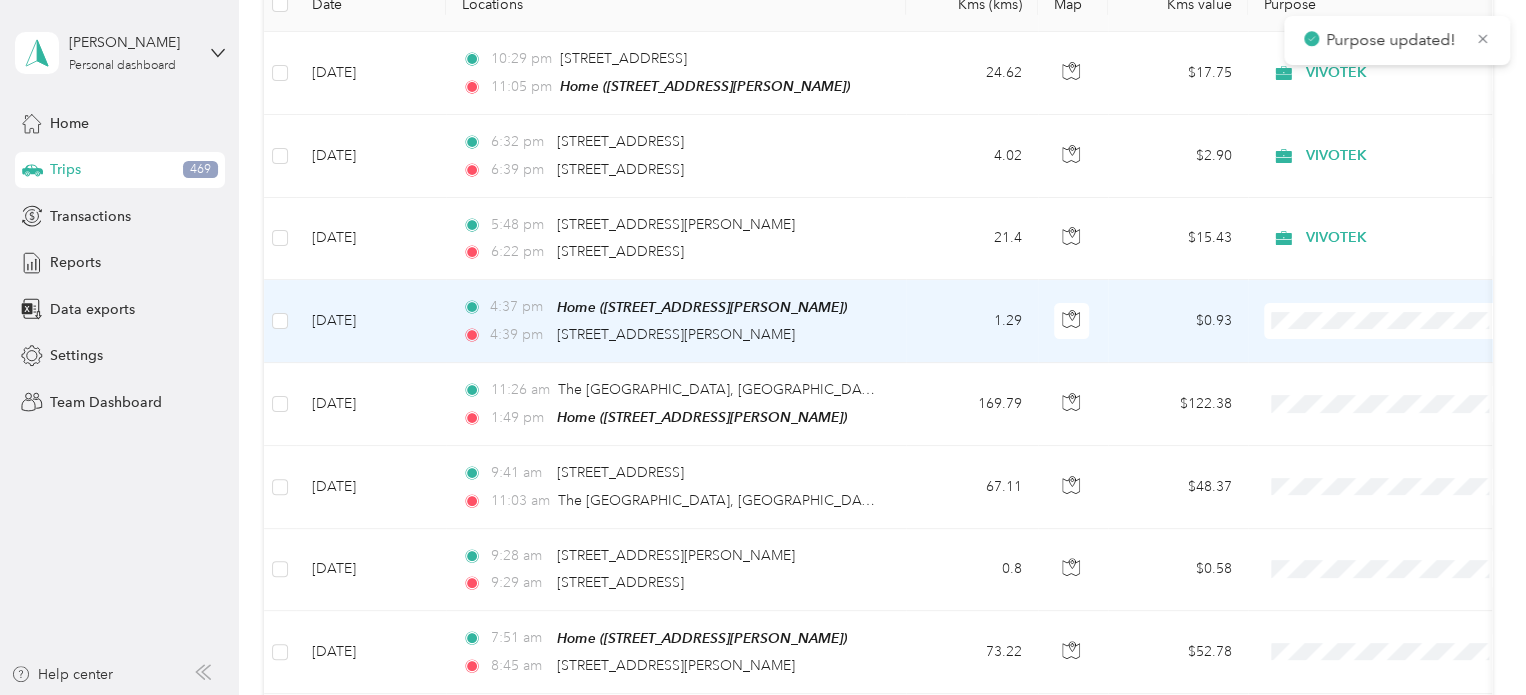 scroll, scrollTop: 400, scrollLeft: 0, axis: vertical 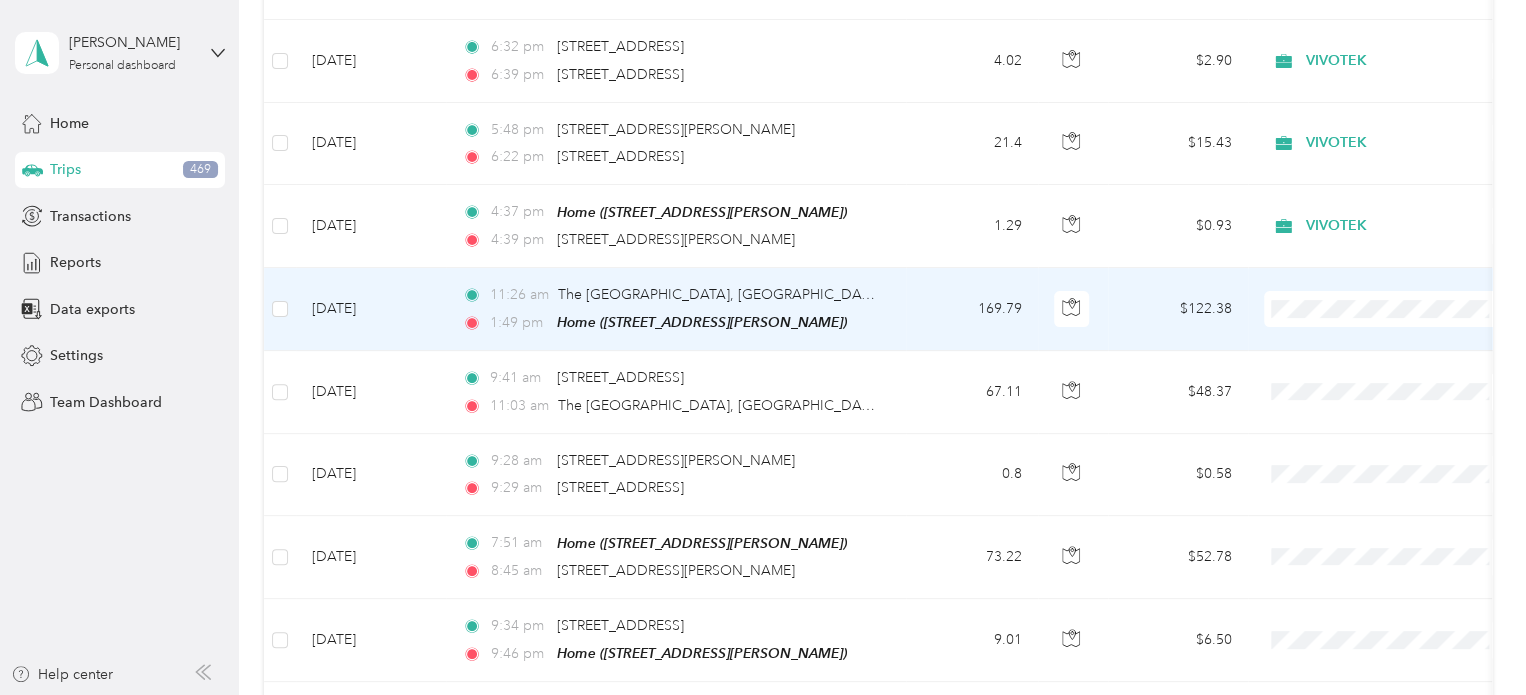 click on "VIVOTEK" at bounding box center [1405, 412] 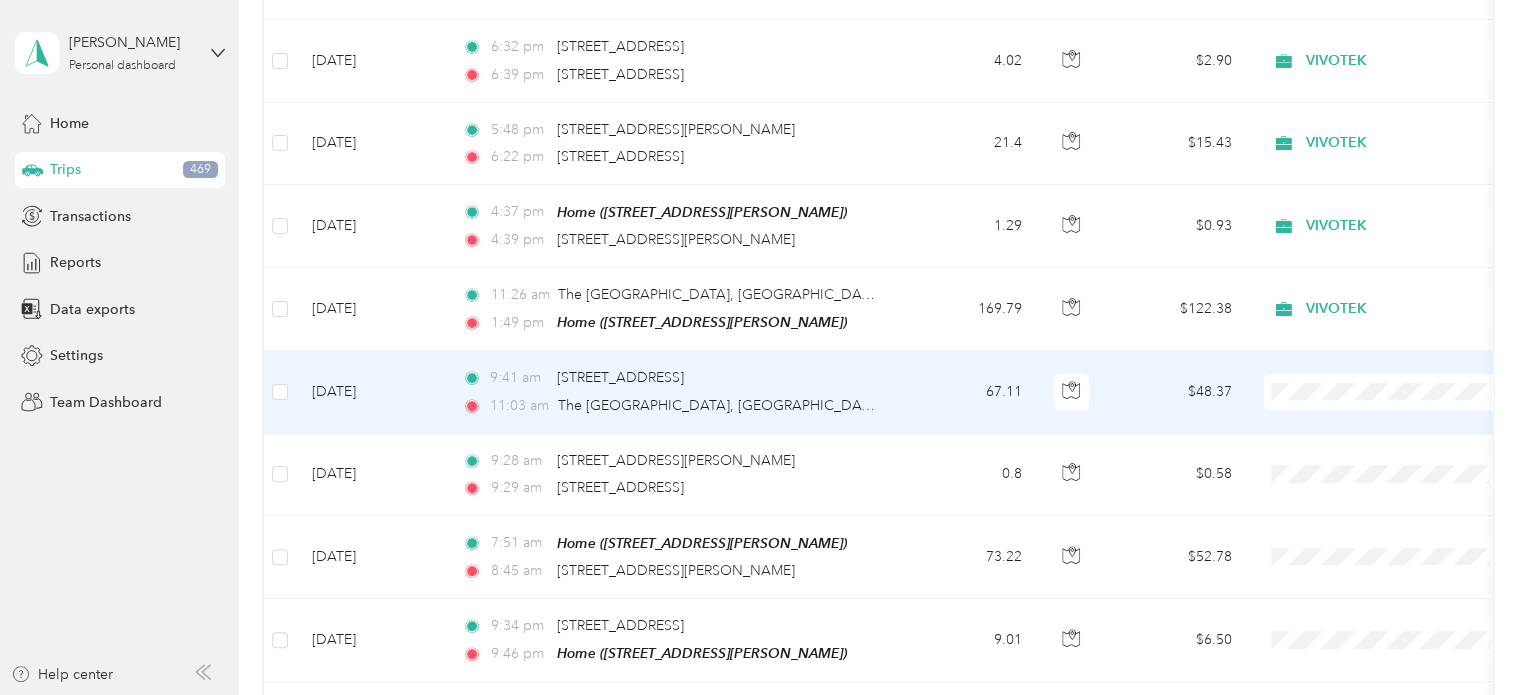 click on "VIVOTEK" at bounding box center (1405, 487) 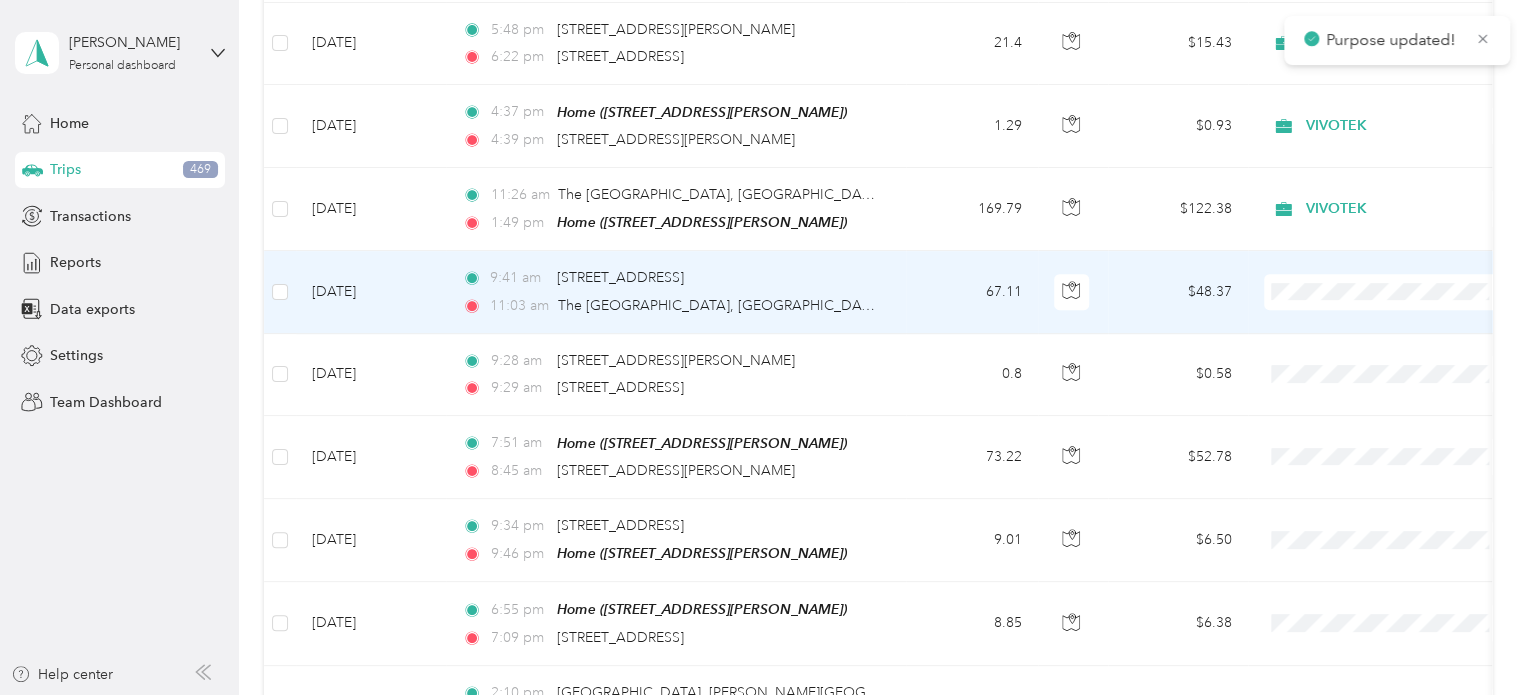 scroll, scrollTop: 600, scrollLeft: 0, axis: vertical 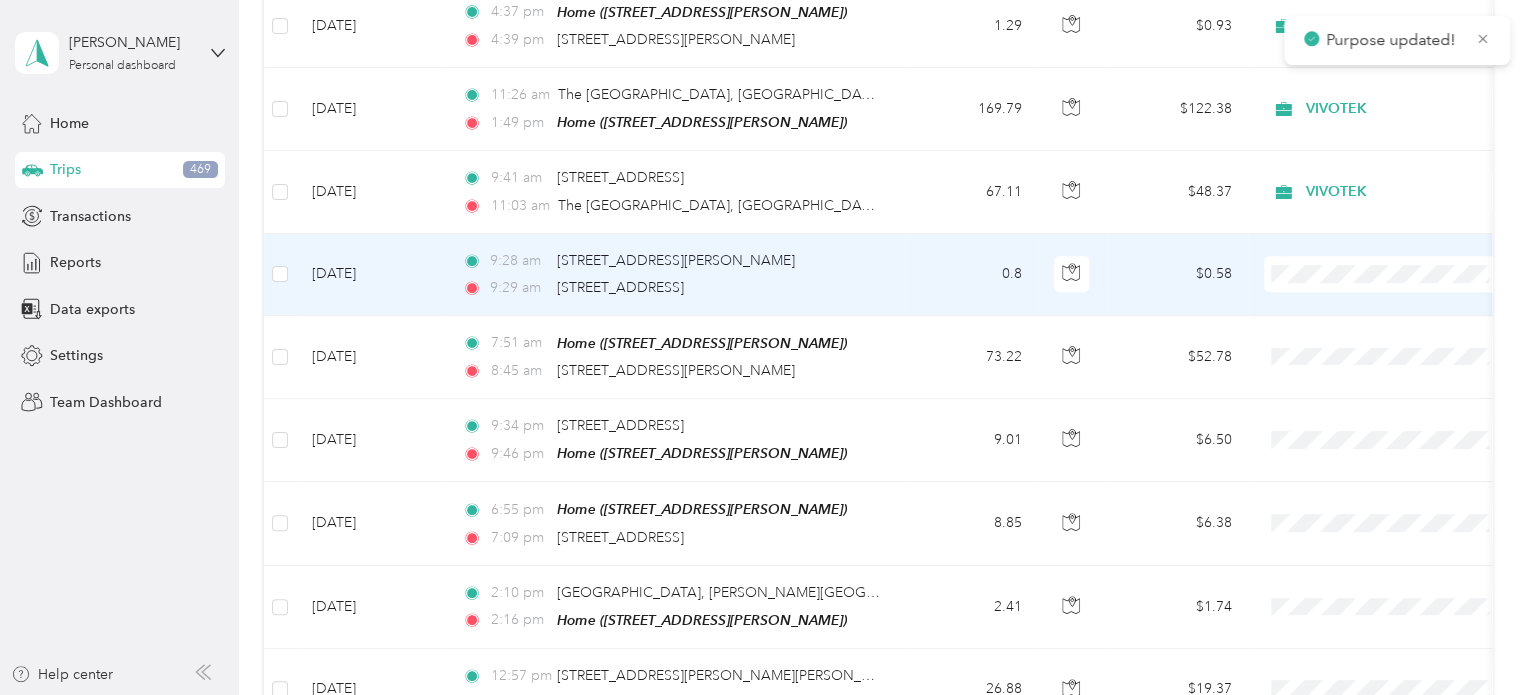 click at bounding box center [1388, 274] 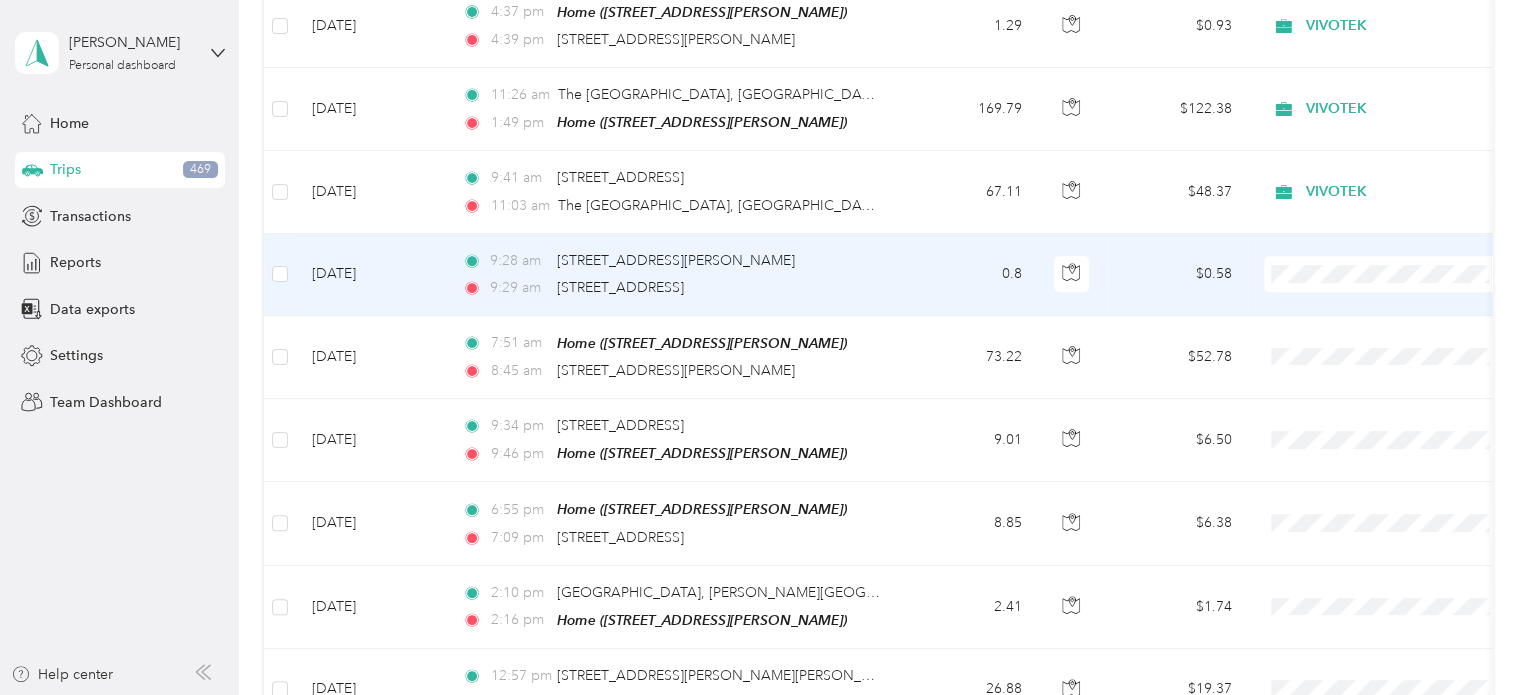 click at bounding box center (1388, 274) 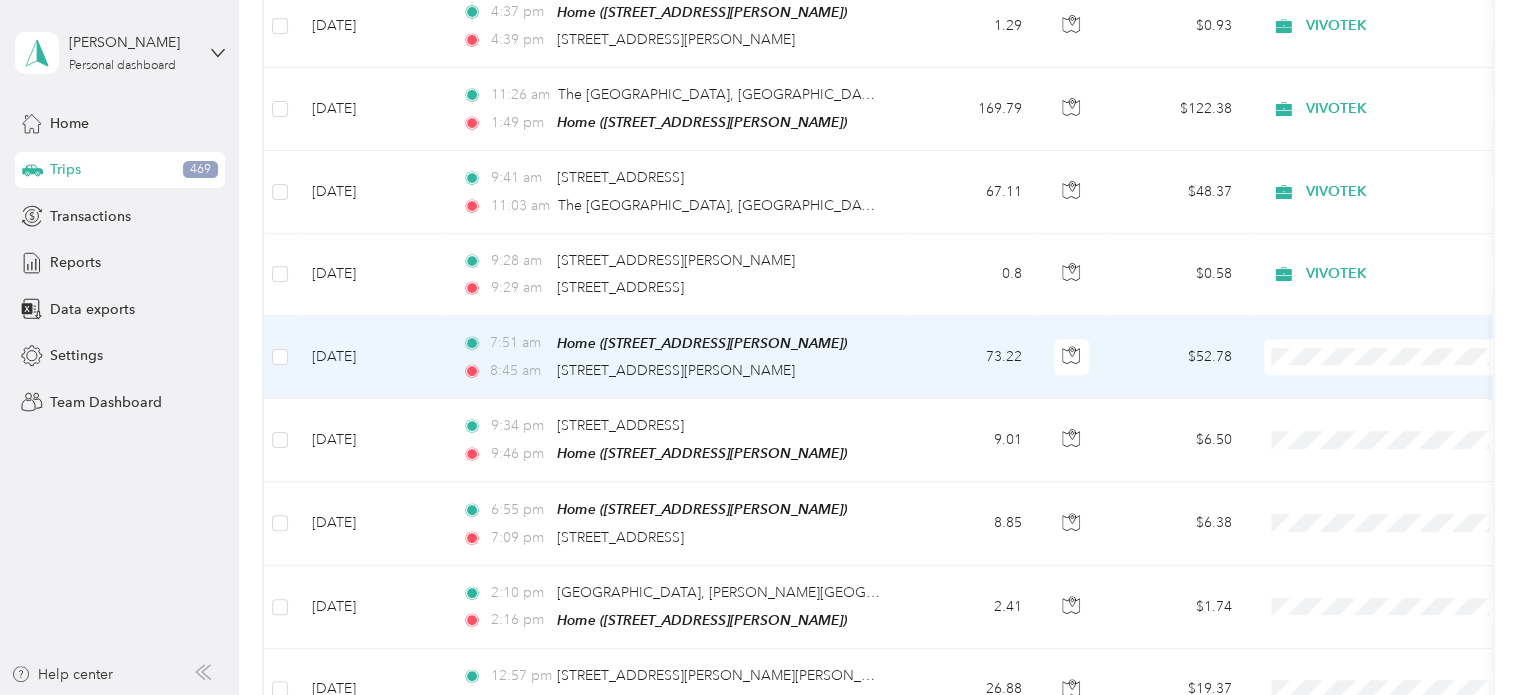 click on "VIVOTEK" at bounding box center (1388, 448) 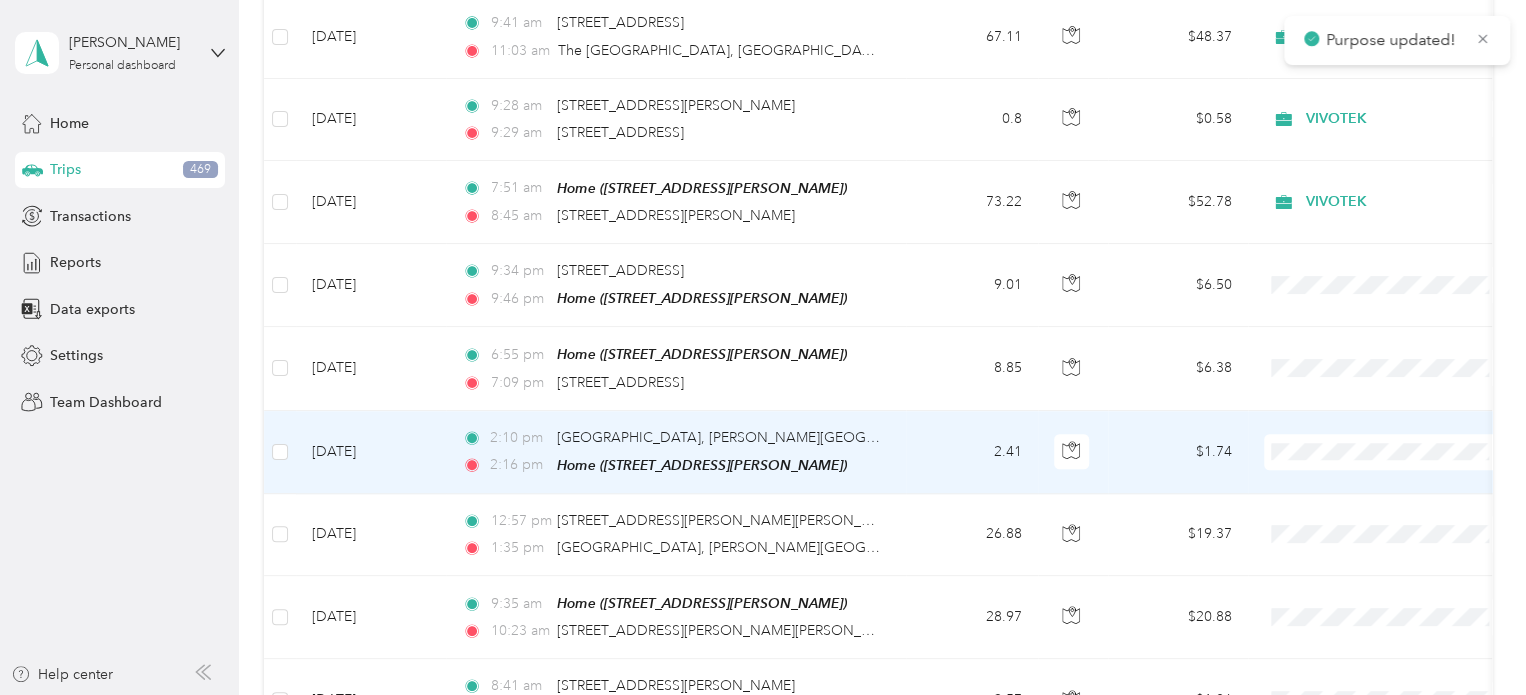 scroll, scrollTop: 800, scrollLeft: 0, axis: vertical 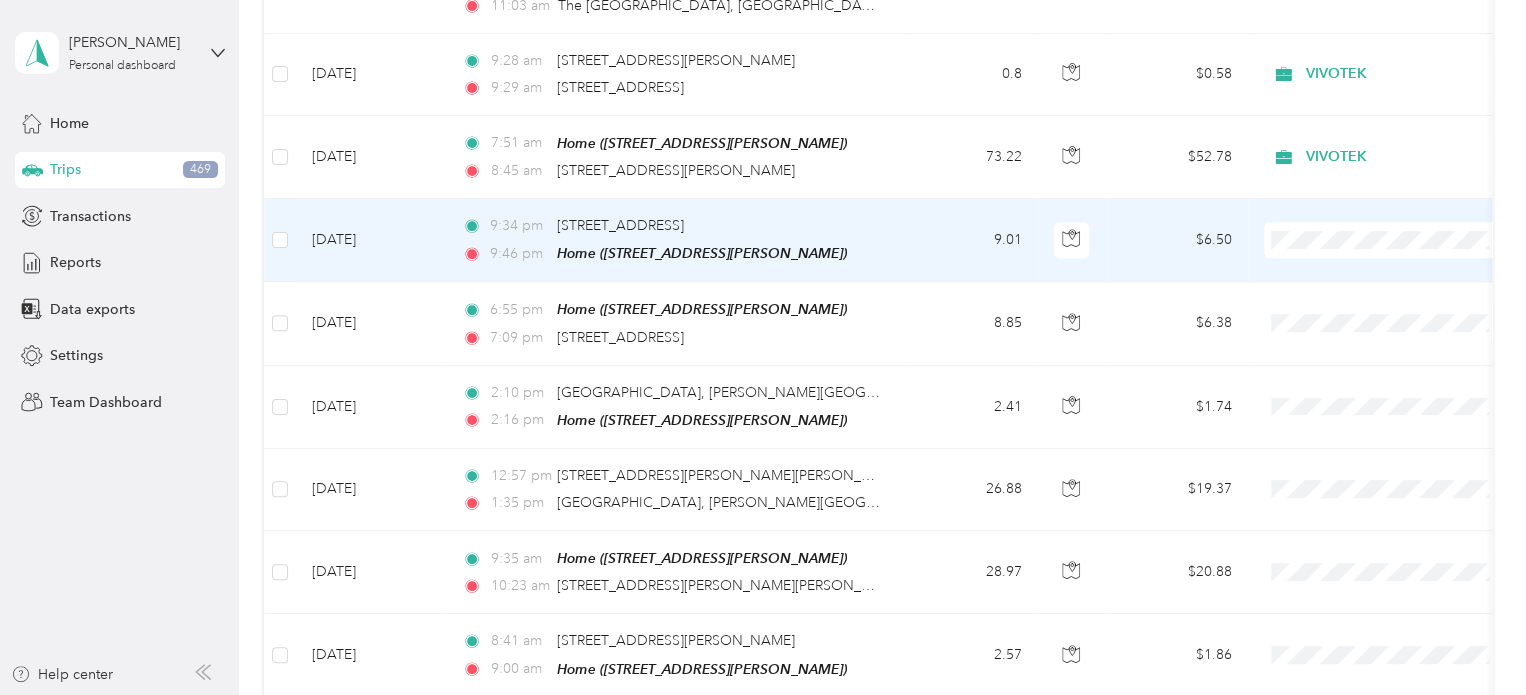 click at bounding box center (1388, 240) 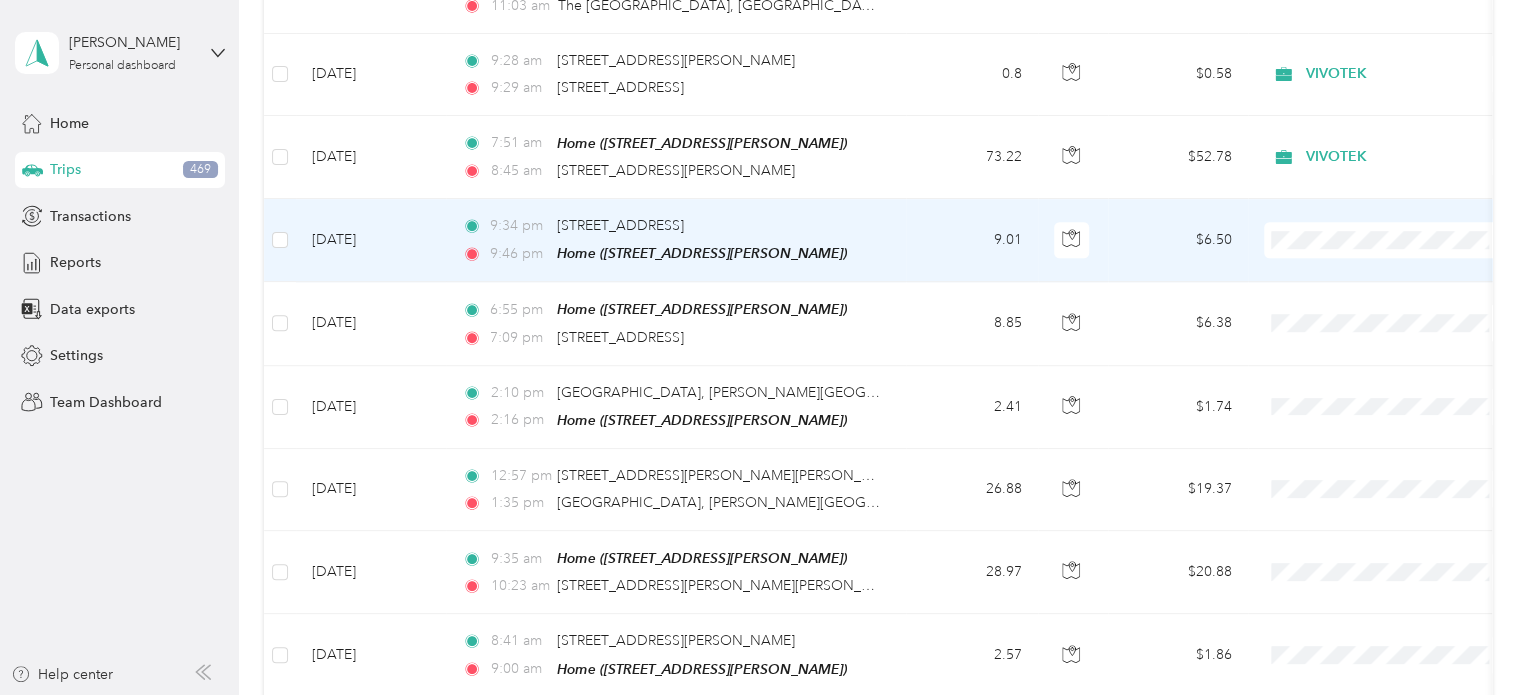 click on "VIVOTEK" at bounding box center [1405, 330] 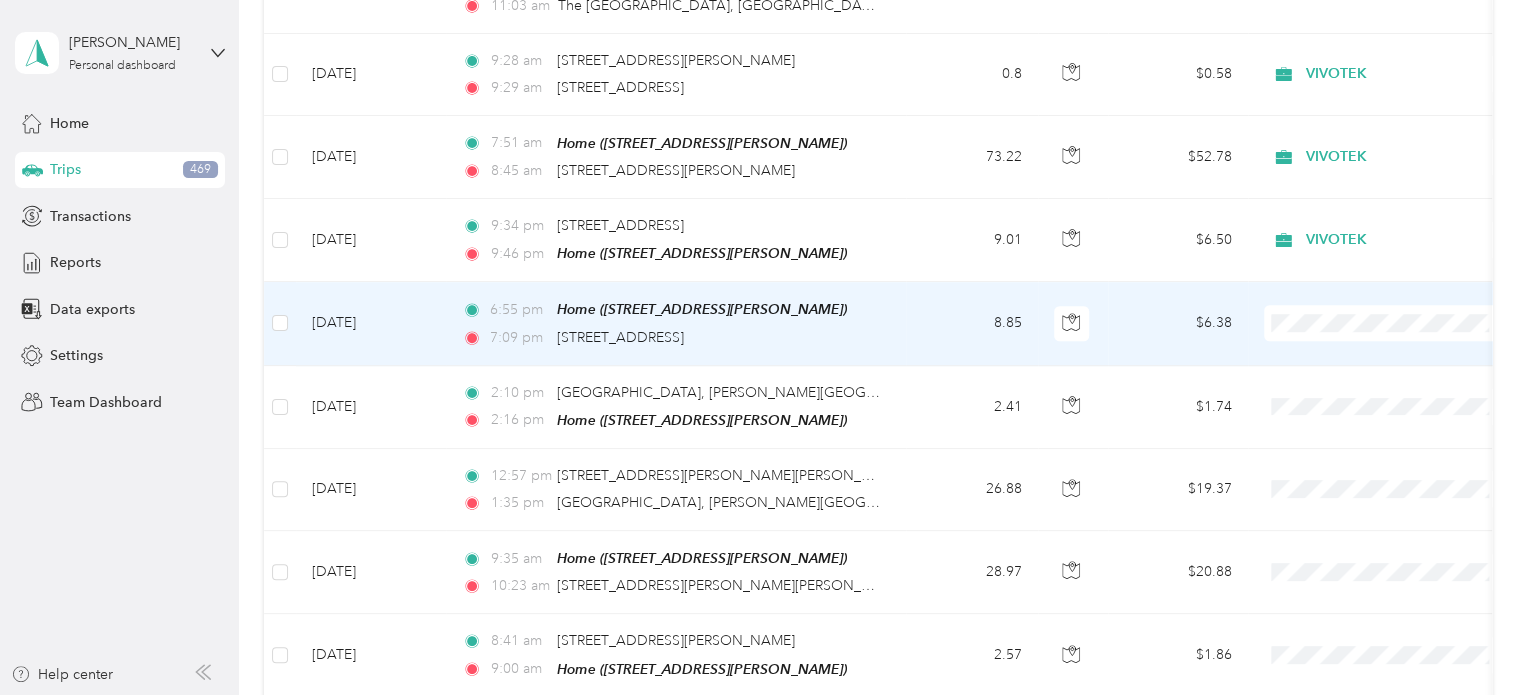 click on "VIVOTEK" at bounding box center [1388, 422] 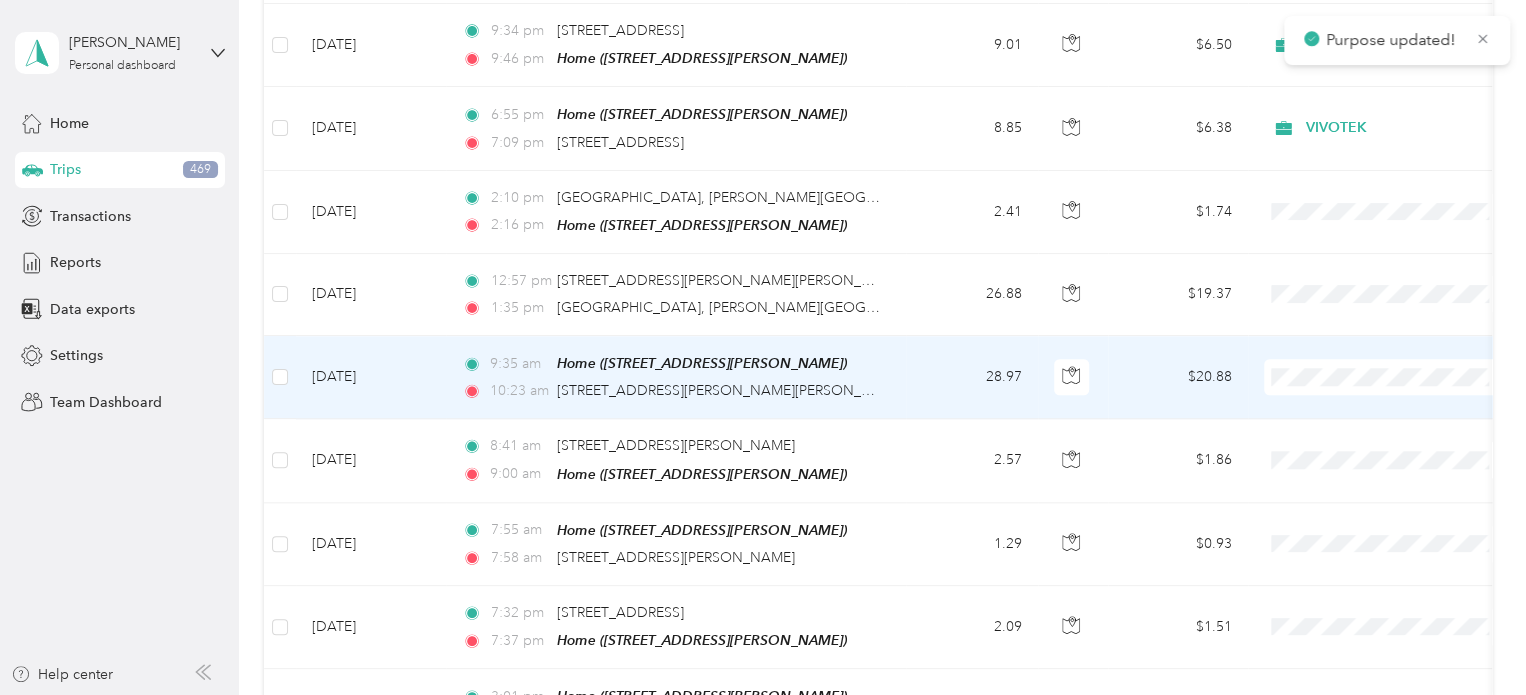 scroll, scrollTop: 1100, scrollLeft: 0, axis: vertical 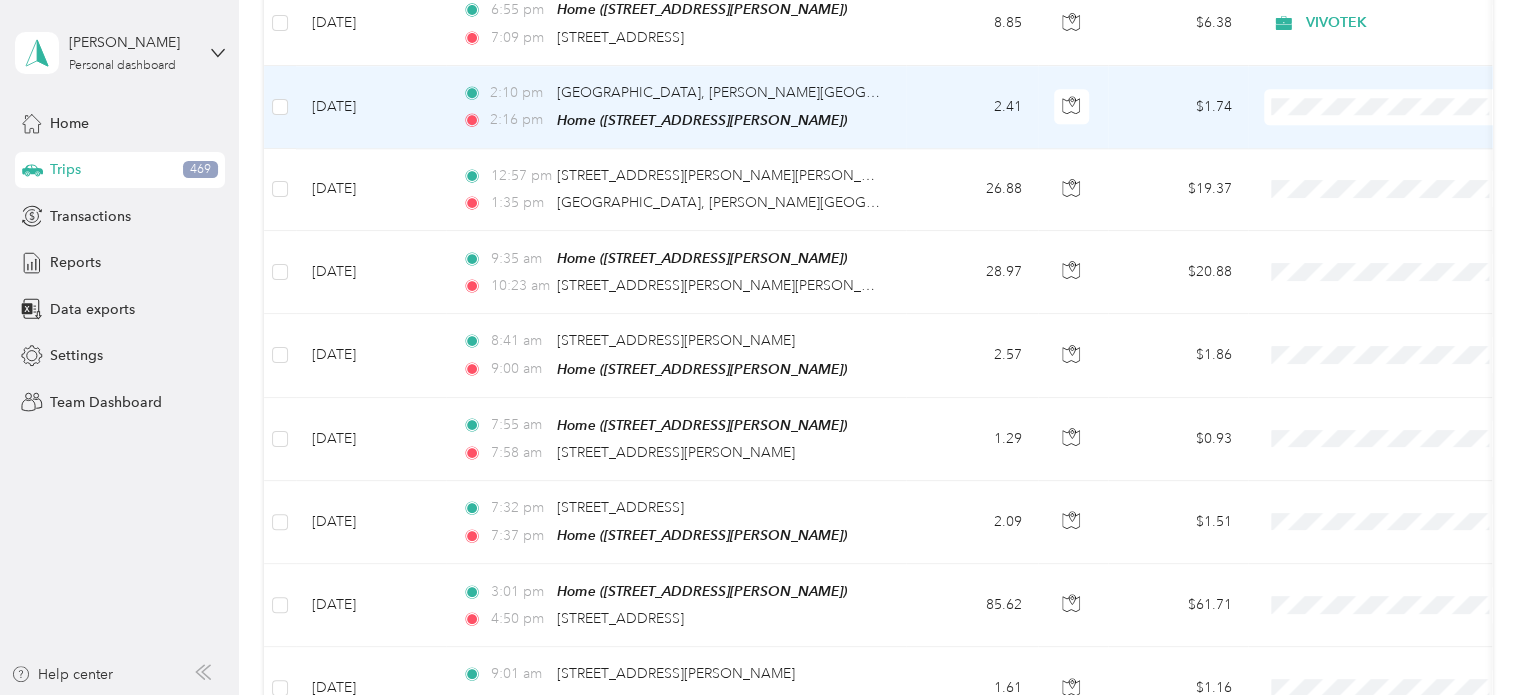 click on "VIVOTEK" at bounding box center (1405, 205) 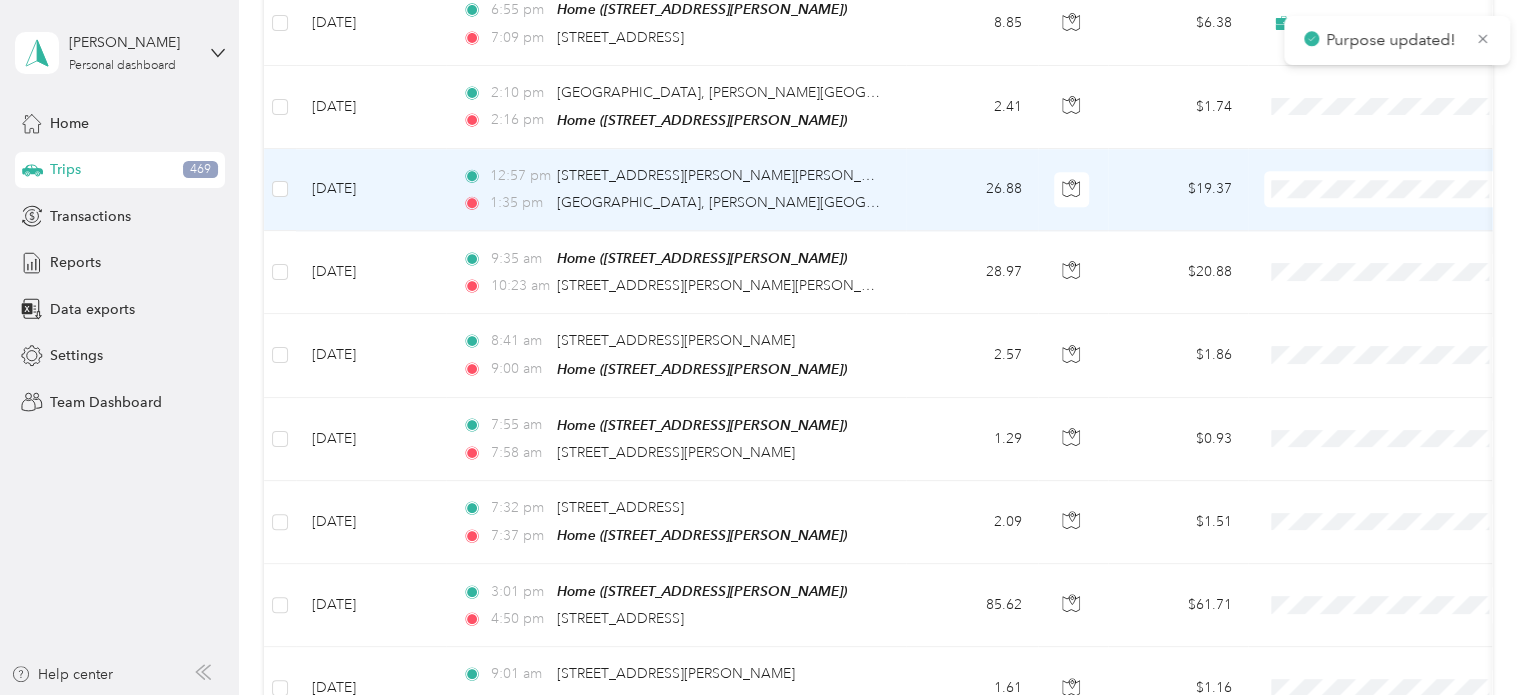 click on "VIVOTEK" at bounding box center [1405, 286] 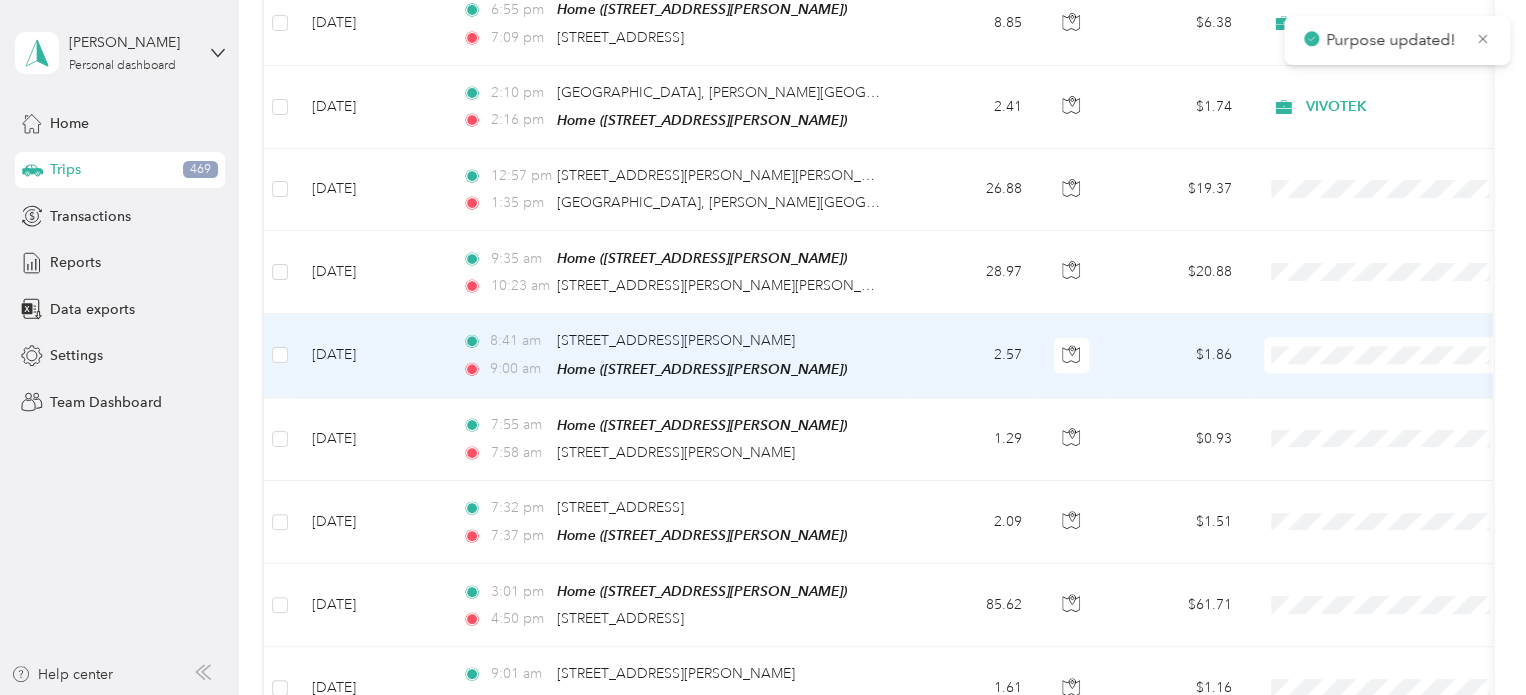 click at bounding box center [1388, 355] 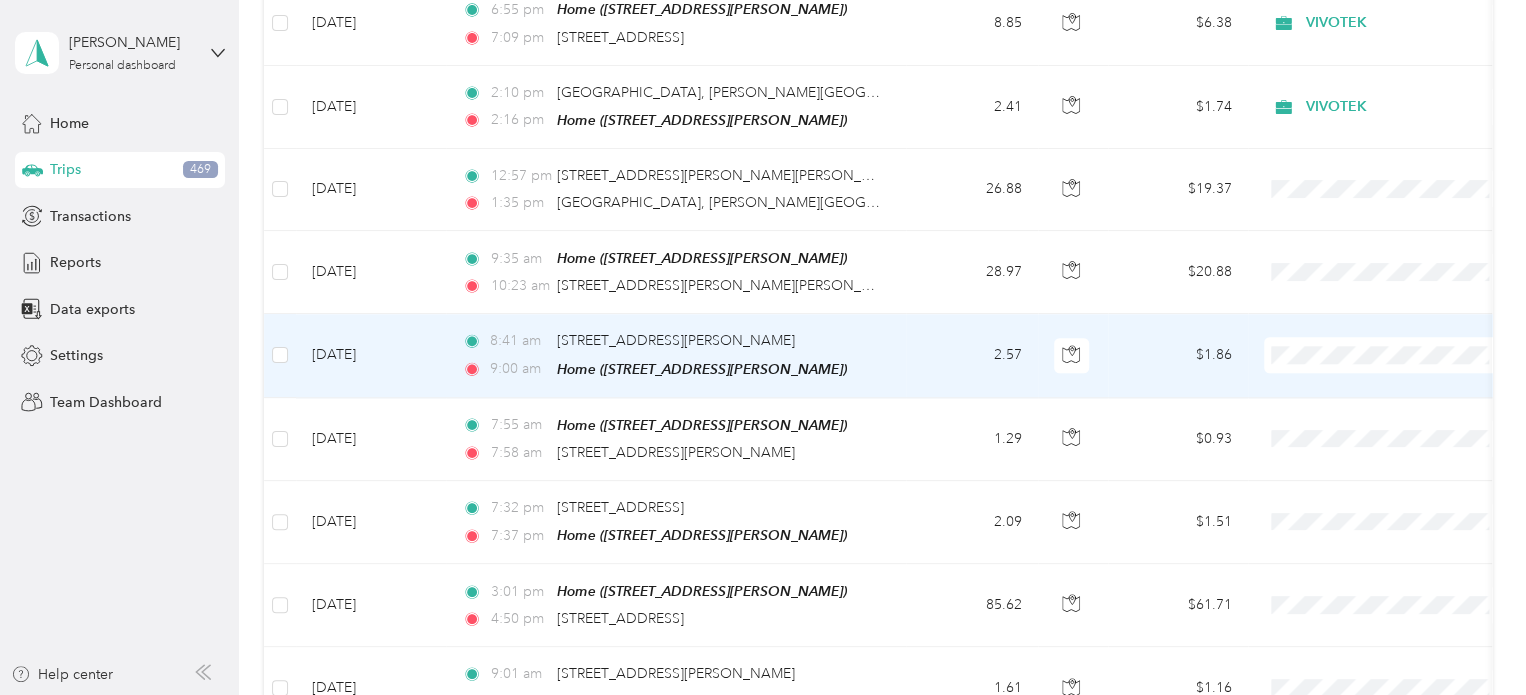 click on "VIVOTEK" at bounding box center (1405, 441) 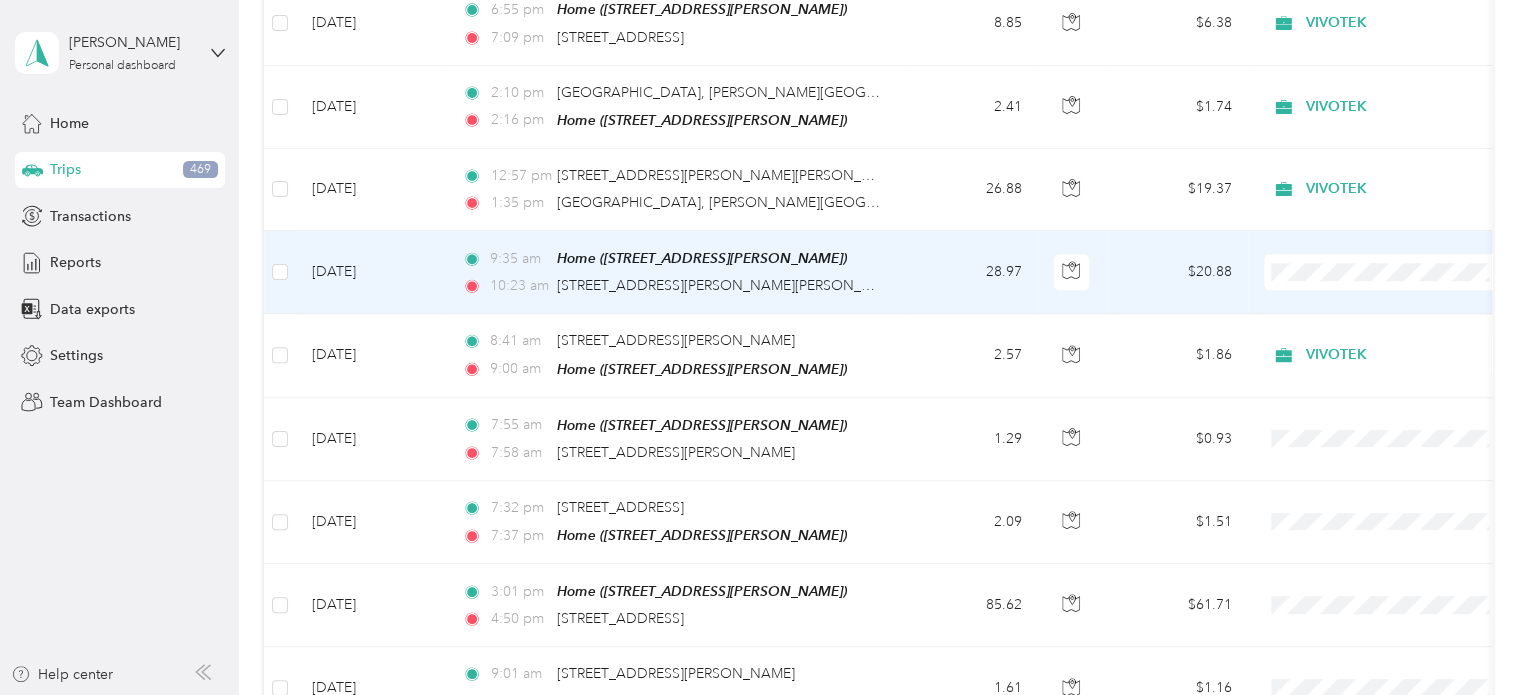 click on "VIVOTEK" at bounding box center [1405, 365] 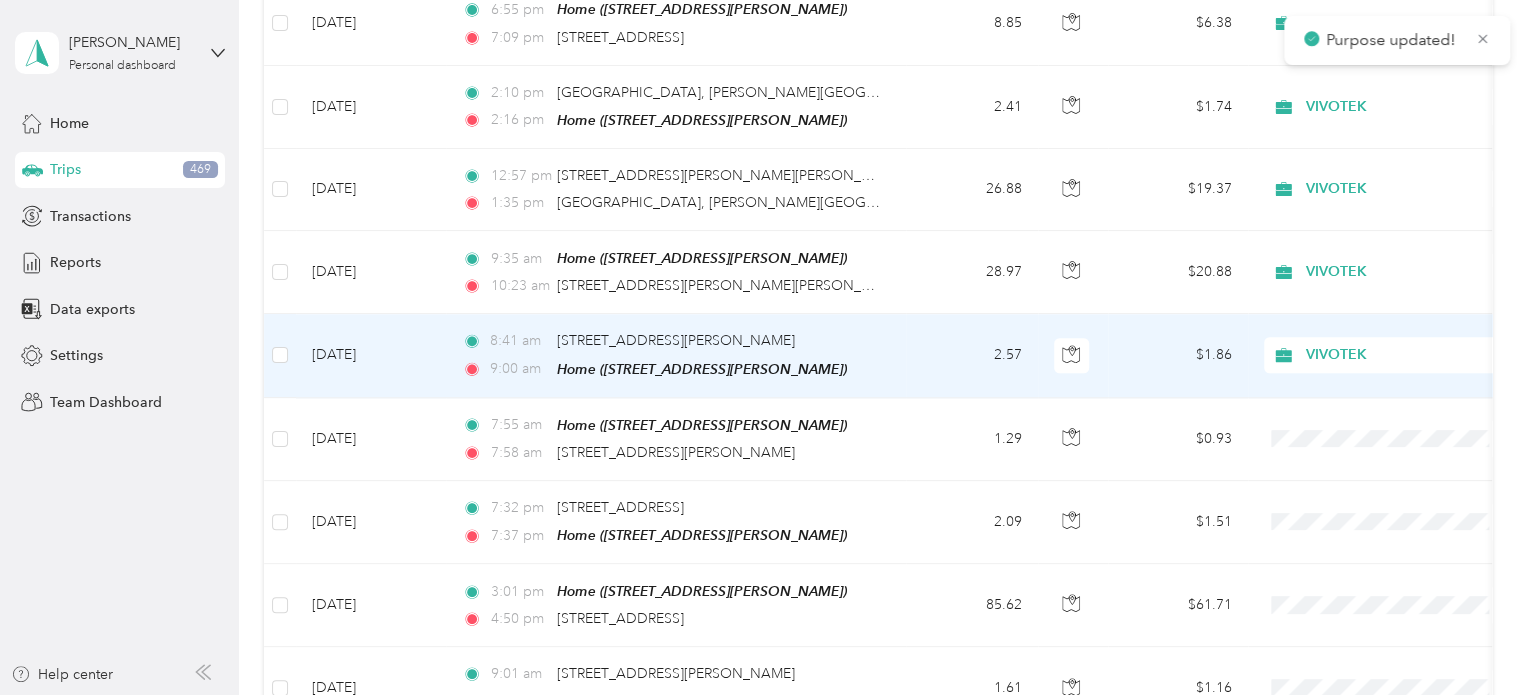 scroll, scrollTop: 1200, scrollLeft: 0, axis: vertical 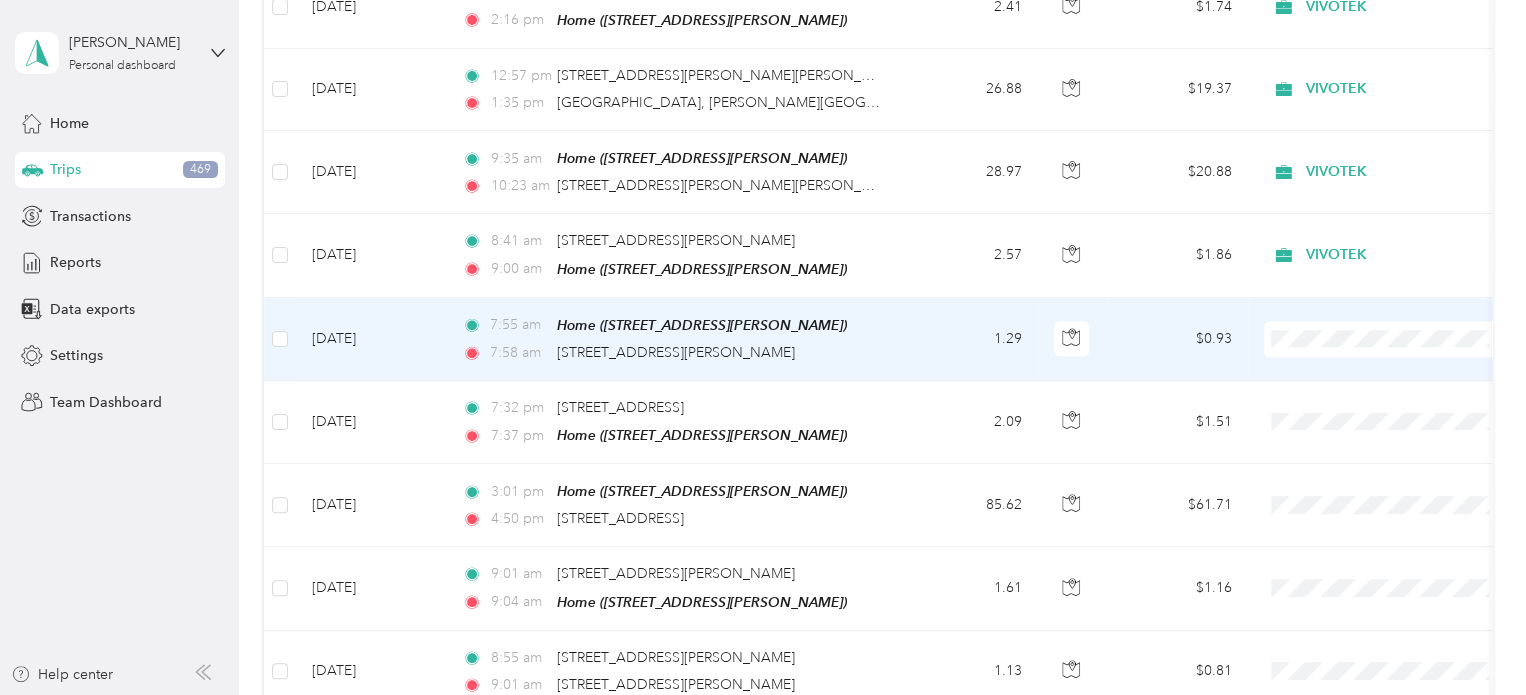 click on "VIVOTEK" at bounding box center [1405, 433] 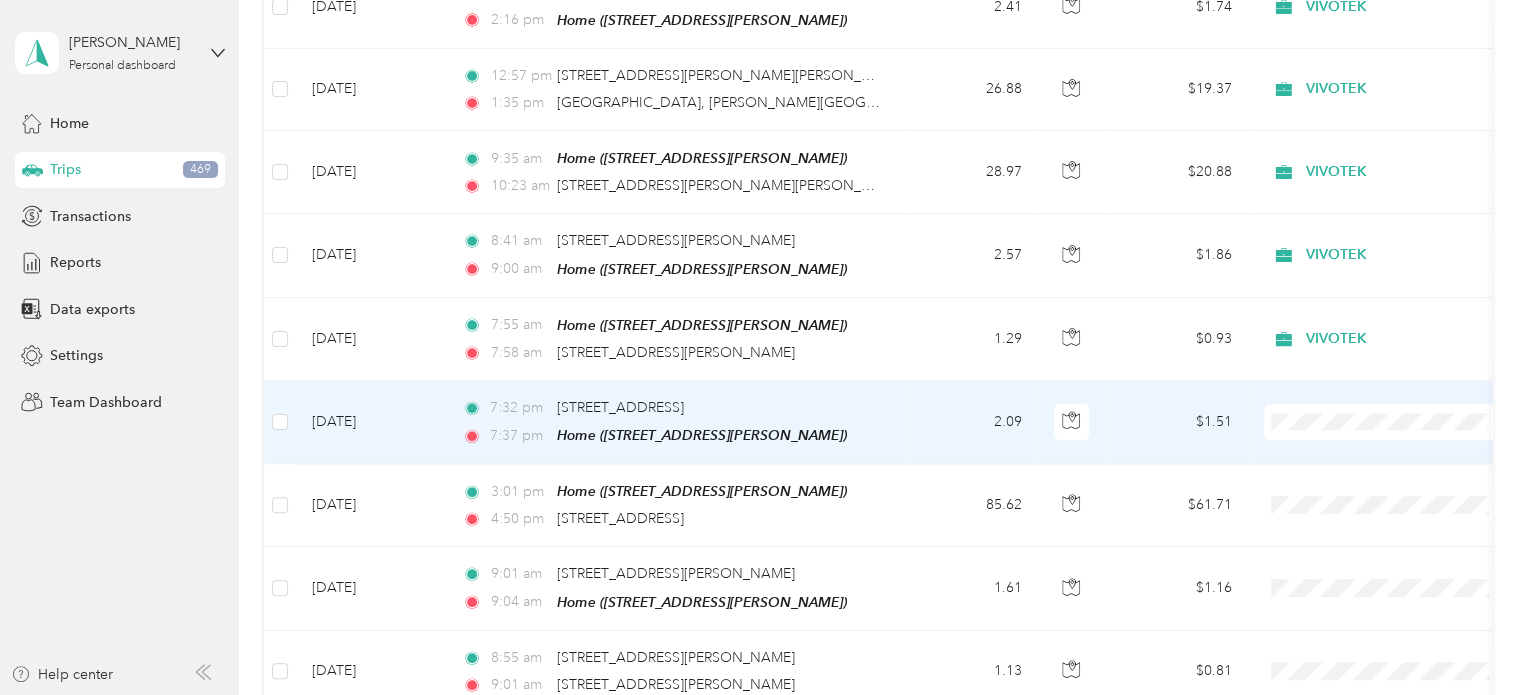 click on "VIVOTEK" at bounding box center [1388, 195] 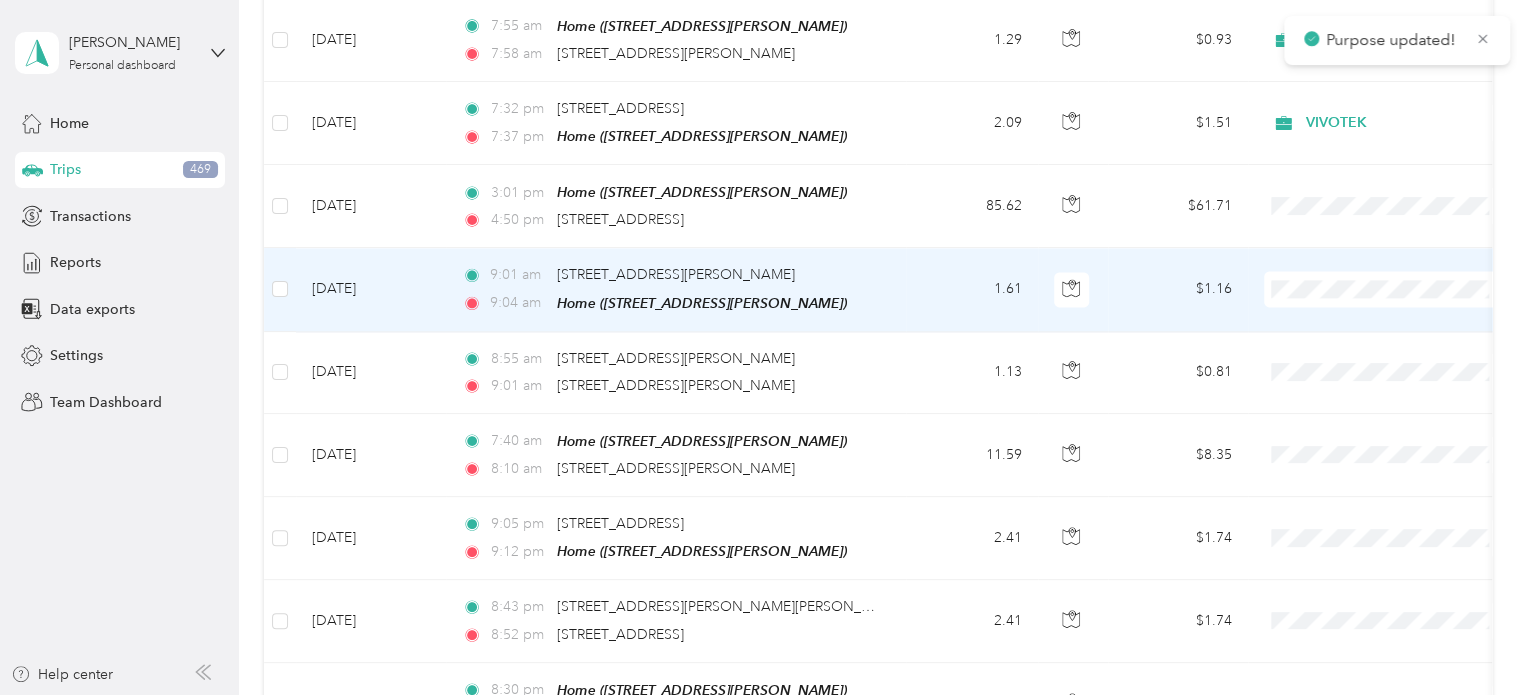 scroll, scrollTop: 1500, scrollLeft: 0, axis: vertical 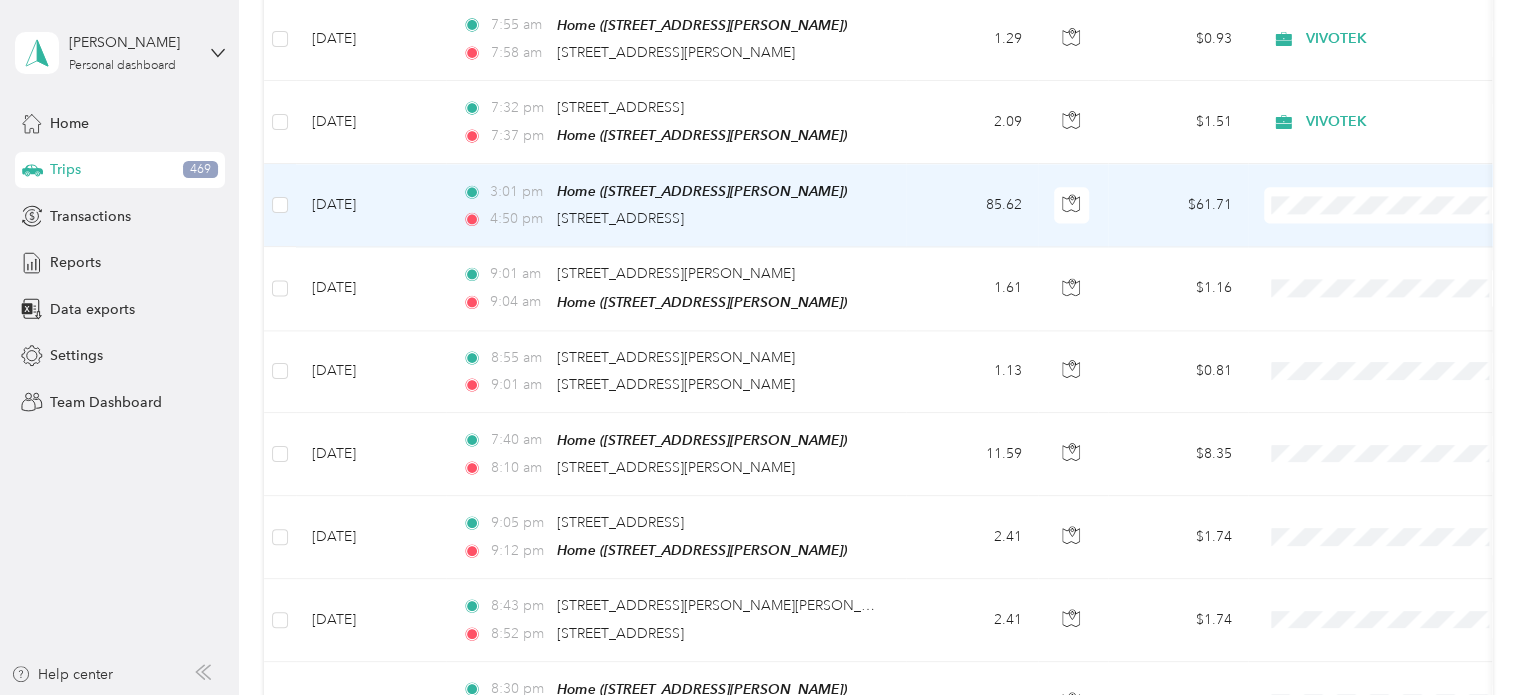 click on "VIVOTEK" at bounding box center (1405, 296) 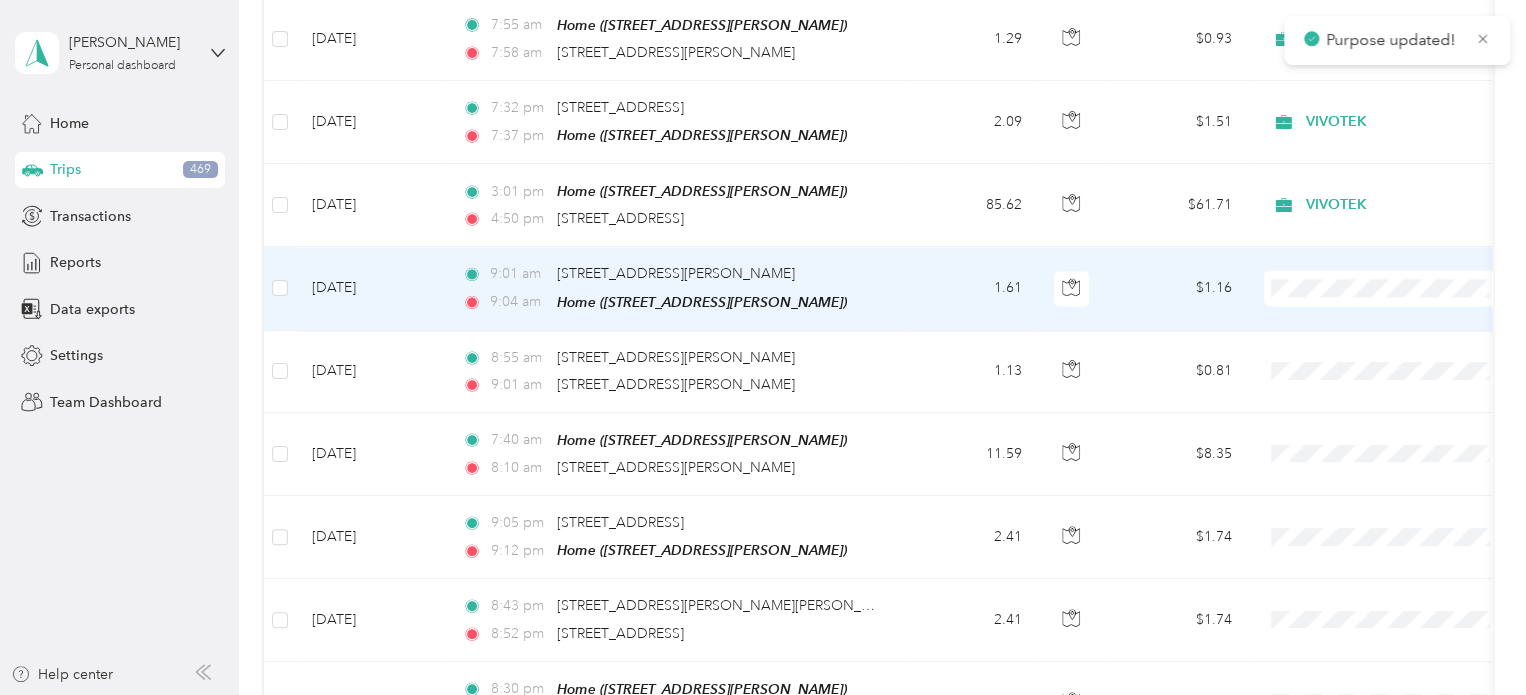 click on "VIVOTEK" at bounding box center (1405, 379) 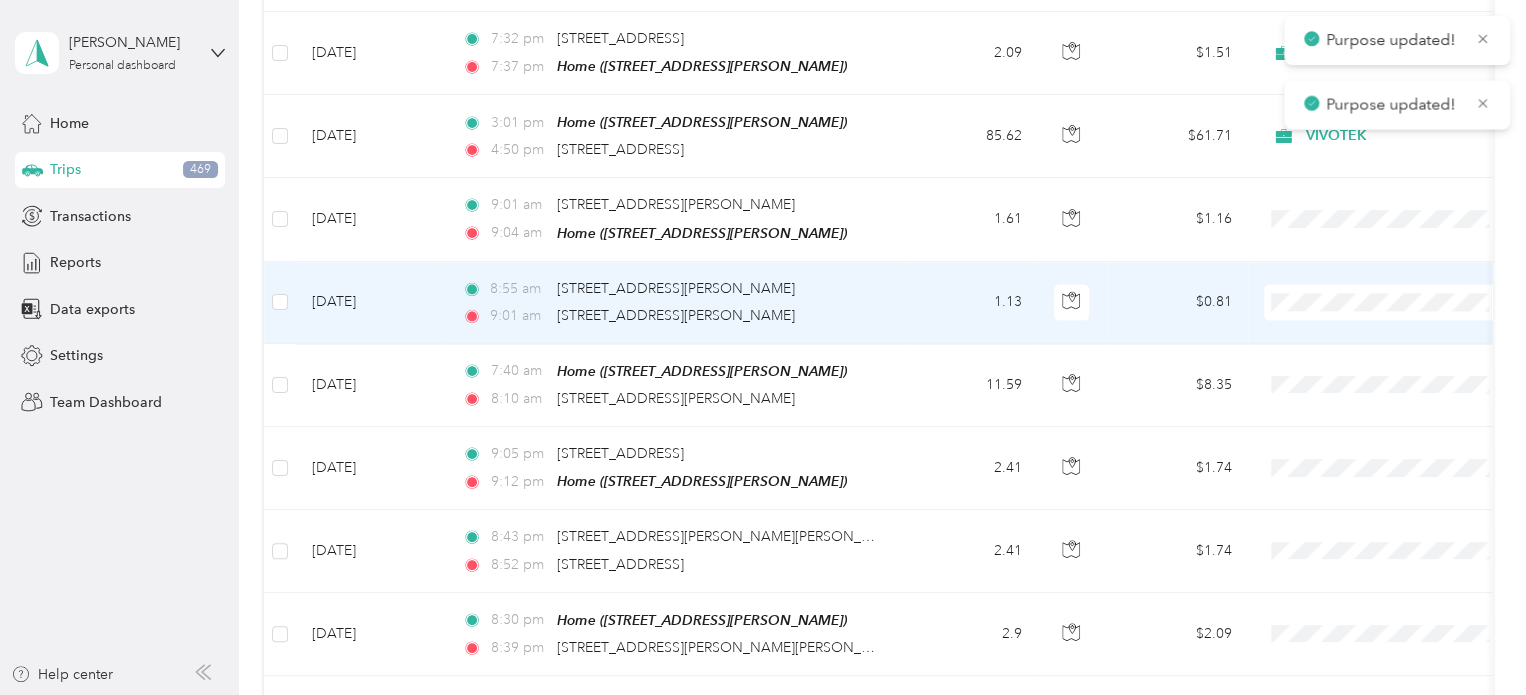 scroll, scrollTop: 1600, scrollLeft: 0, axis: vertical 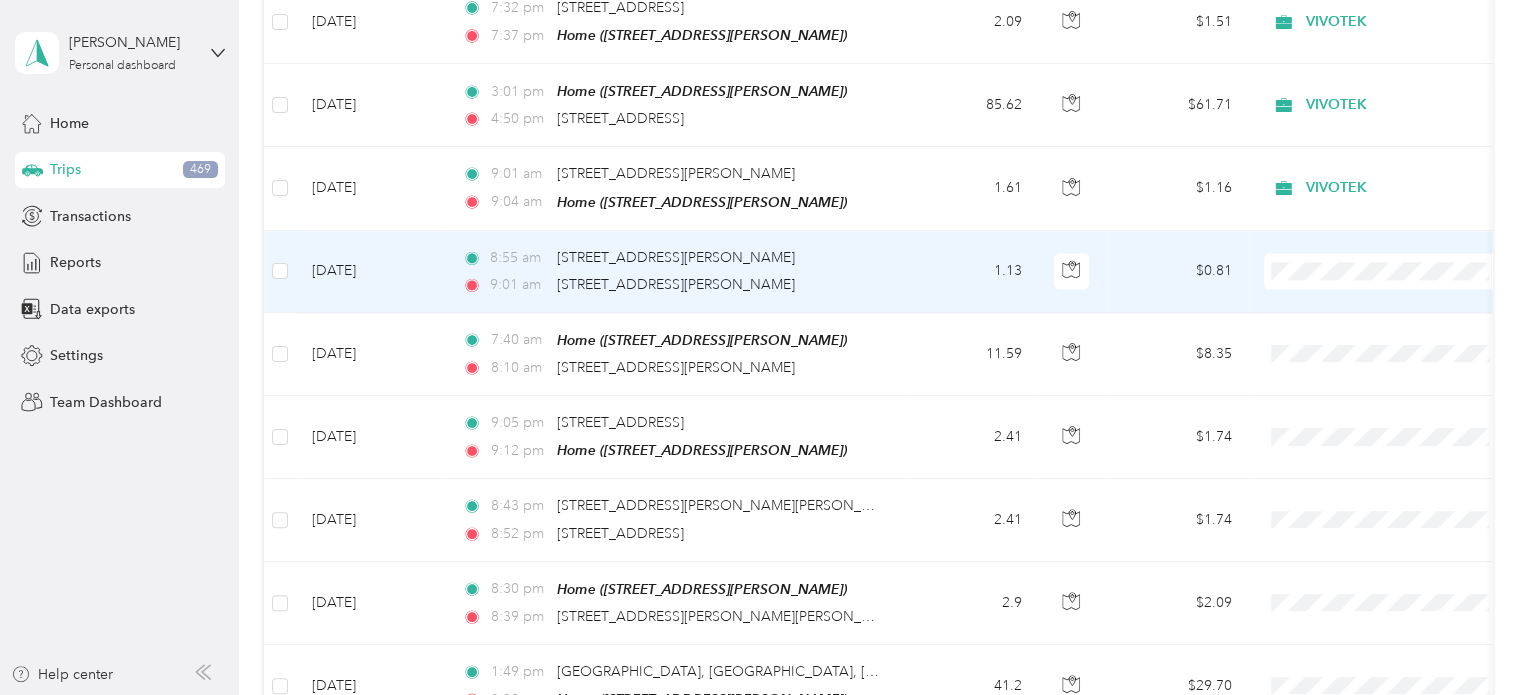 click on "VIVOTEK" at bounding box center (1405, 355) 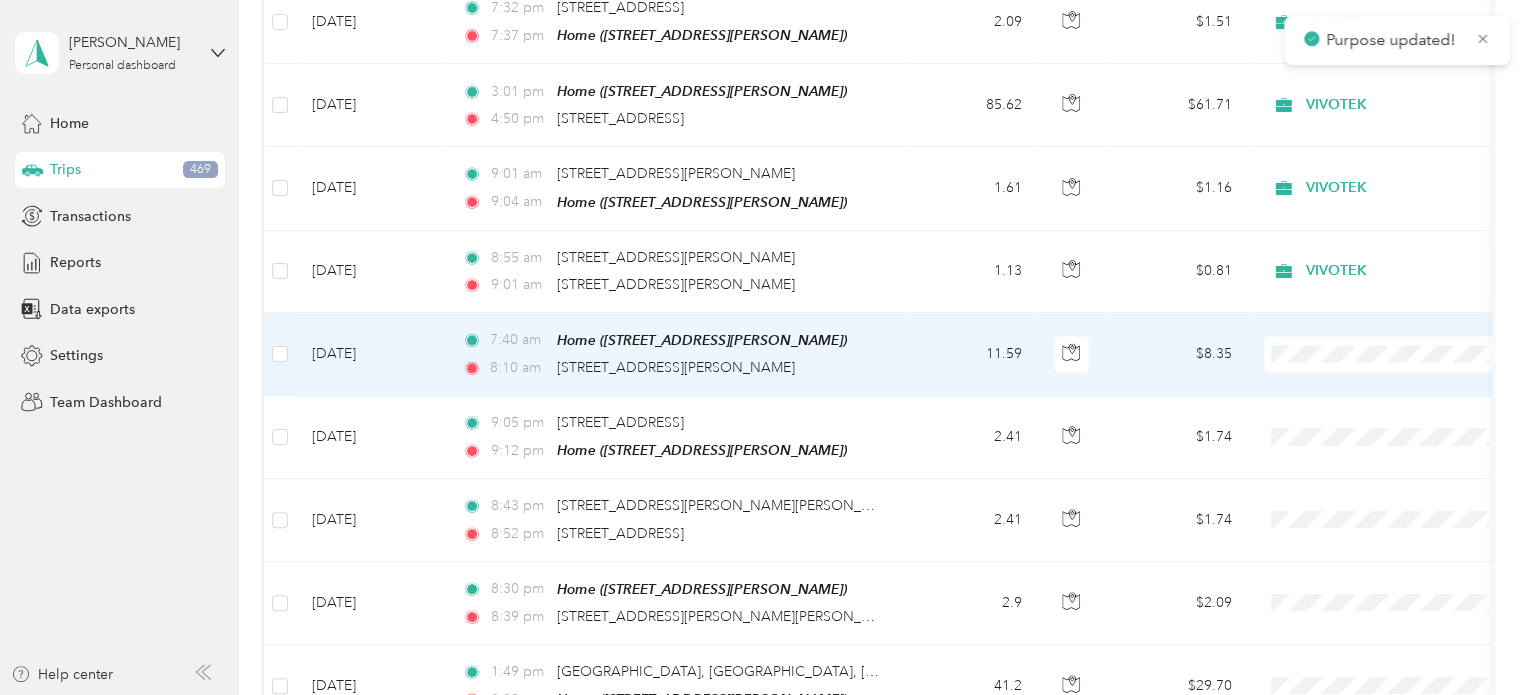 click on "VIVOTEK" at bounding box center [1388, 439] 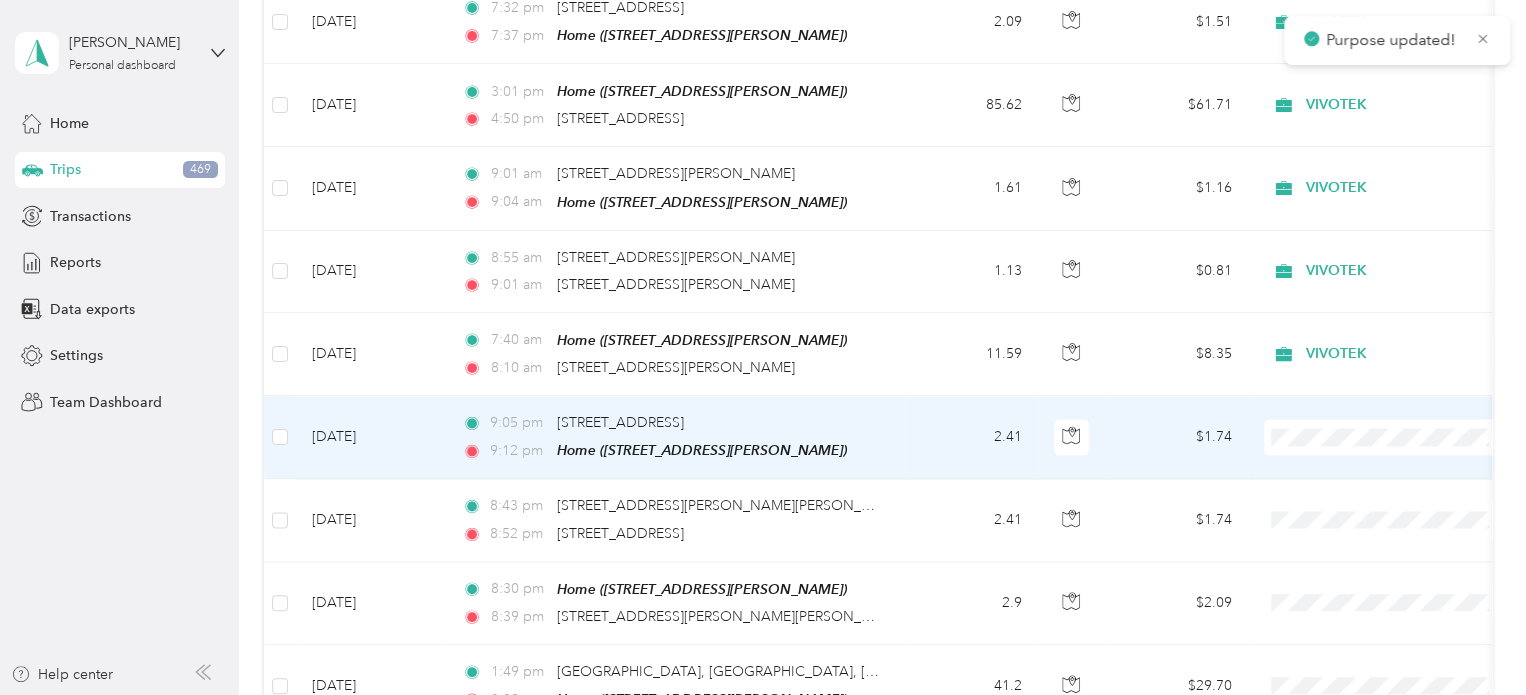 click on "VIVOTEK" at bounding box center [1405, 205] 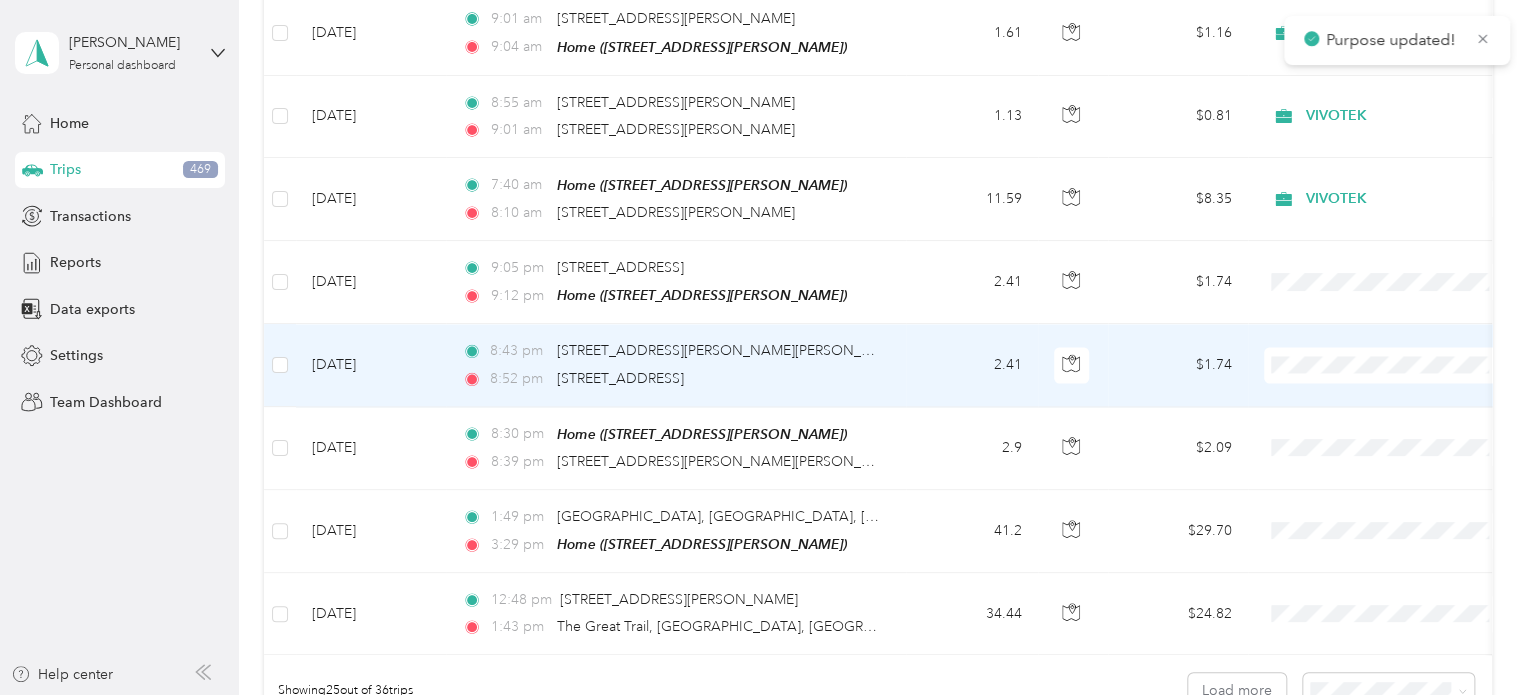 scroll, scrollTop: 1800, scrollLeft: 0, axis: vertical 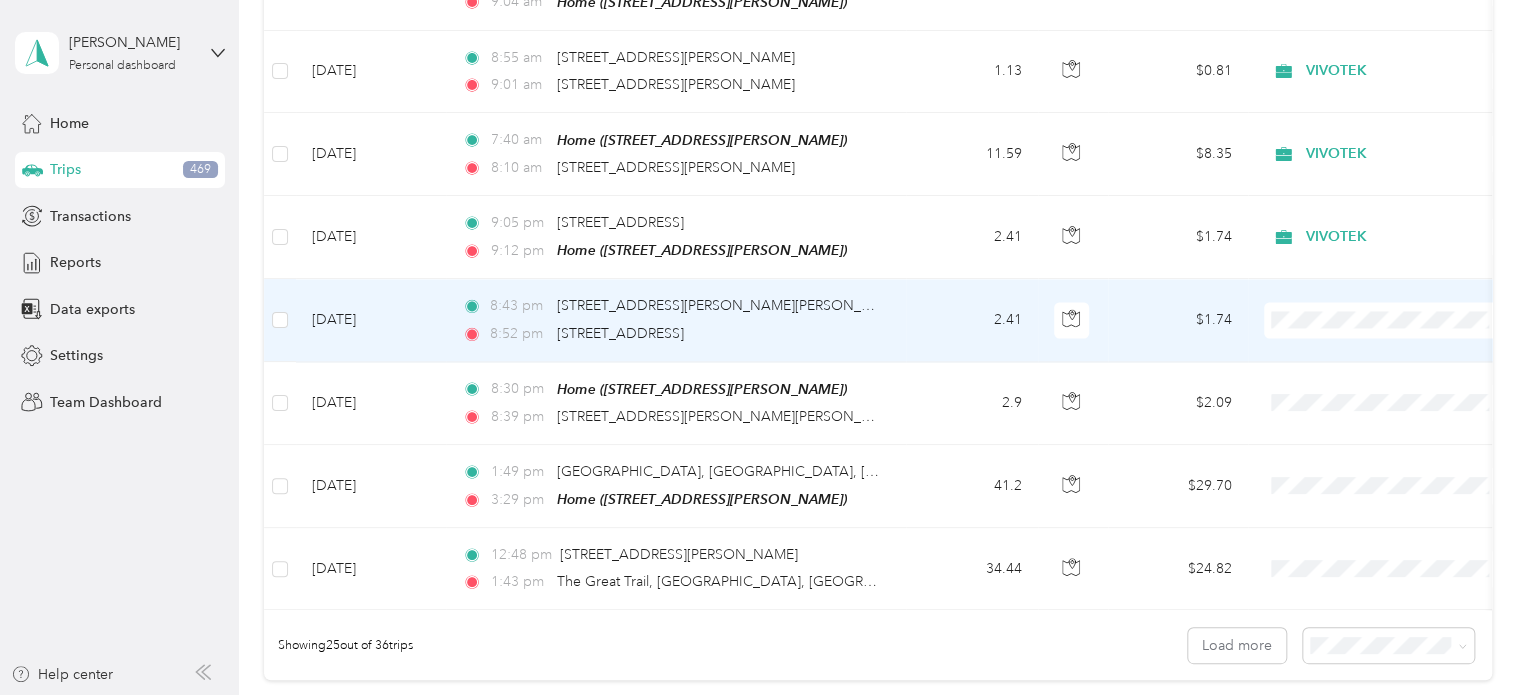 click on "VIVOTEK" at bounding box center [1405, 407] 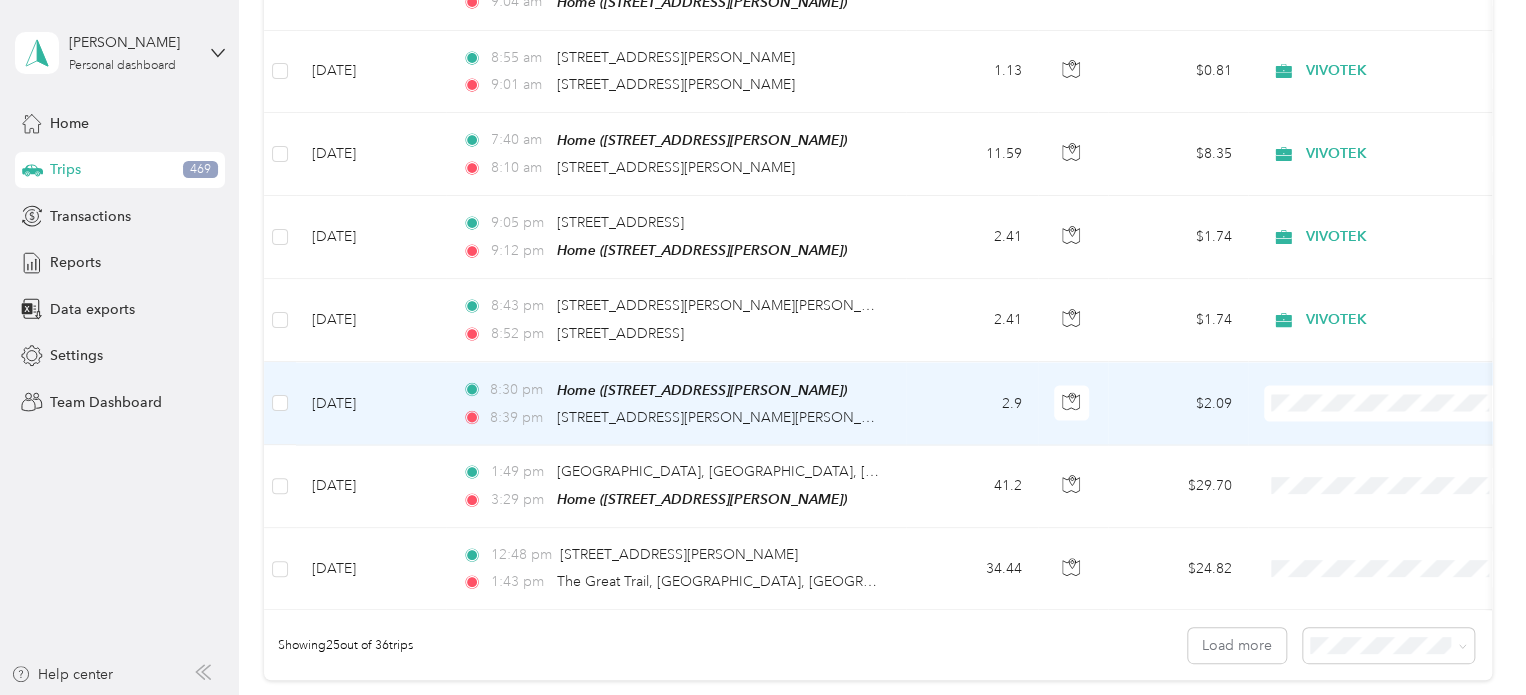 click on "VIVOTEK" at bounding box center [1388, 489] 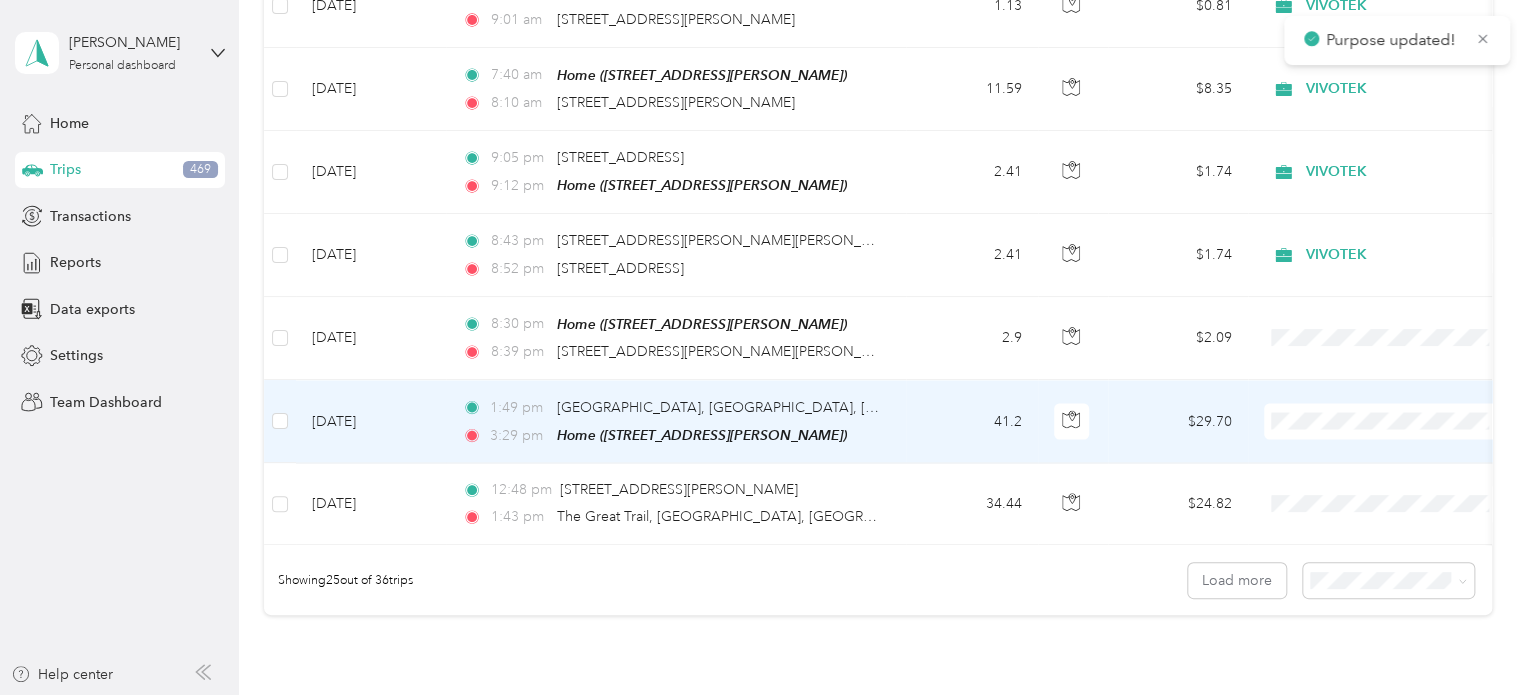 scroll, scrollTop: 1900, scrollLeft: 0, axis: vertical 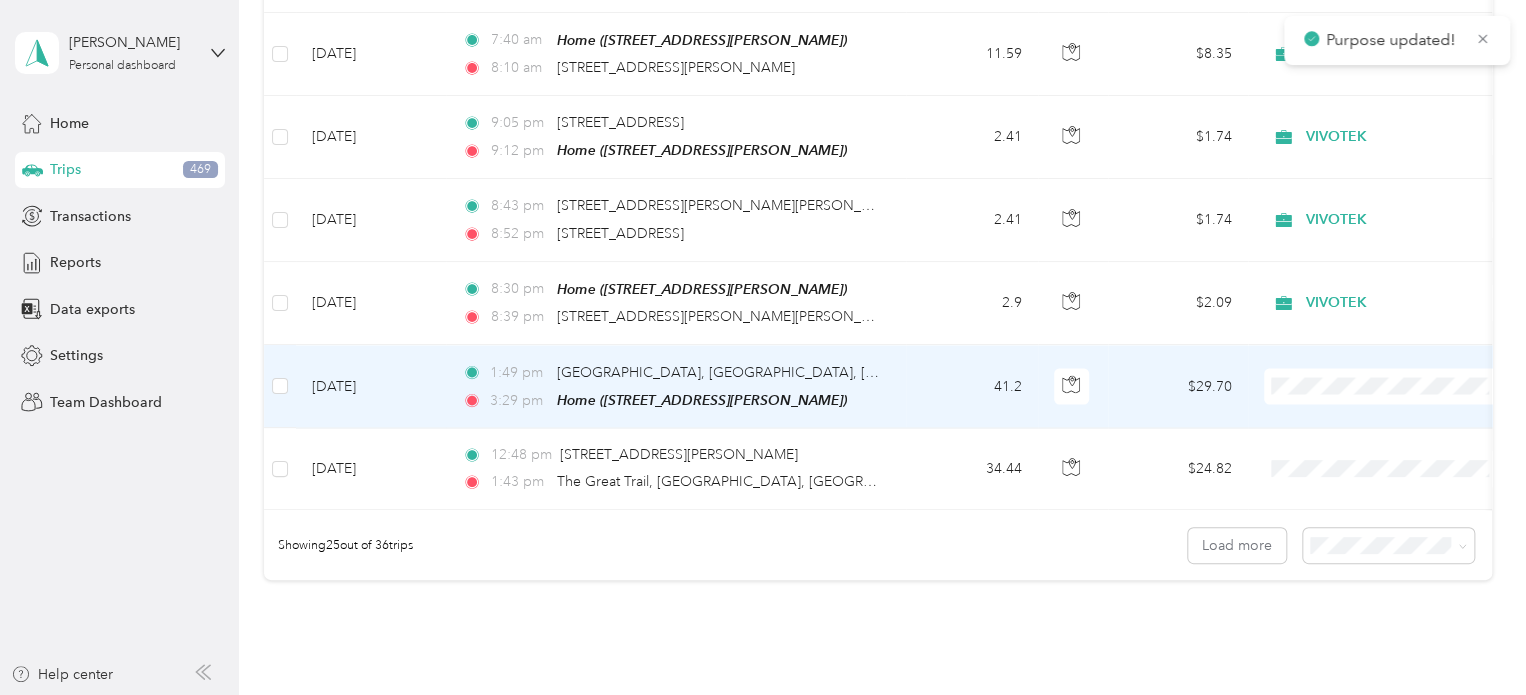 click at bounding box center (1388, 386) 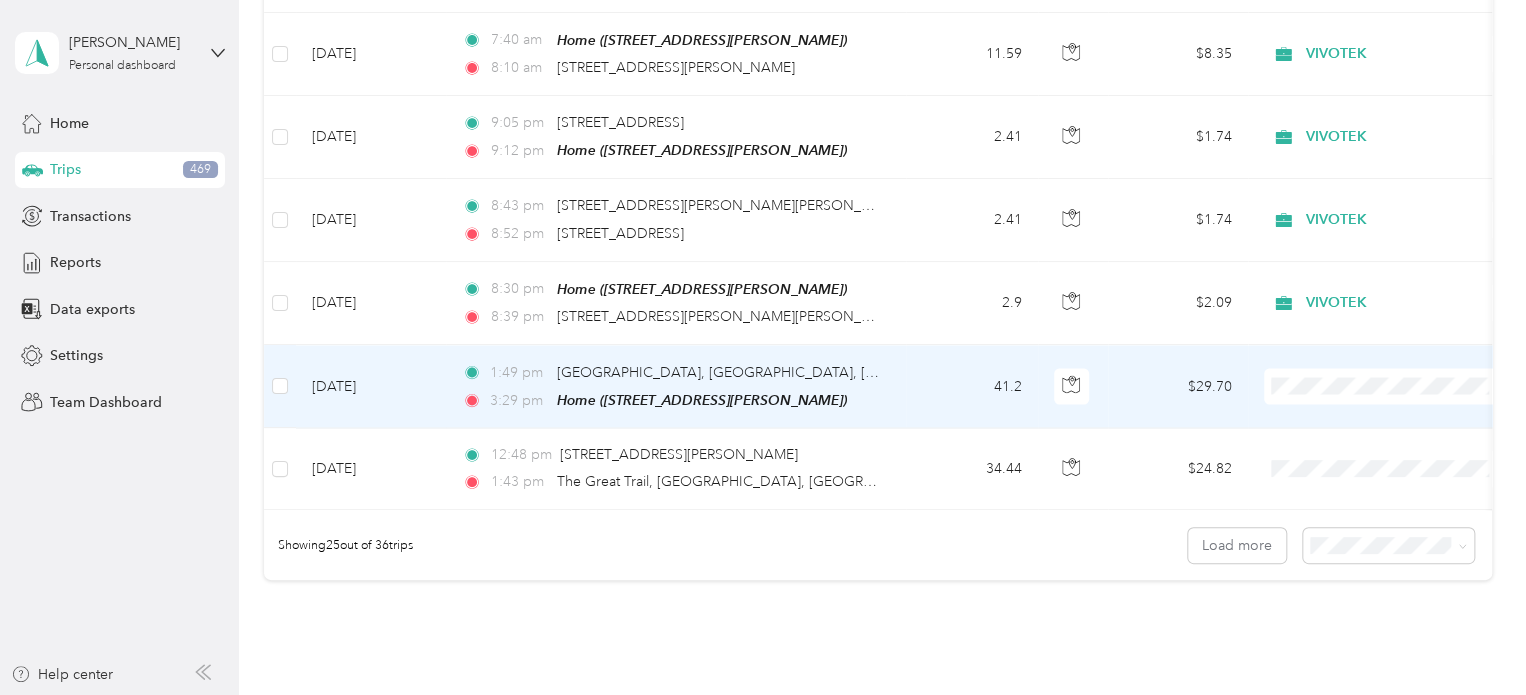 click on "VIVOTEK" at bounding box center [1405, 471] 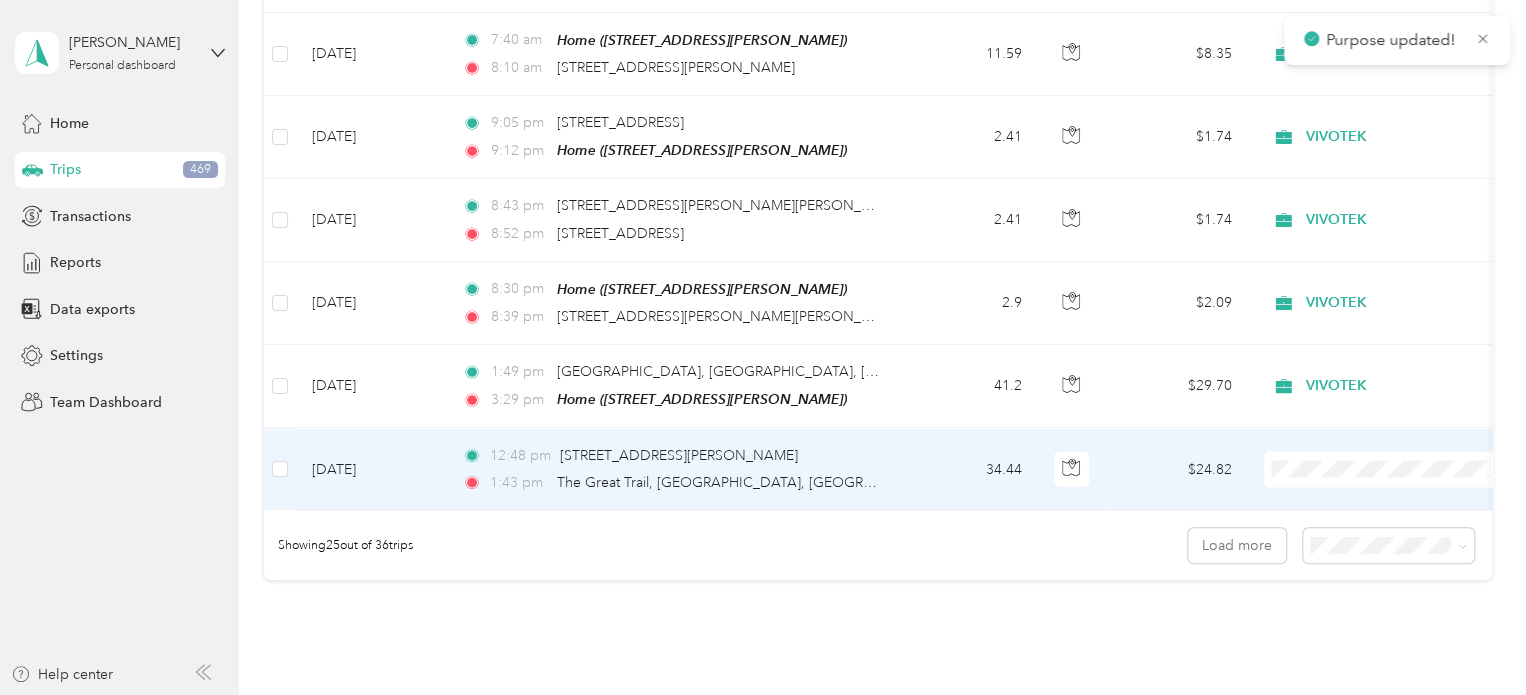 click on "VIVOTEK" at bounding box center (1388, 233) 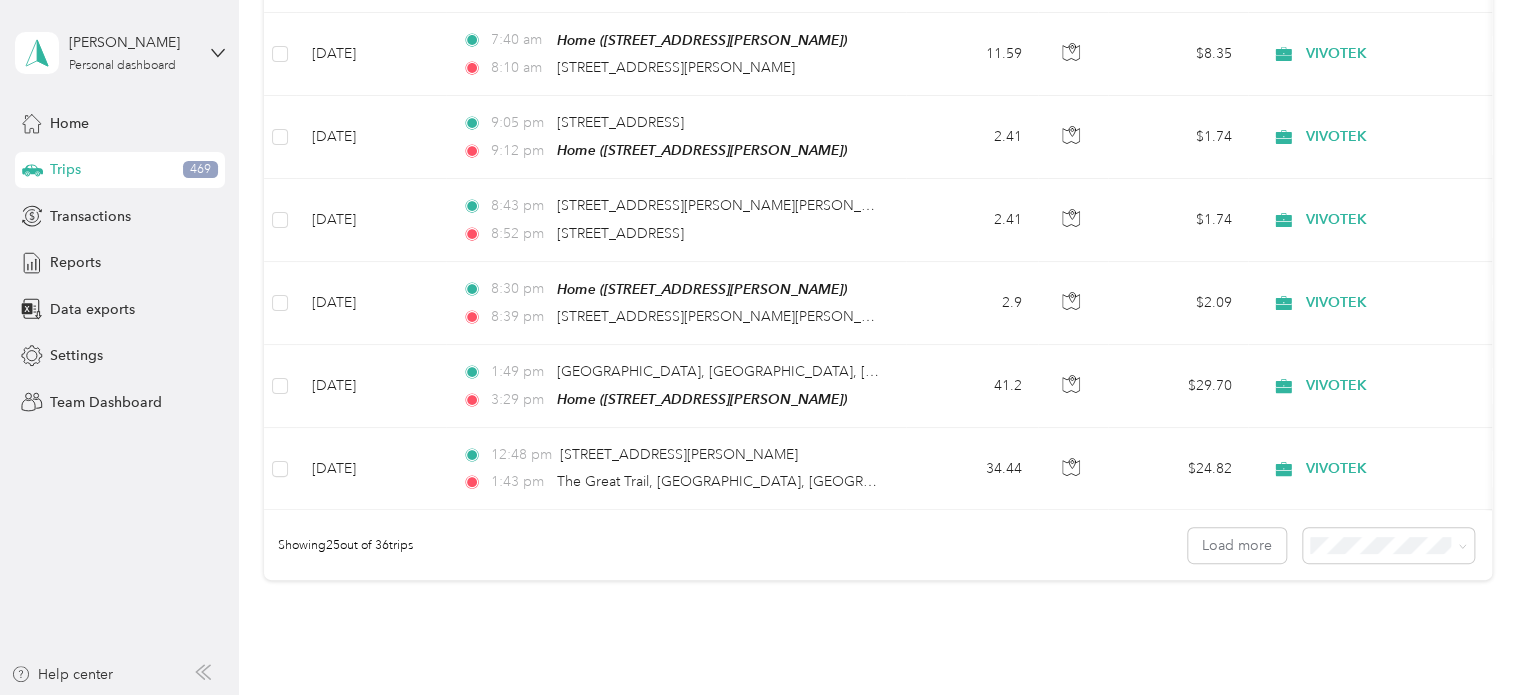 click on "50 per load" at bounding box center [1383, 607] 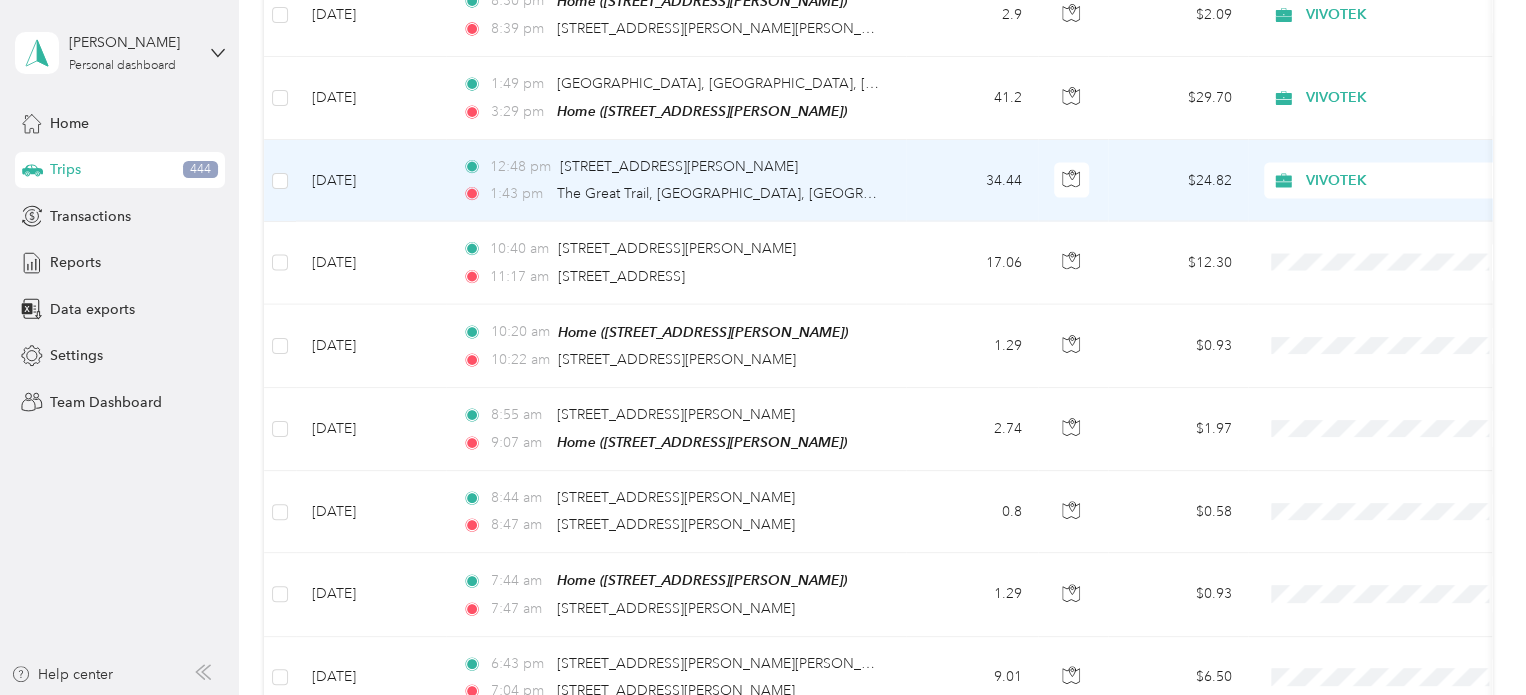 scroll, scrollTop: 2200, scrollLeft: 0, axis: vertical 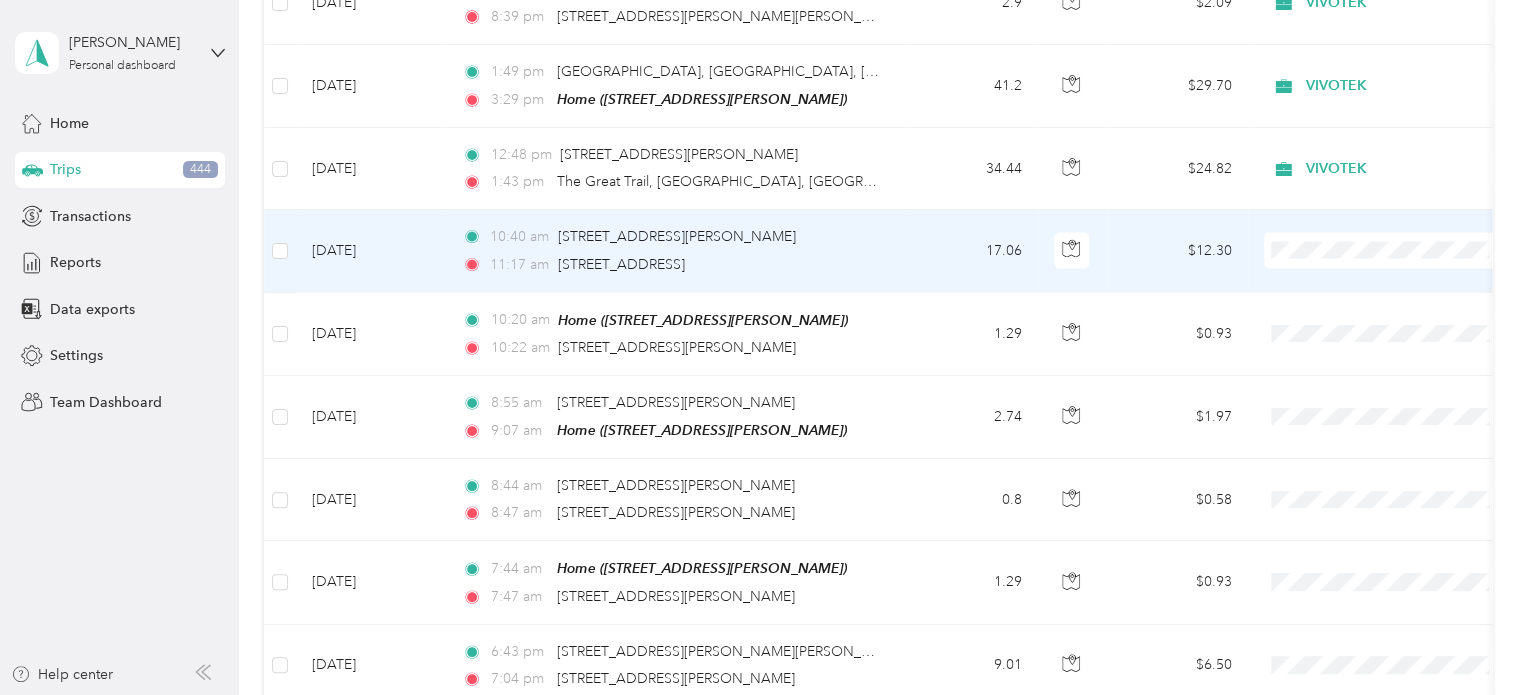 click at bounding box center [1388, 251] 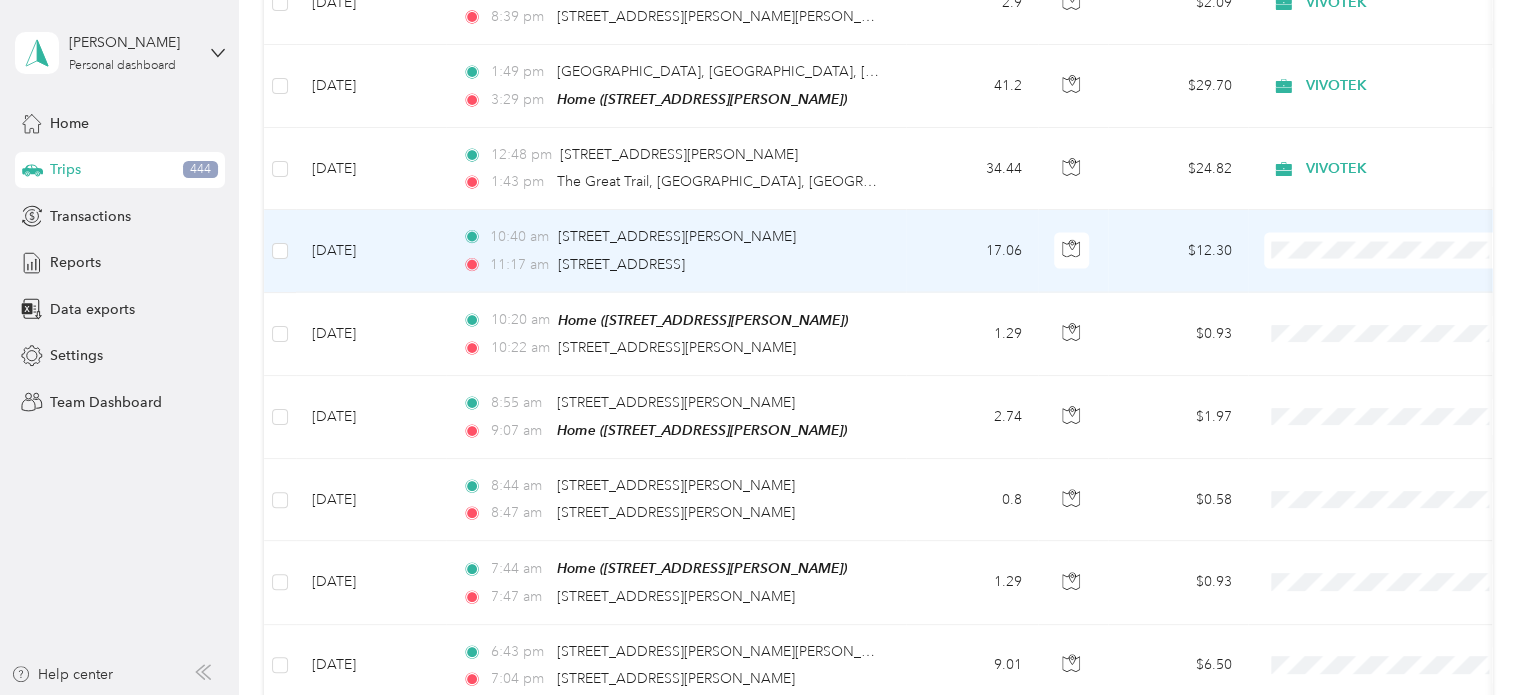 click on "VIVOTEK" at bounding box center [1405, 335] 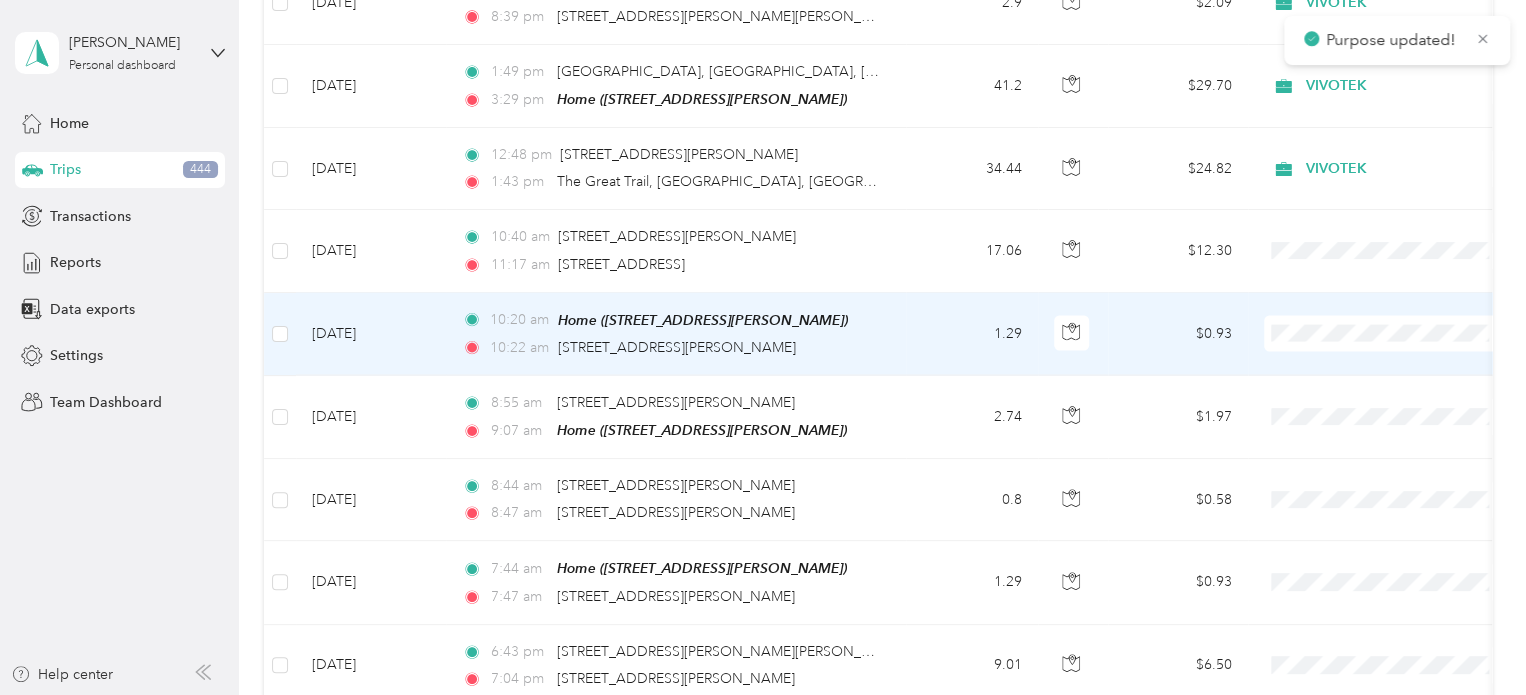 click on "VIVOTEK" at bounding box center (1405, 417) 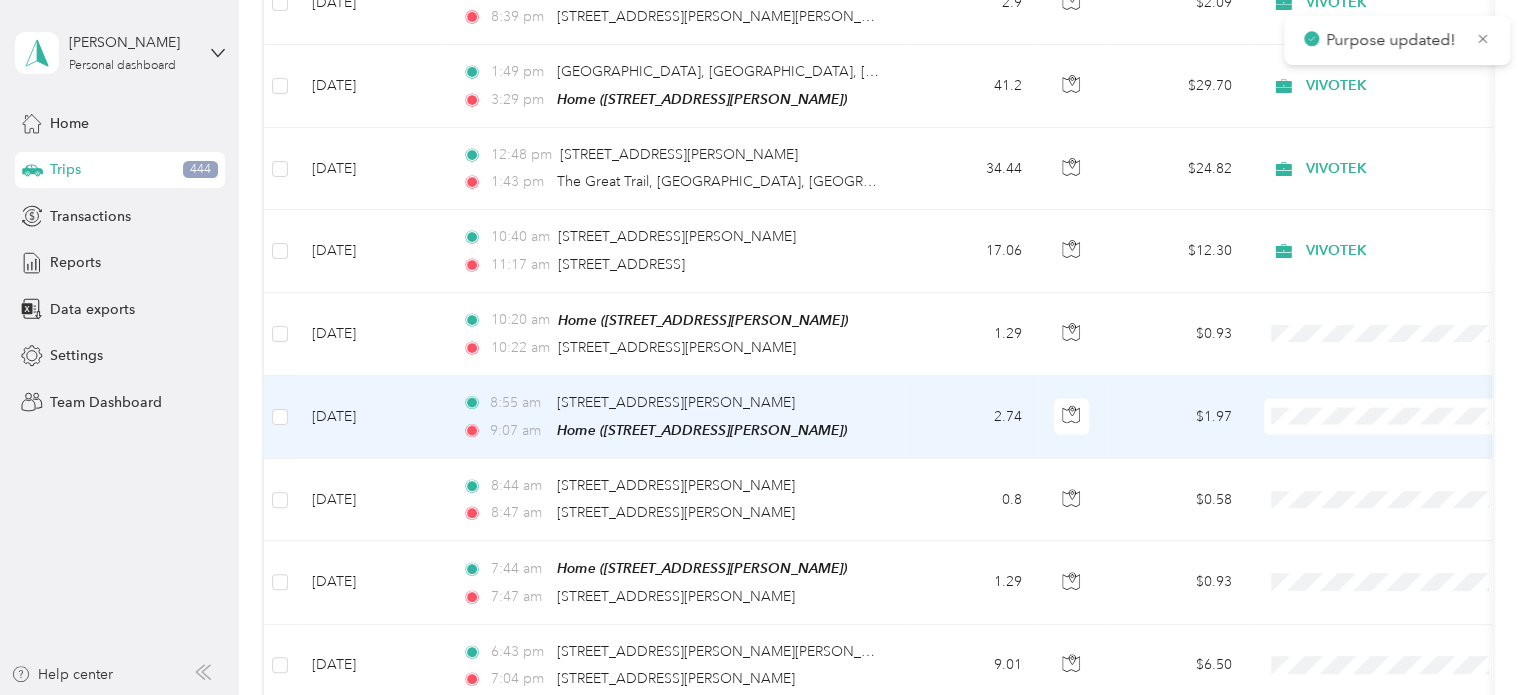 click on "VIVOTEK" at bounding box center [1405, 499] 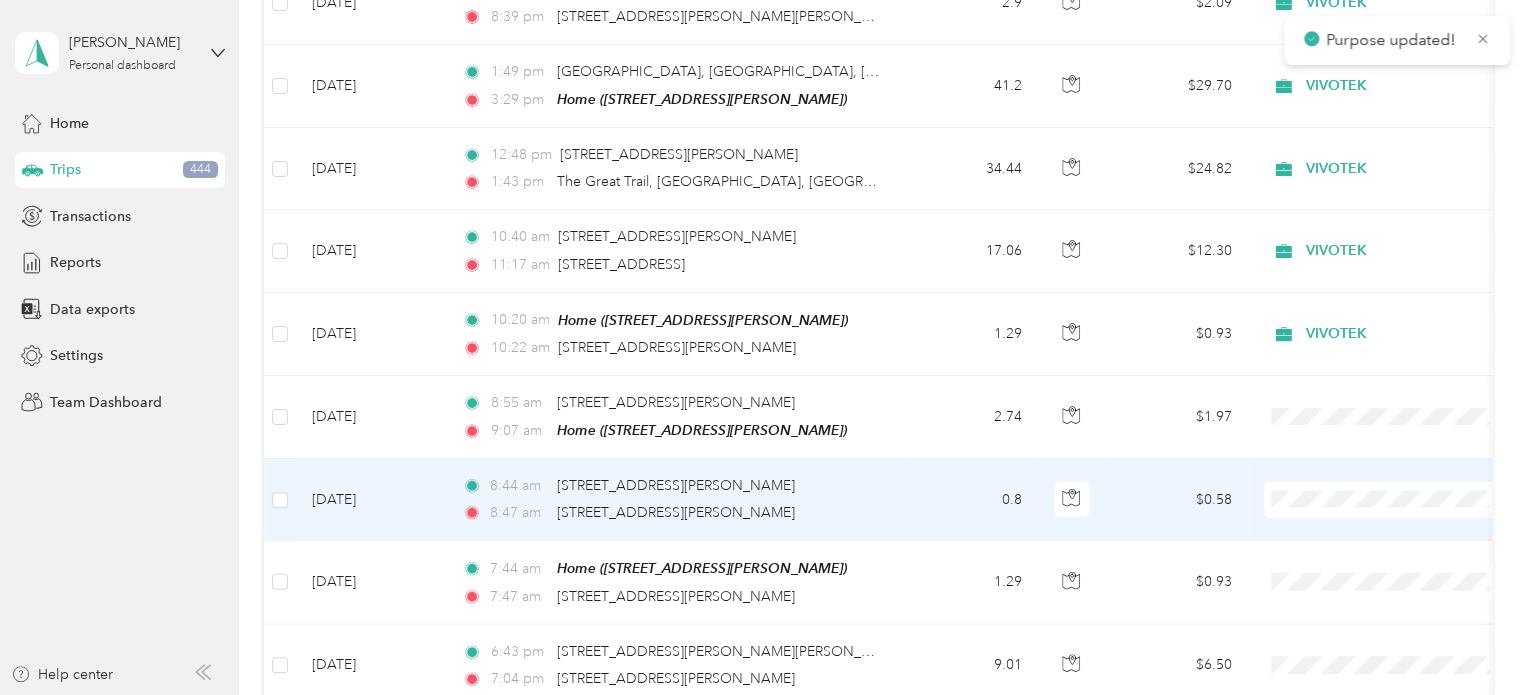 click on "VIVOTEK" at bounding box center [1405, 261] 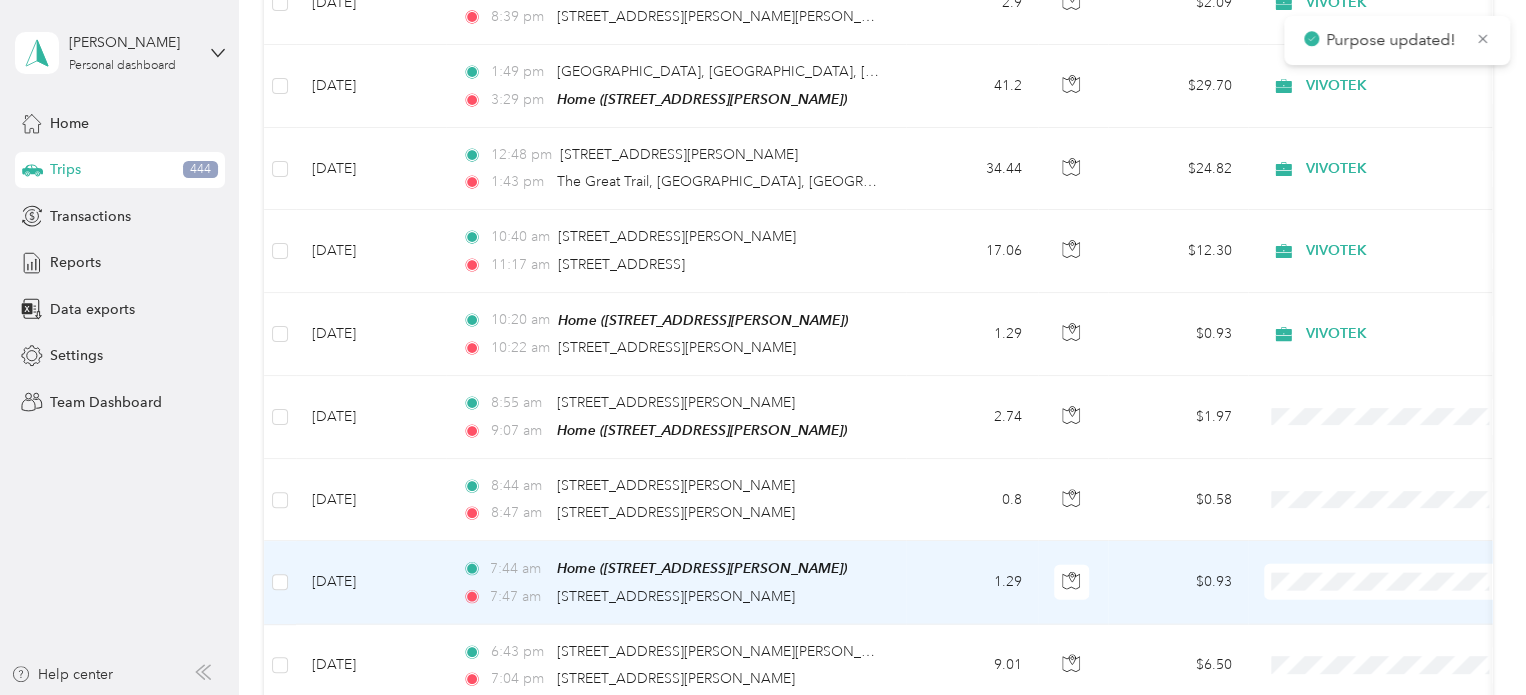click on "VIVOTEK" at bounding box center [1388, 343] 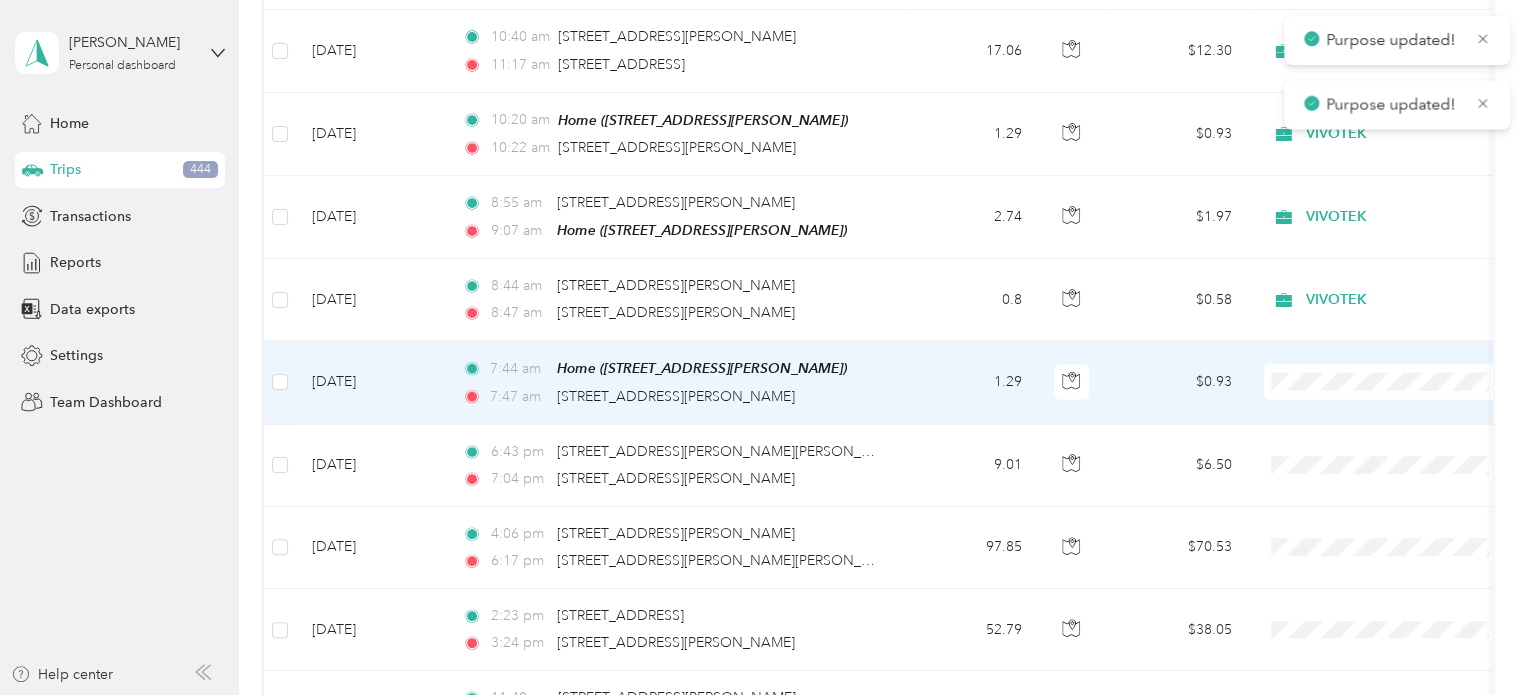 scroll, scrollTop: 2500, scrollLeft: 0, axis: vertical 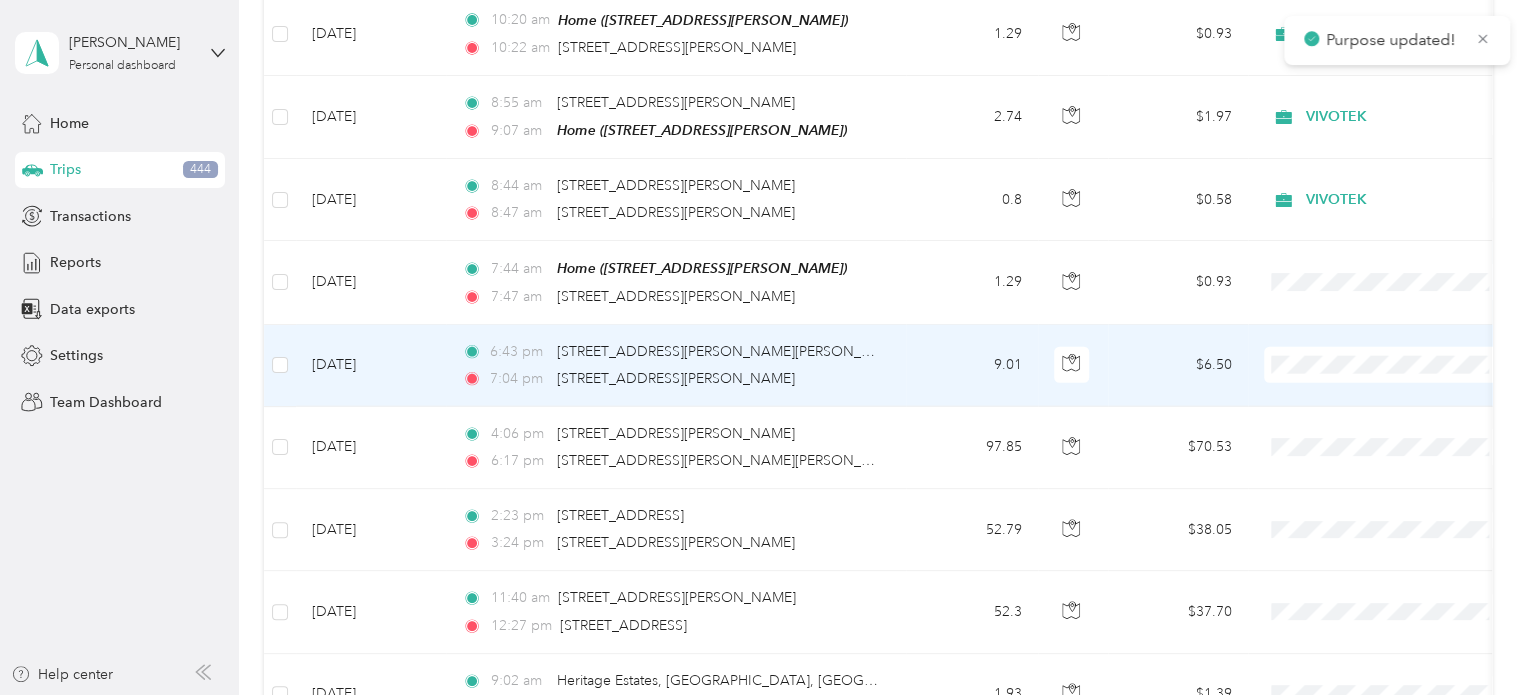 click on "VIVOTEK" at bounding box center (1405, 440) 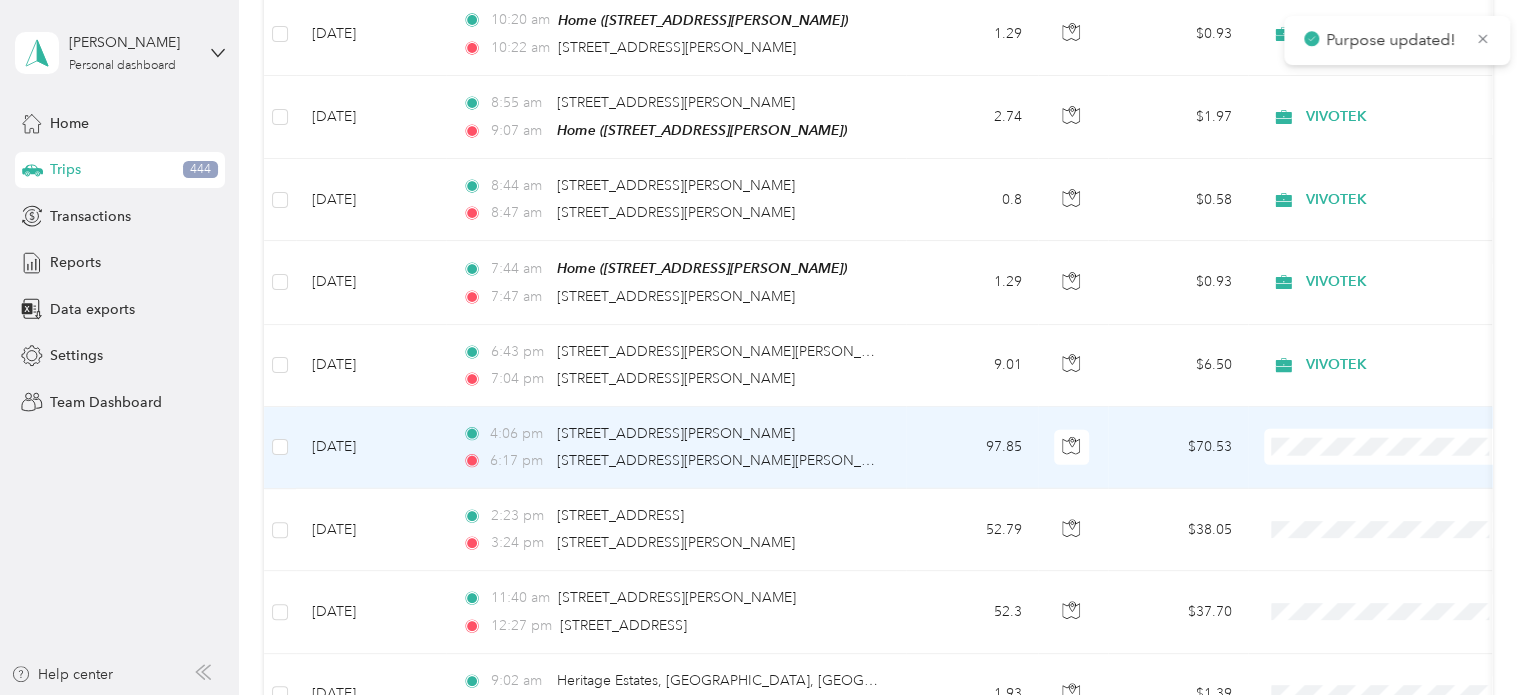 click on "VIVOTEK" at bounding box center [1405, 208] 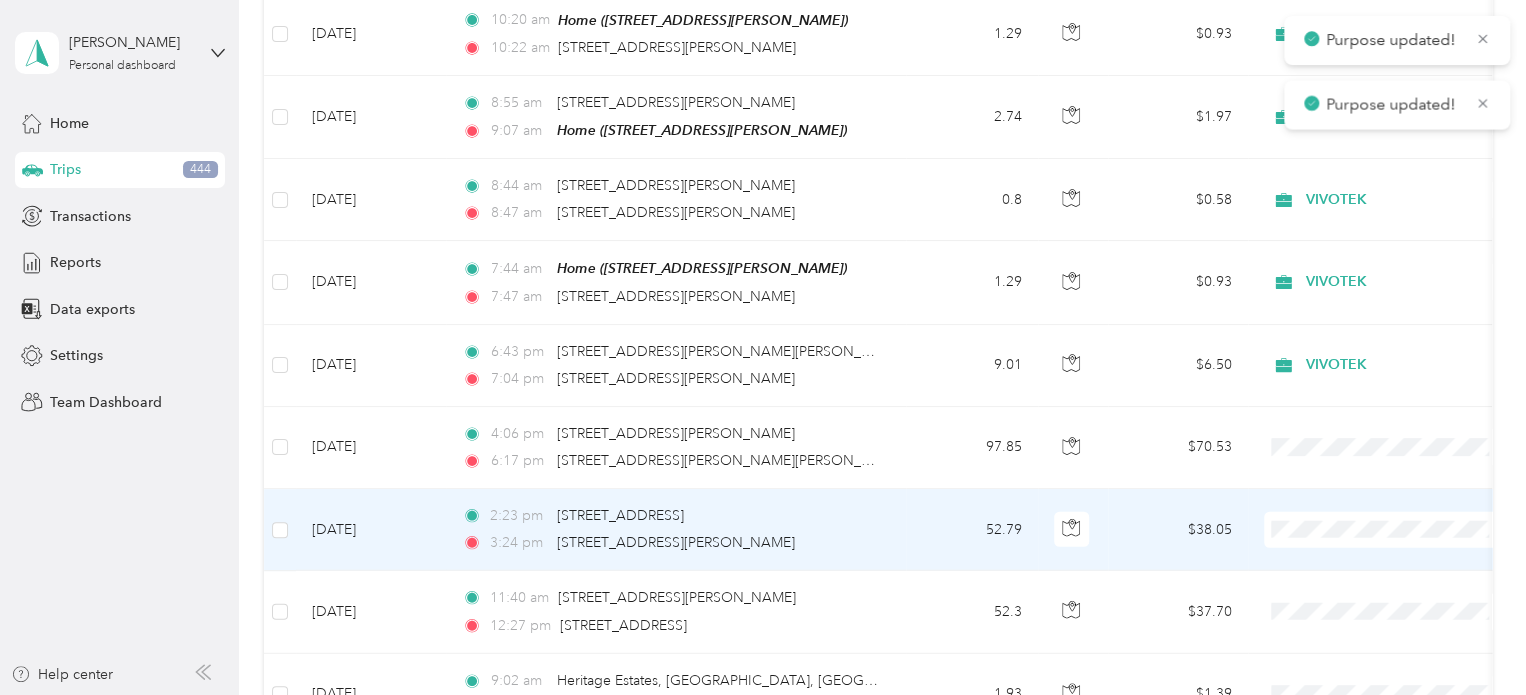 click at bounding box center (1388, 530) 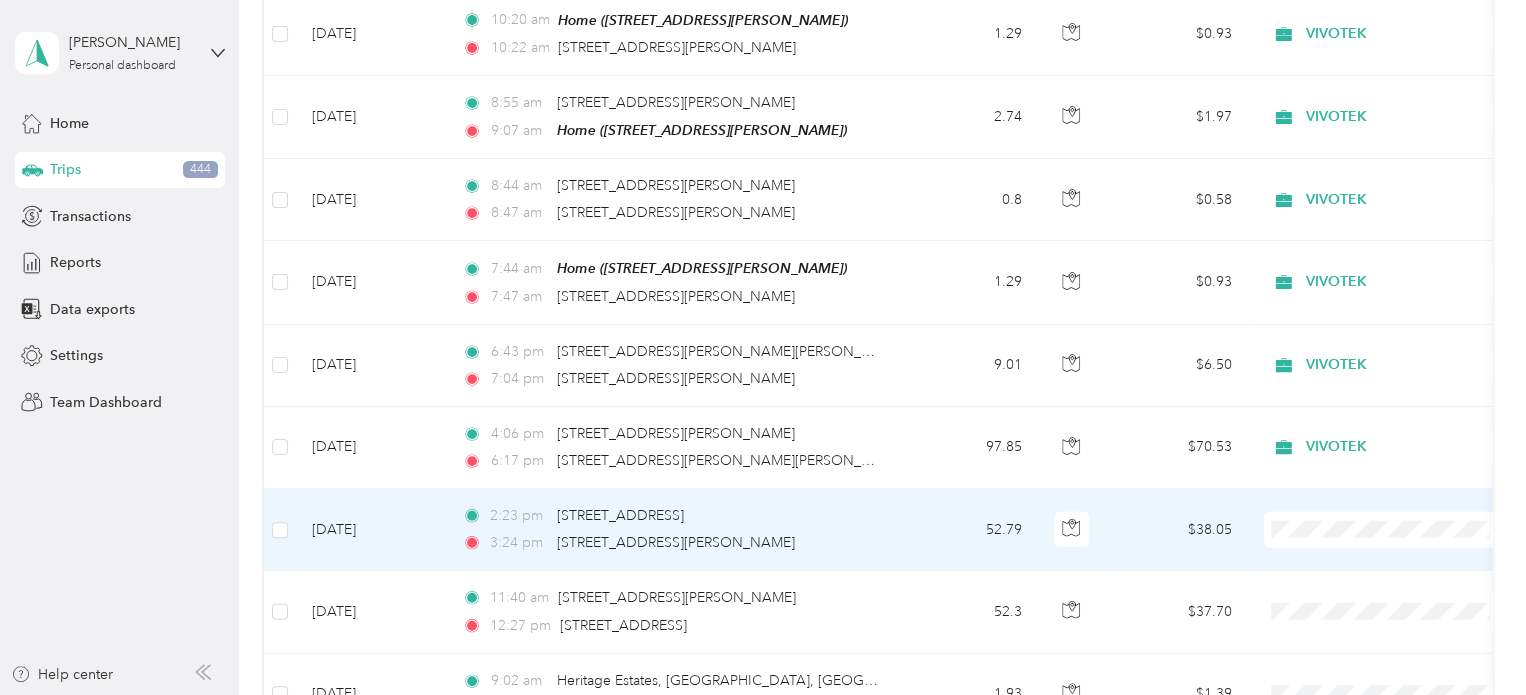 click on "VIVOTEK" at bounding box center [1405, 290] 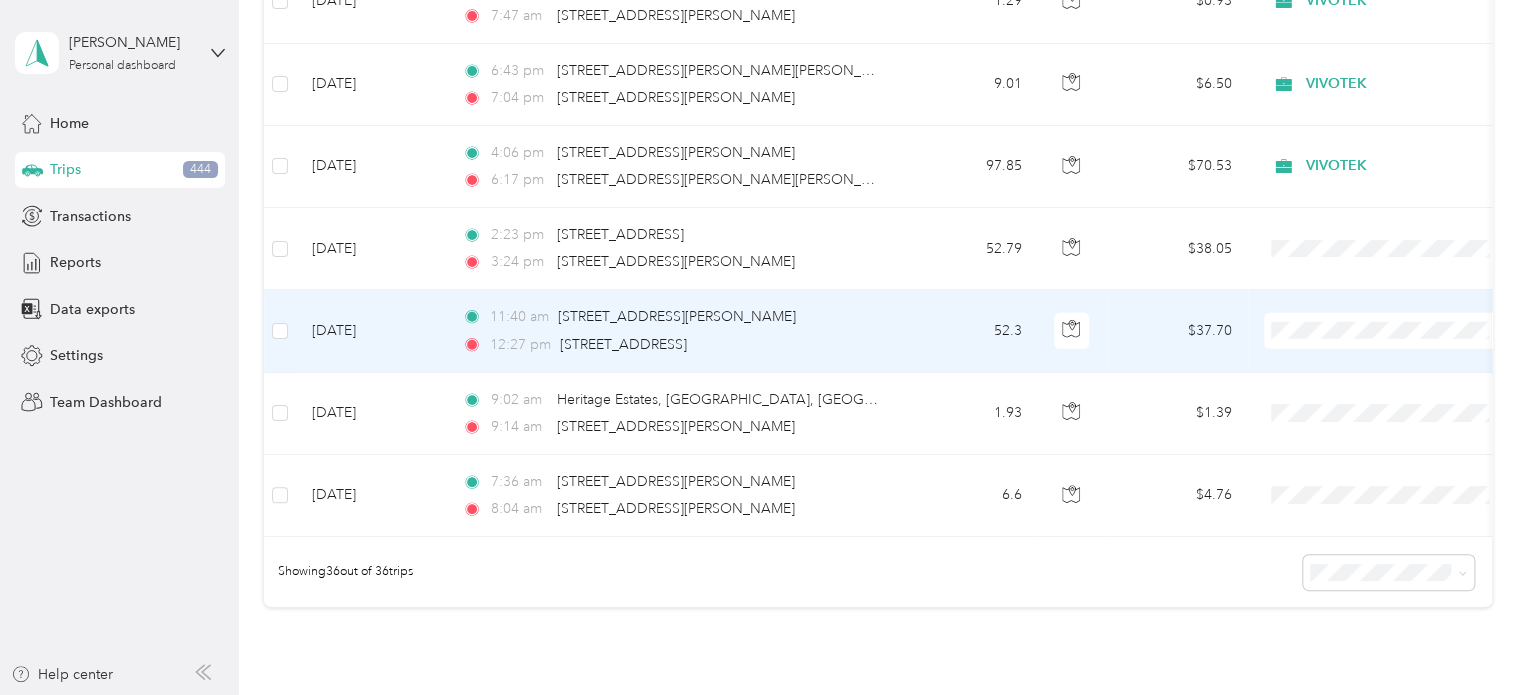 scroll, scrollTop: 2800, scrollLeft: 0, axis: vertical 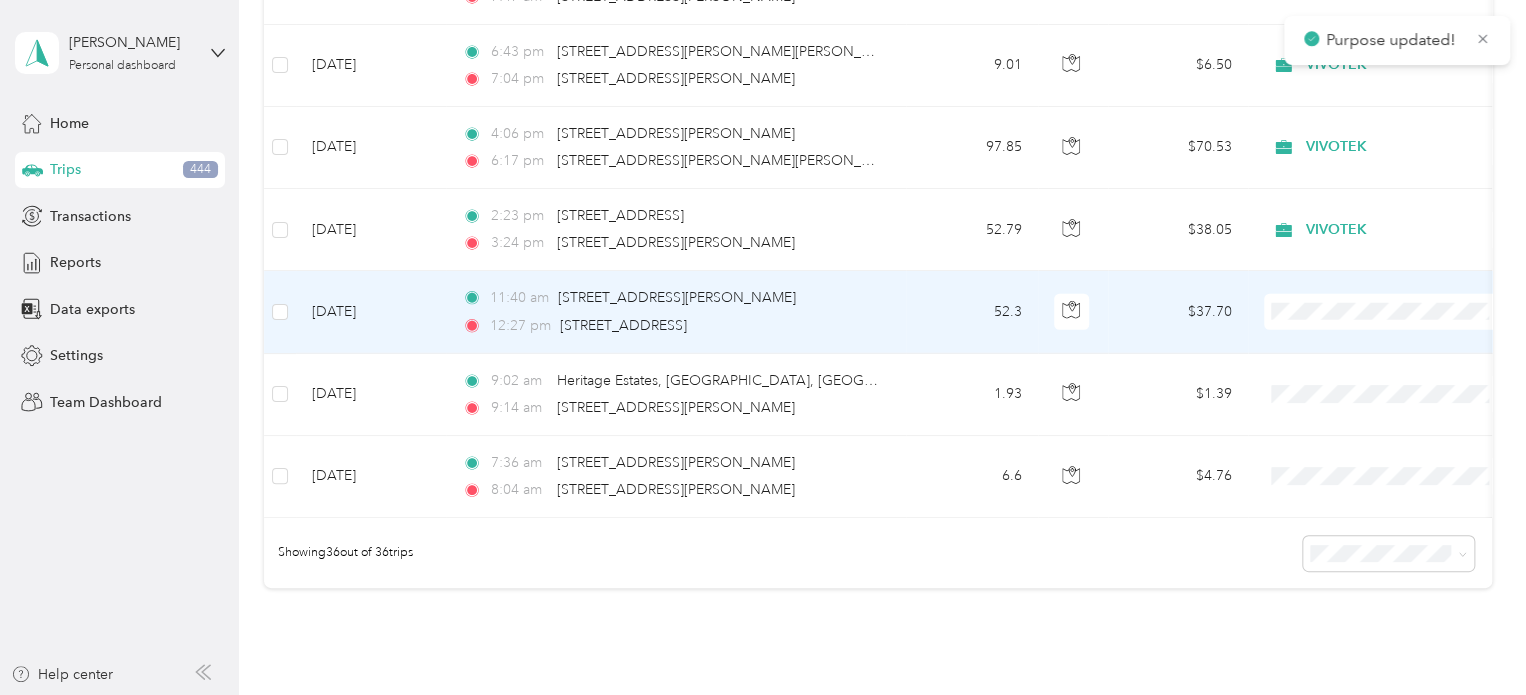 click on "VIVOTEK" at bounding box center (1388, 392) 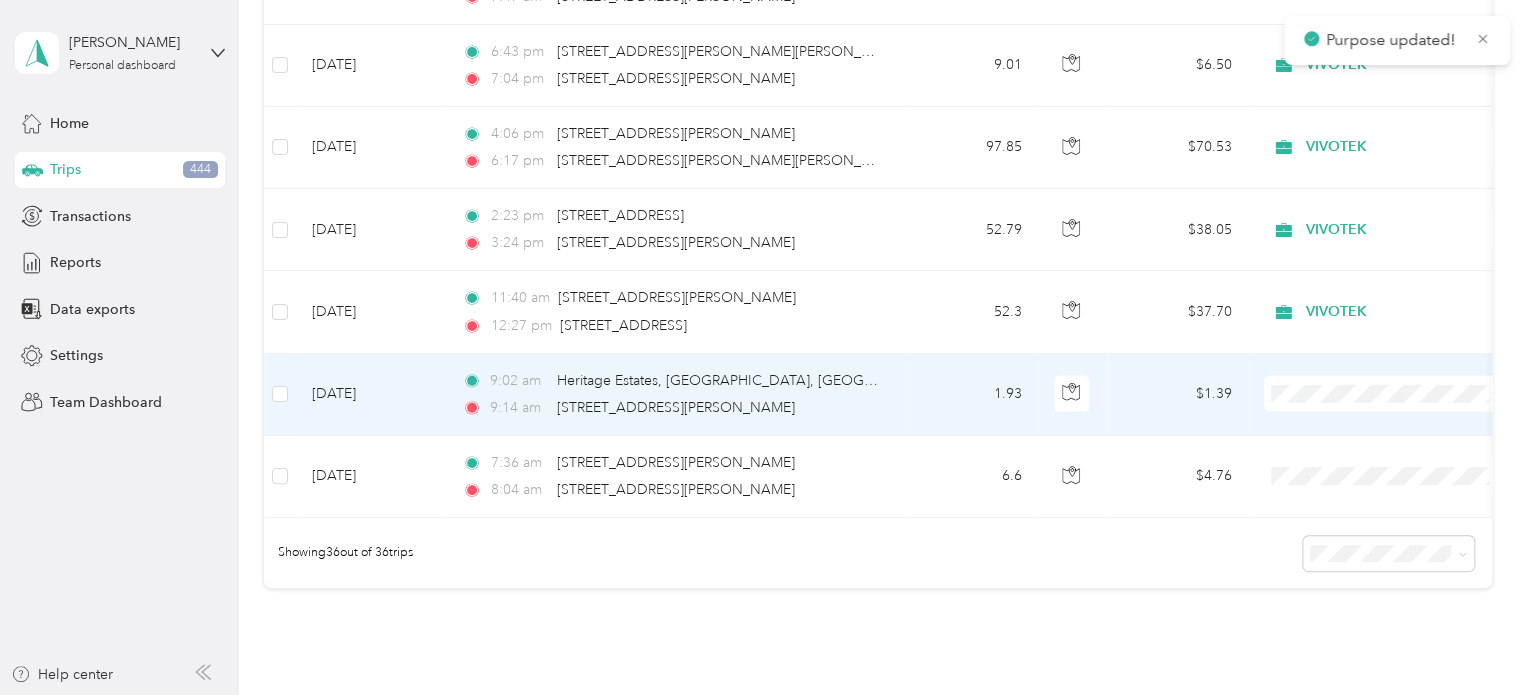 click on "VIVOTEK" at bounding box center [1405, 474] 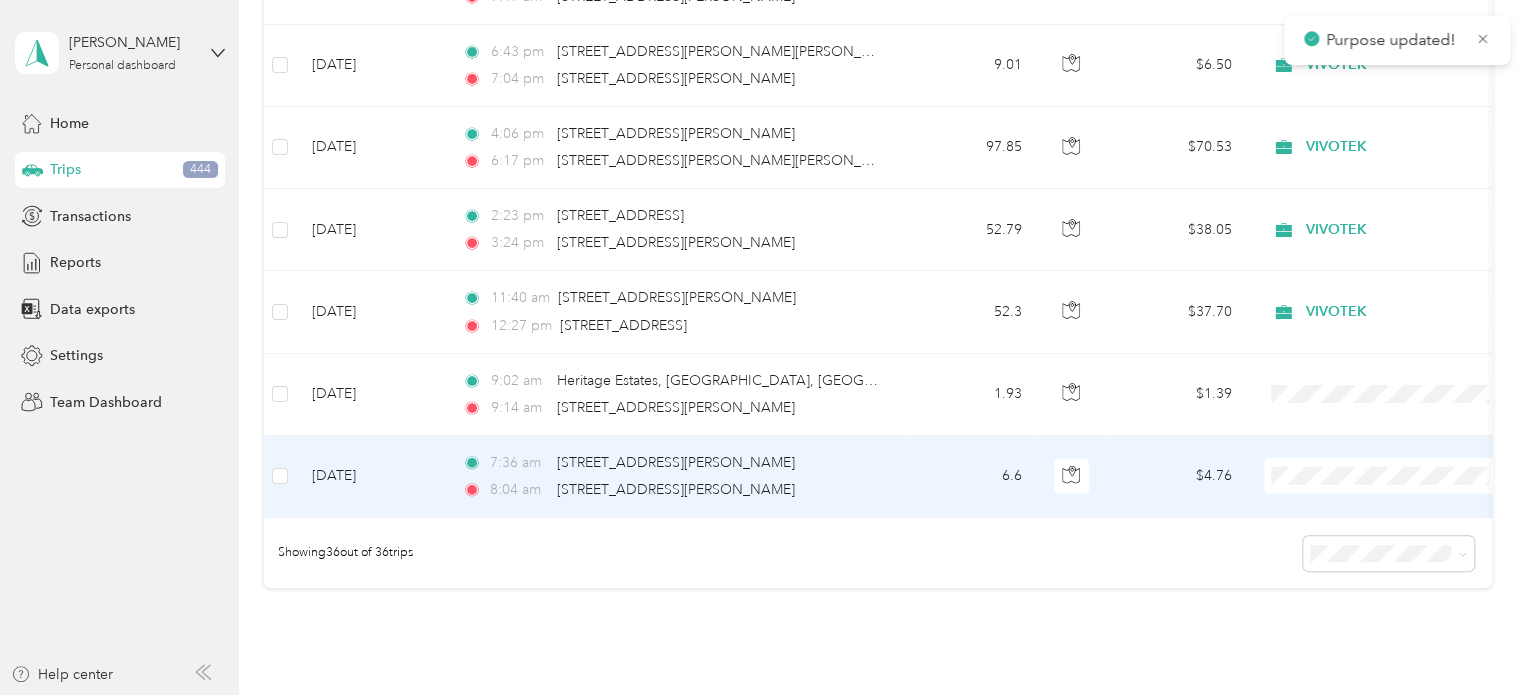 click on "VIVOTEK" at bounding box center (1405, 236) 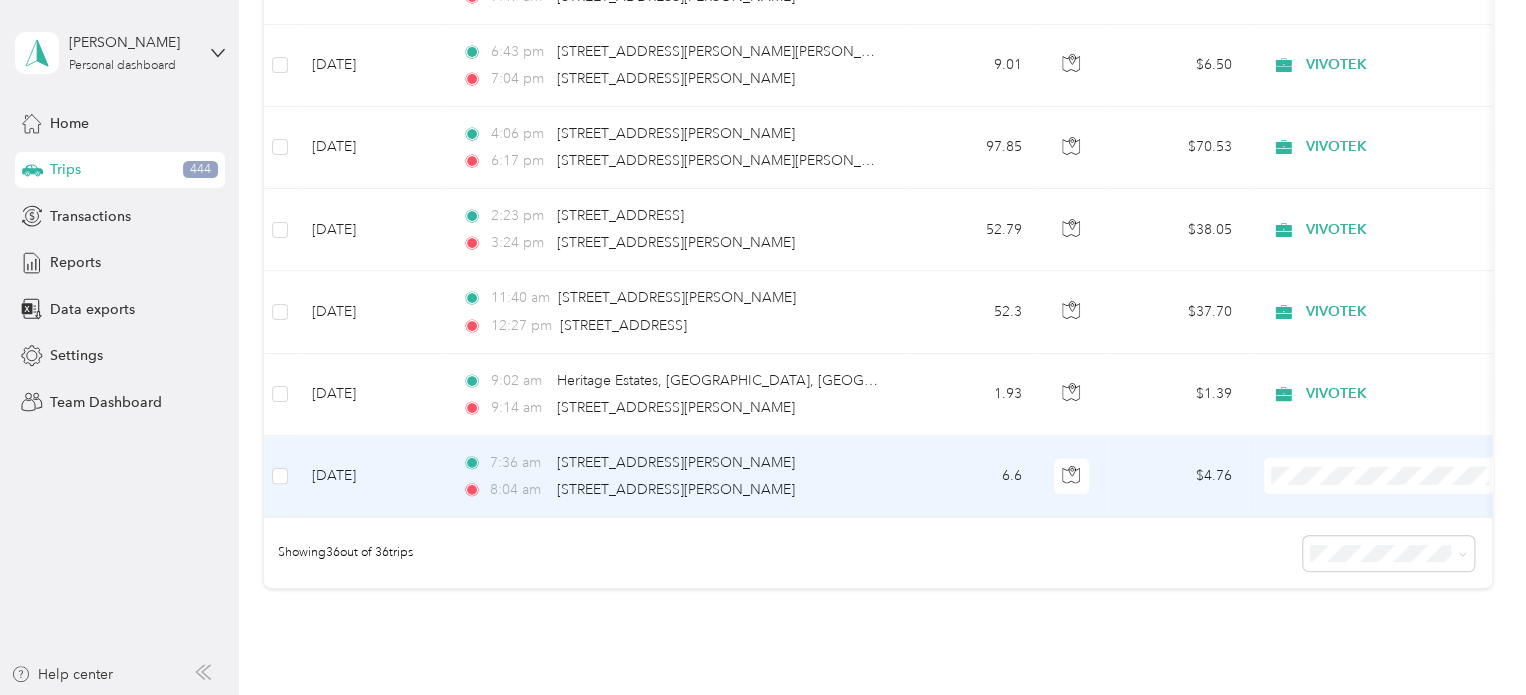 click on "VIVOTEK" at bounding box center (1405, 235) 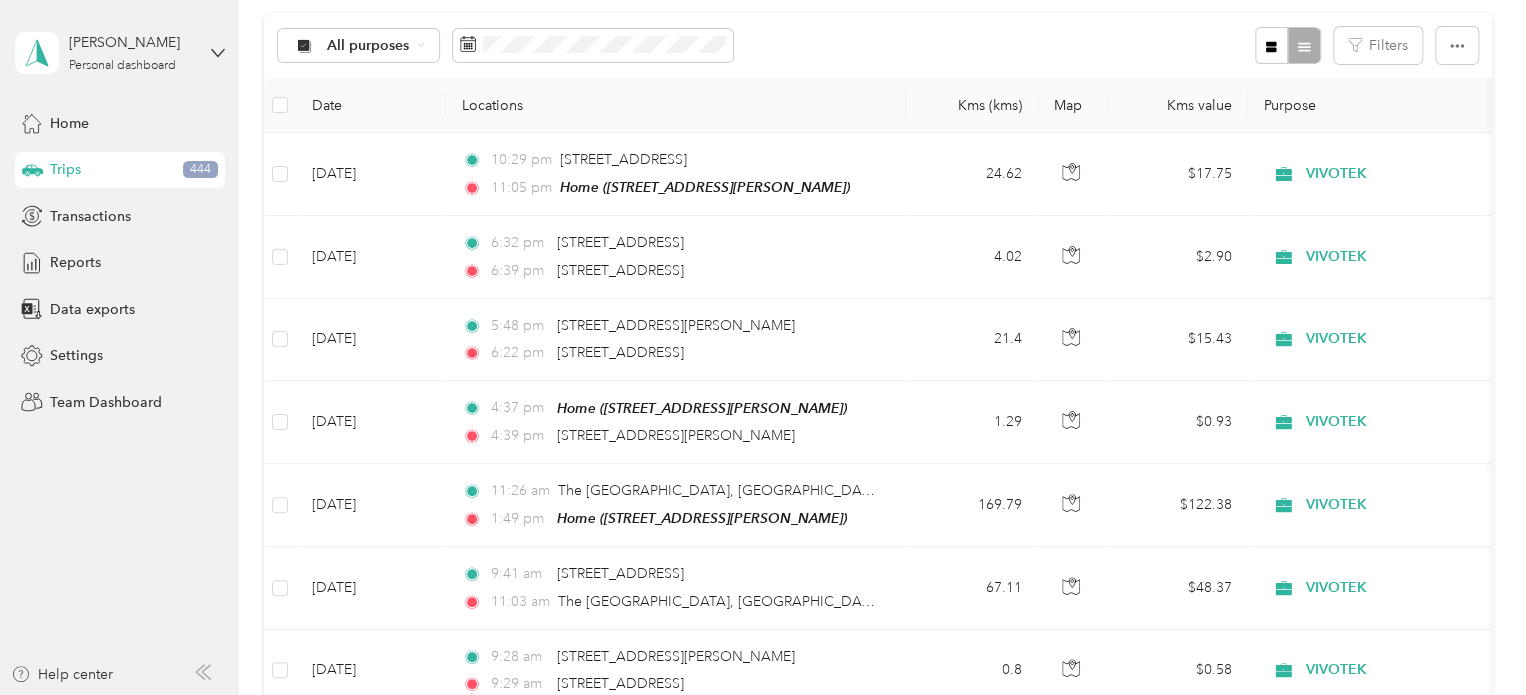 scroll, scrollTop: 100, scrollLeft: 0, axis: vertical 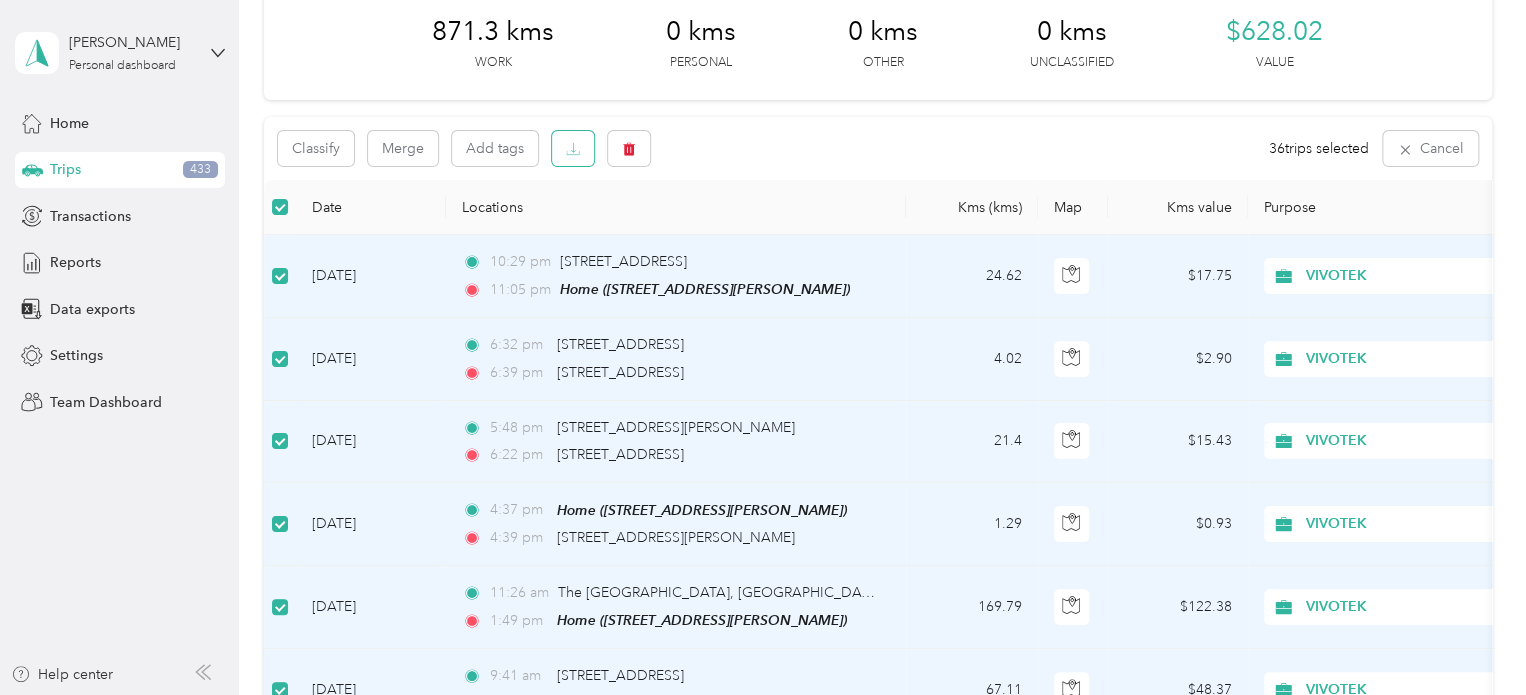 click 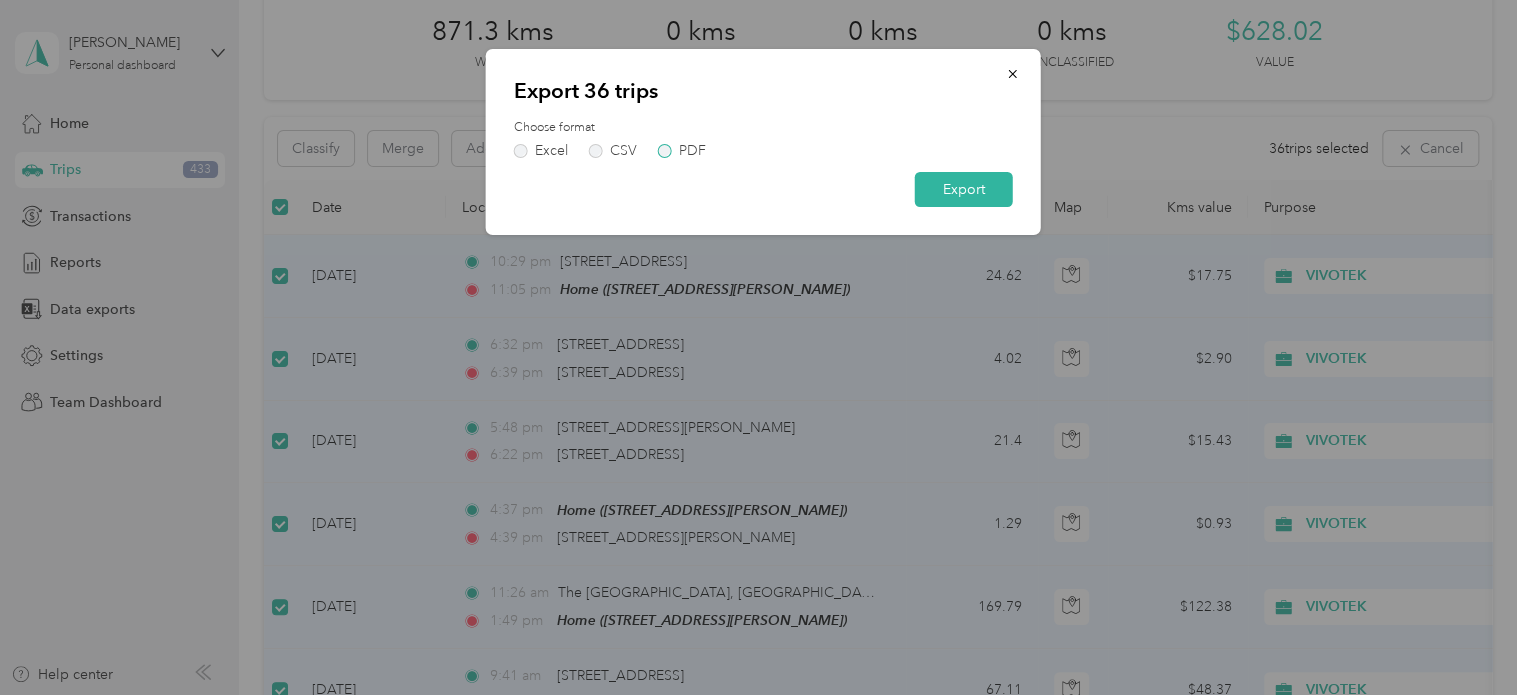 click on "PDF" at bounding box center (682, 151) 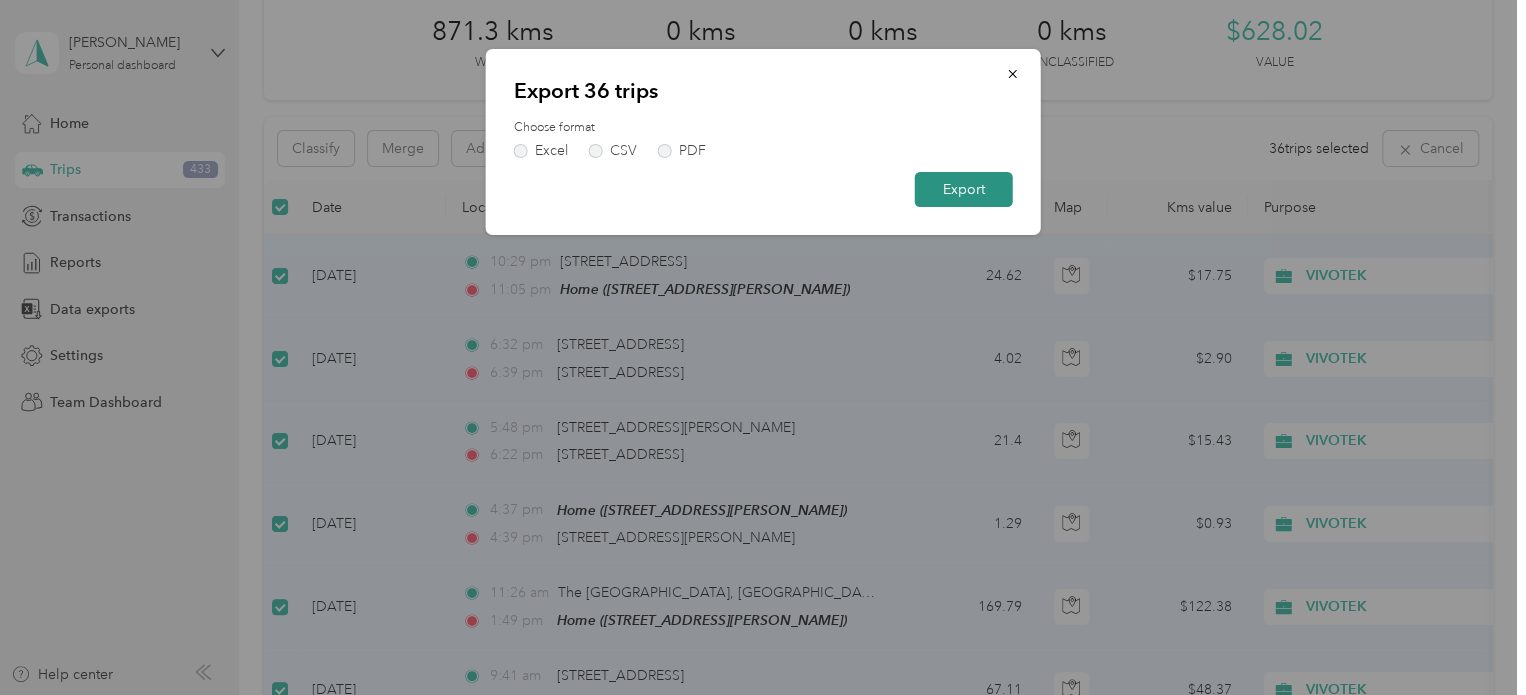 click on "Export" at bounding box center (964, 189) 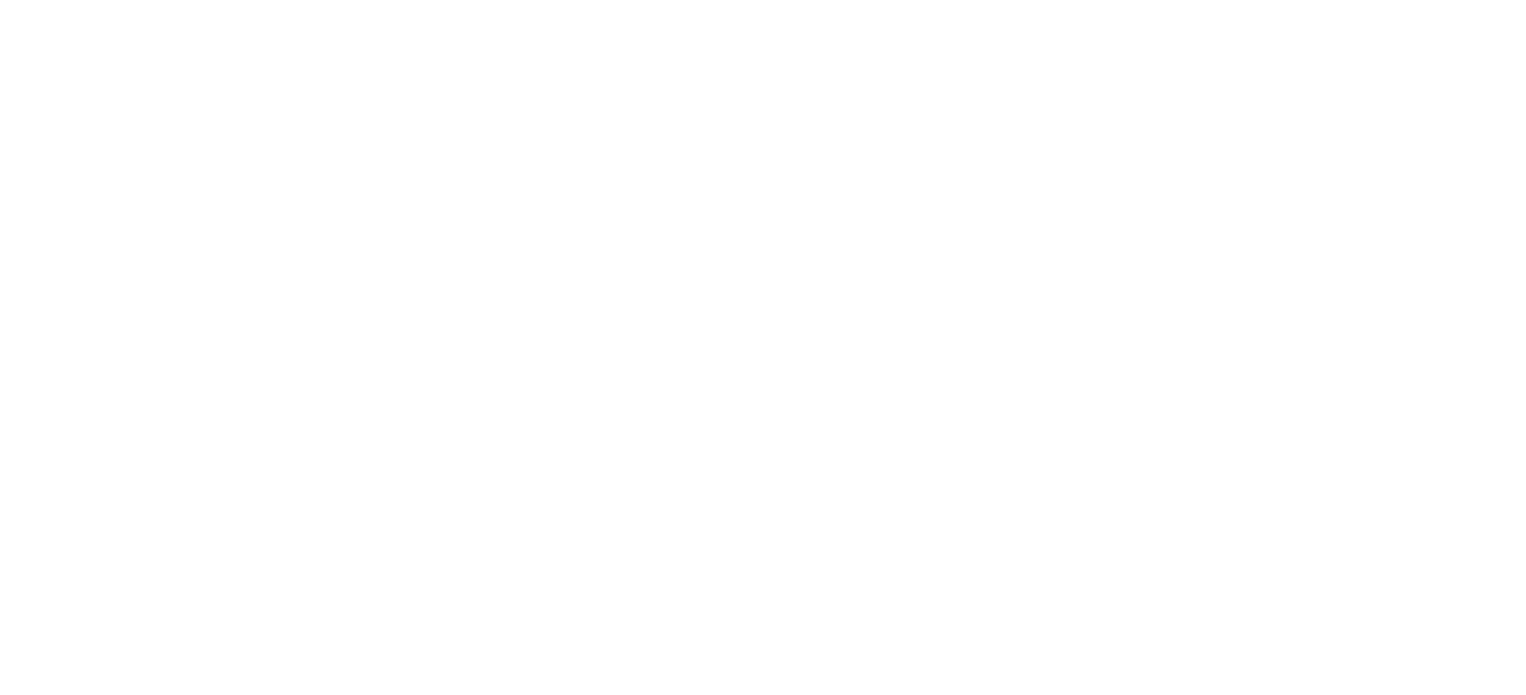 scroll, scrollTop: 0, scrollLeft: 0, axis: both 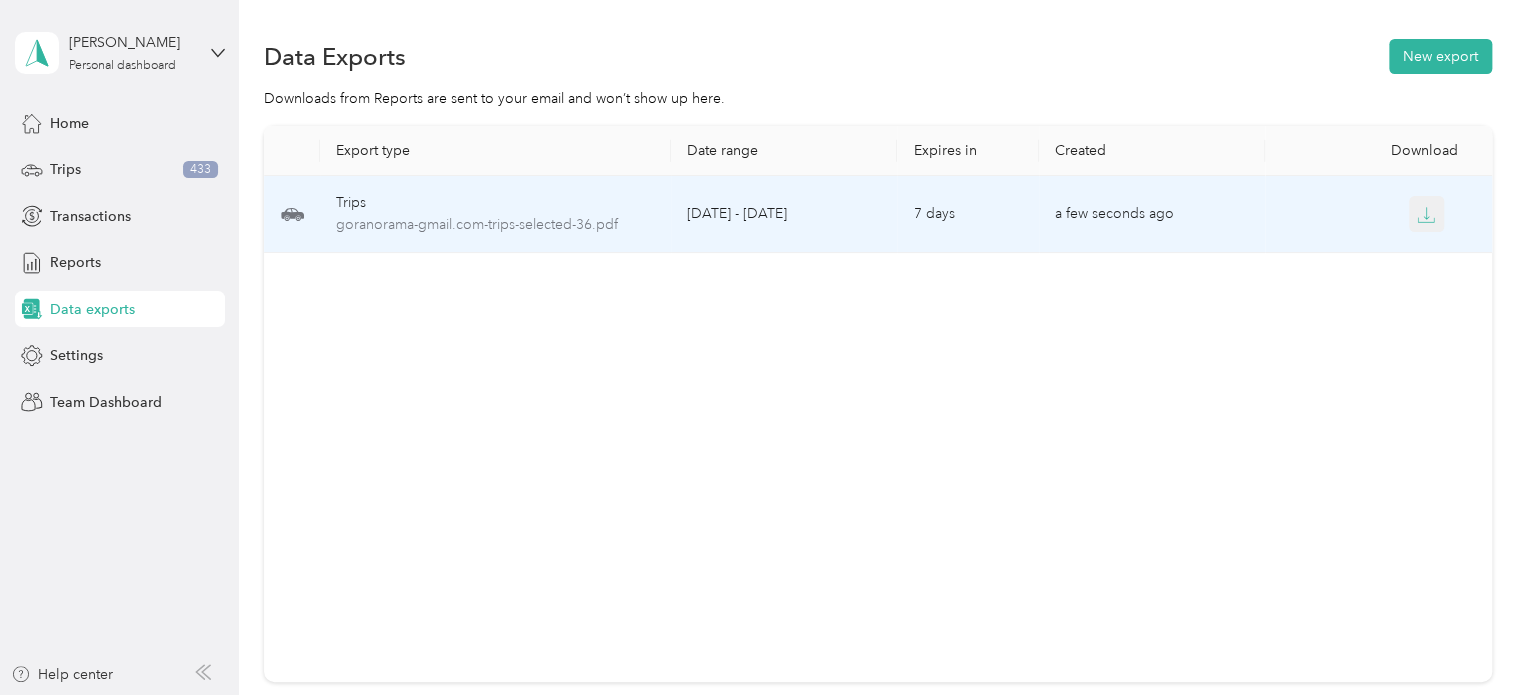 click 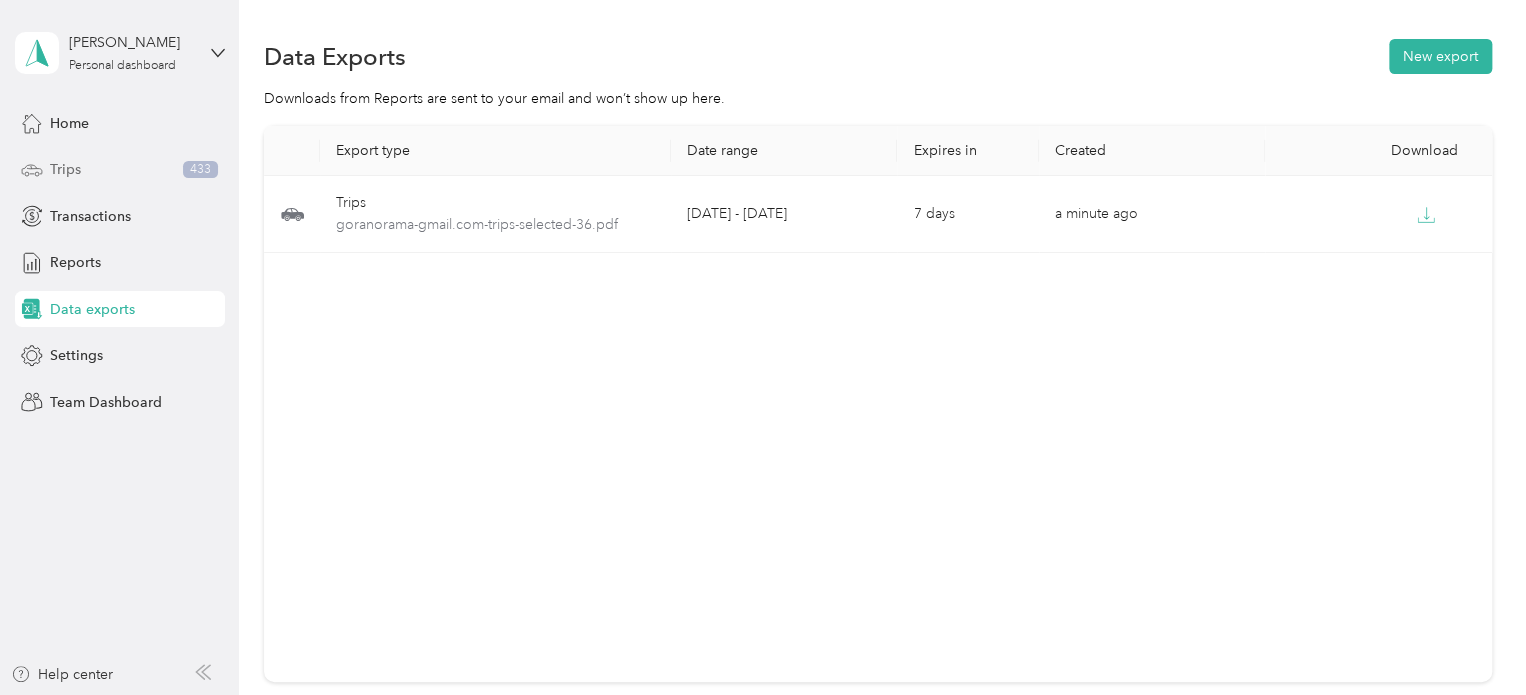 click on "Trips 433" at bounding box center [120, 170] 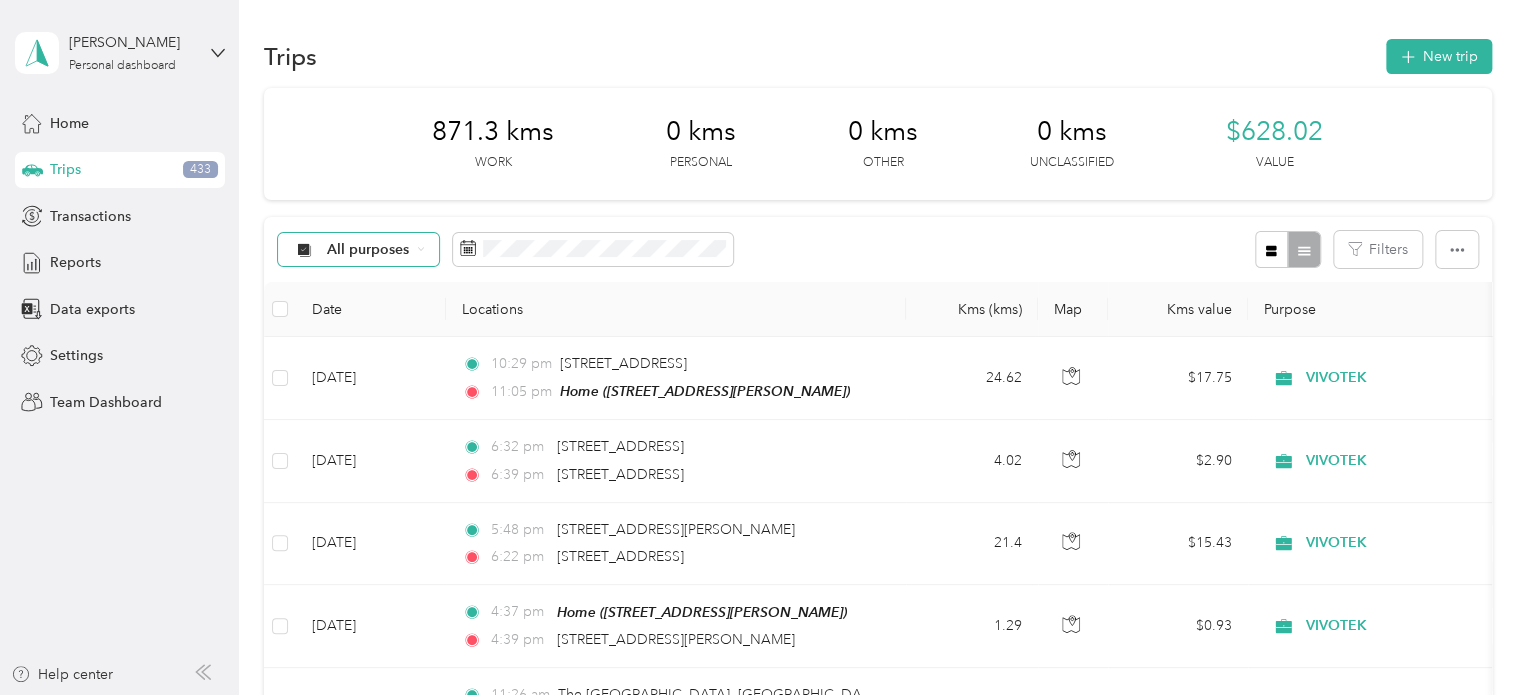 click 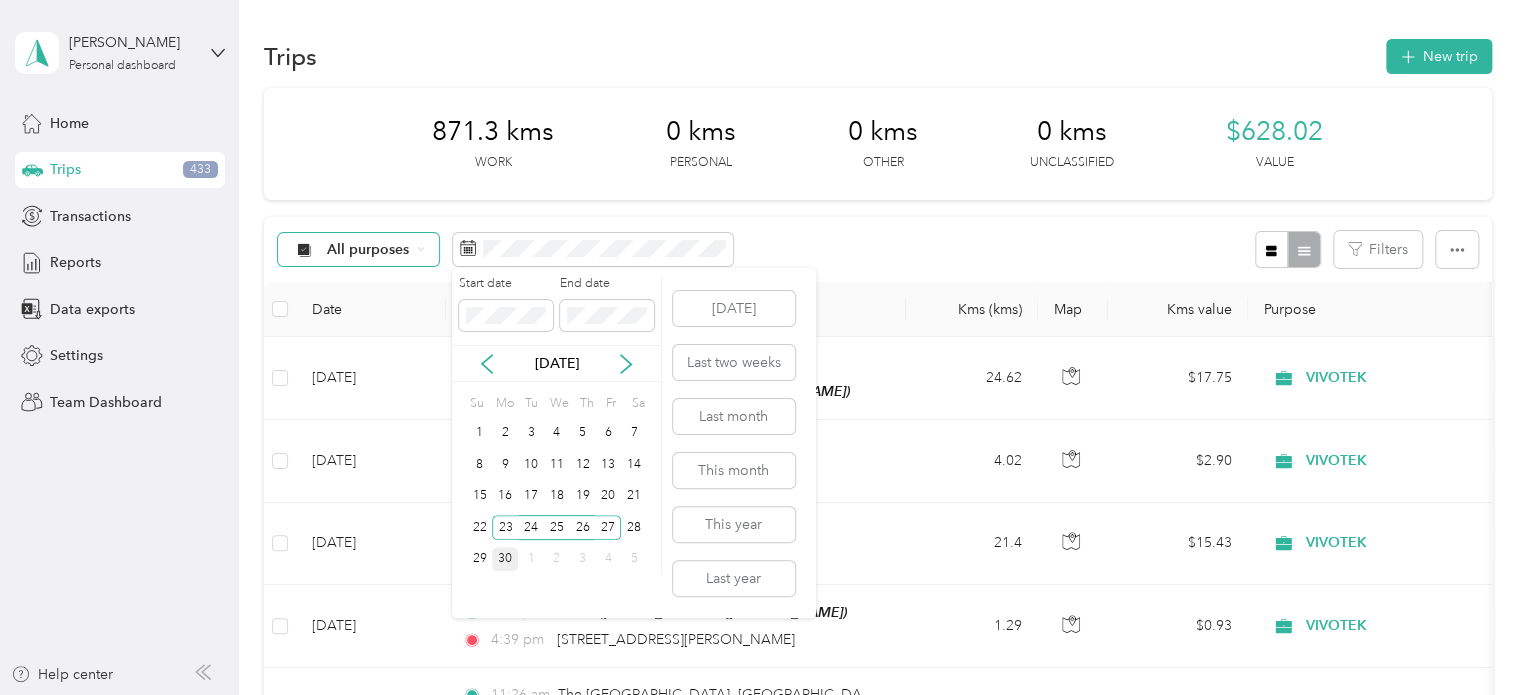 click on "30" at bounding box center [505, 559] 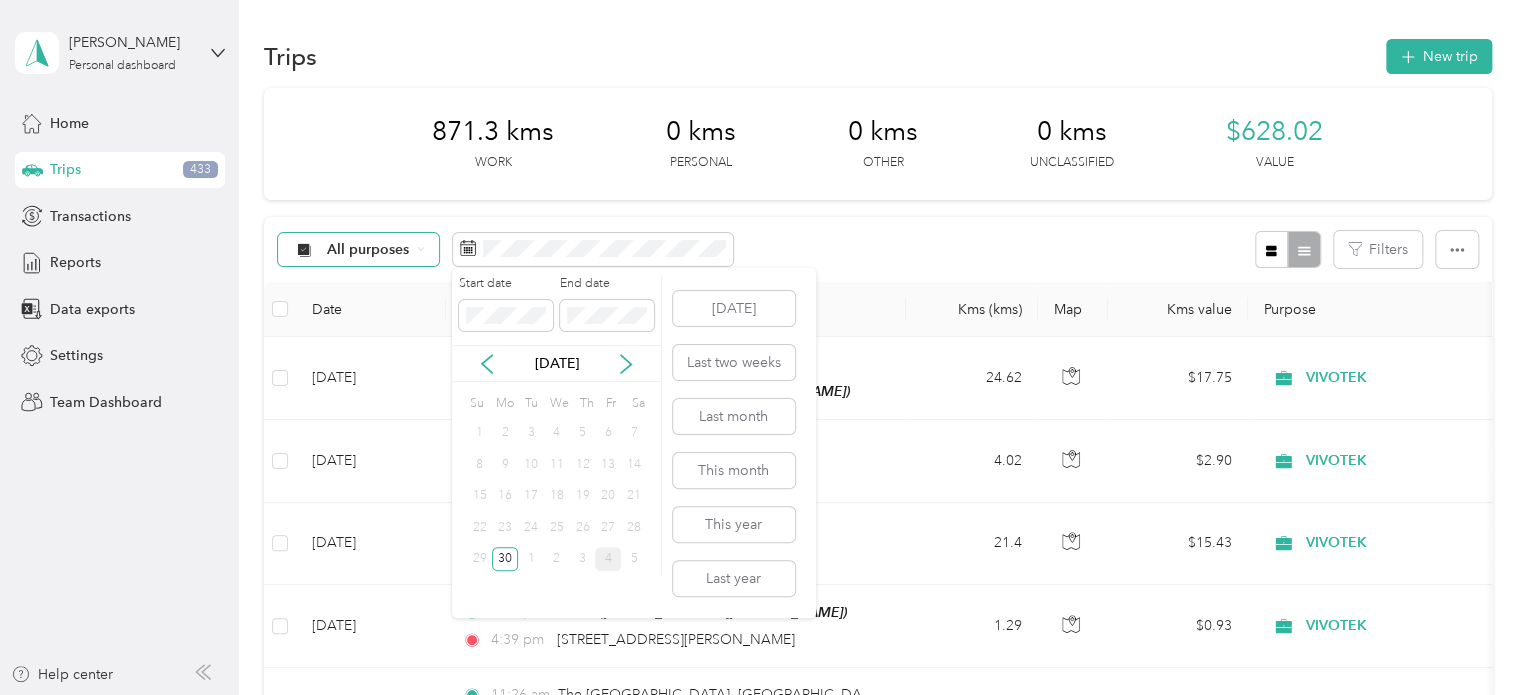 click on "4" at bounding box center (608, 559) 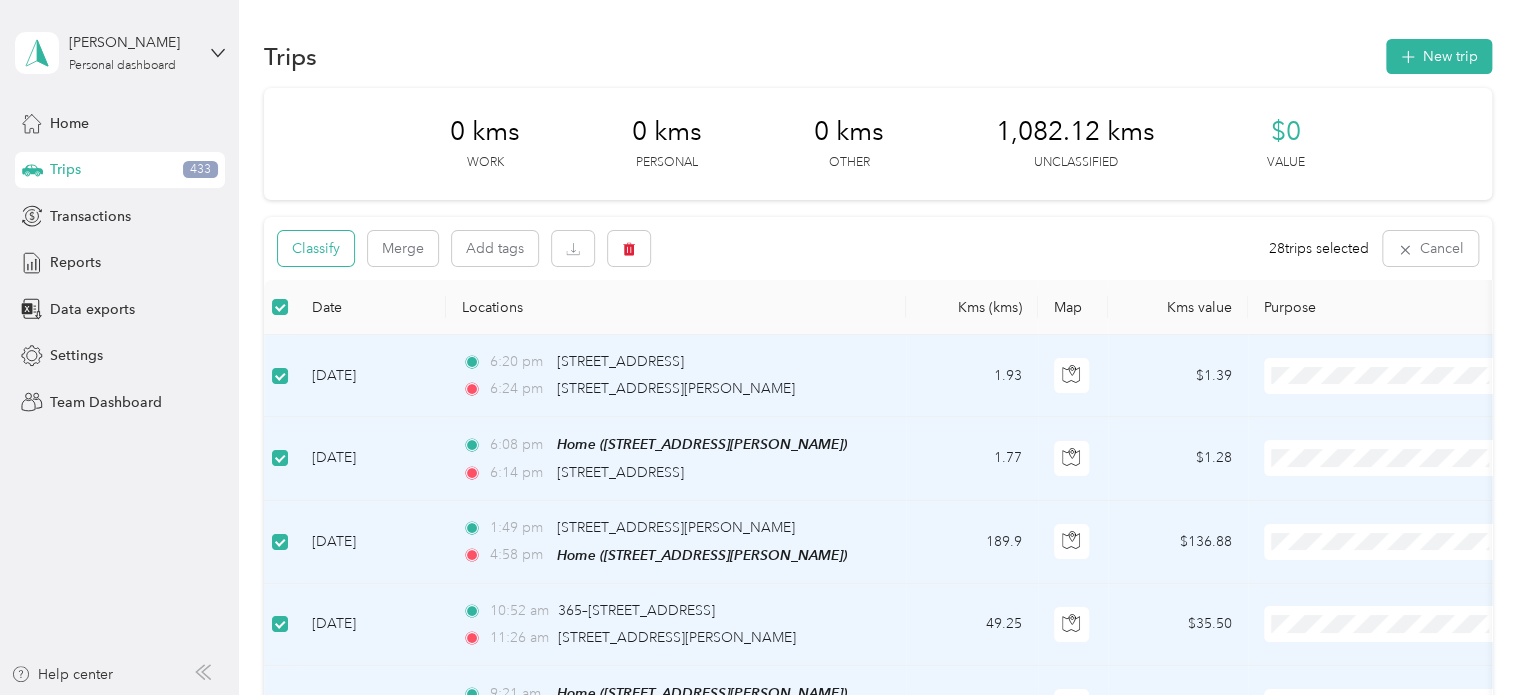 click on "Classify" at bounding box center (316, 248) 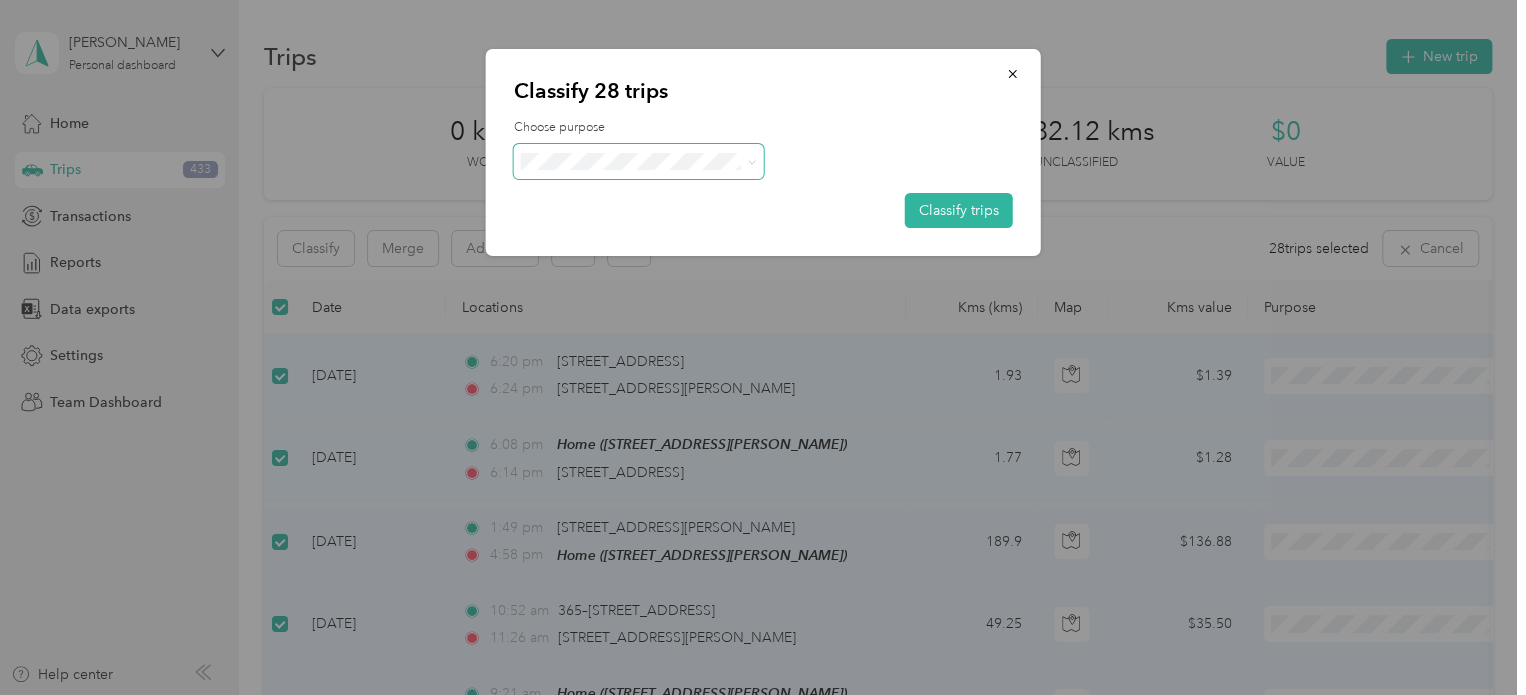 click at bounding box center (751, 161) 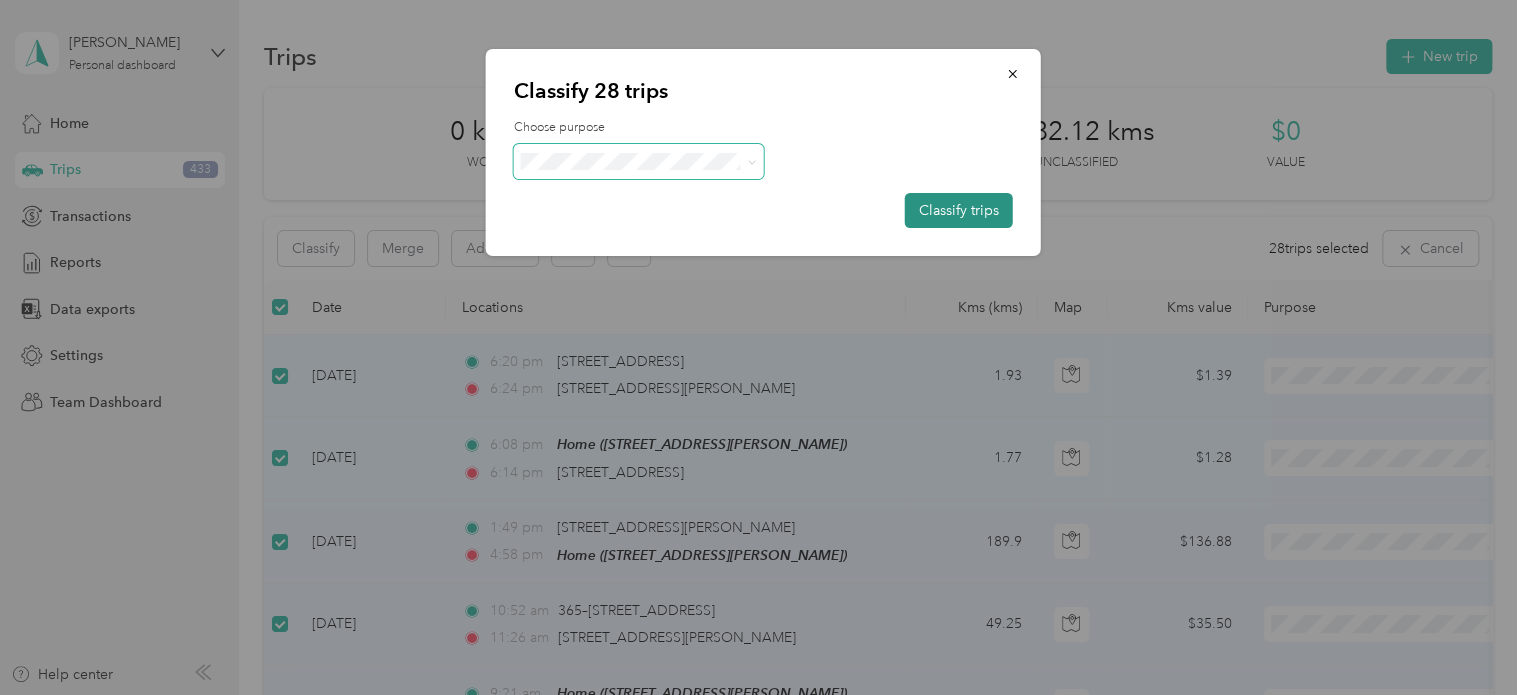 click on "Classify trips" at bounding box center [959, 210] 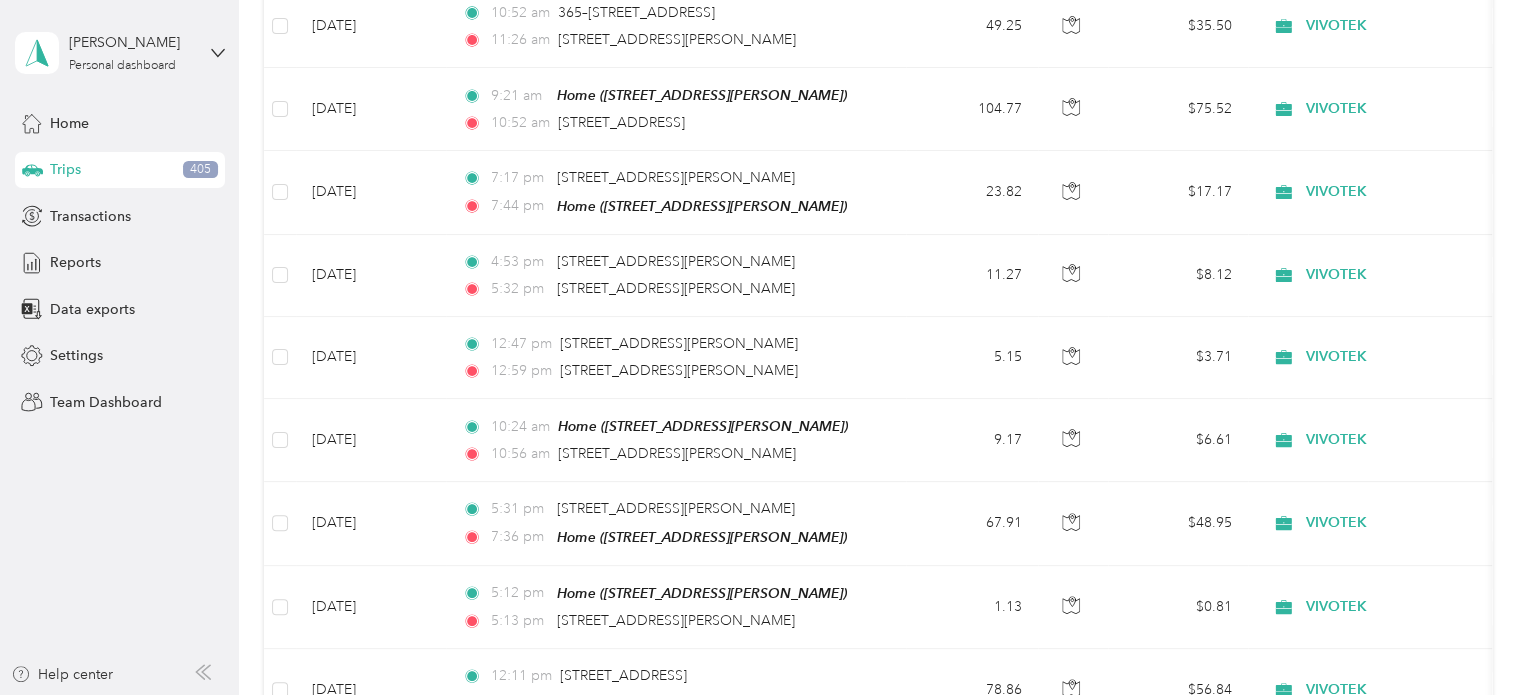scroll, scrollTop: 0, scrollLeft: 0, axis: both 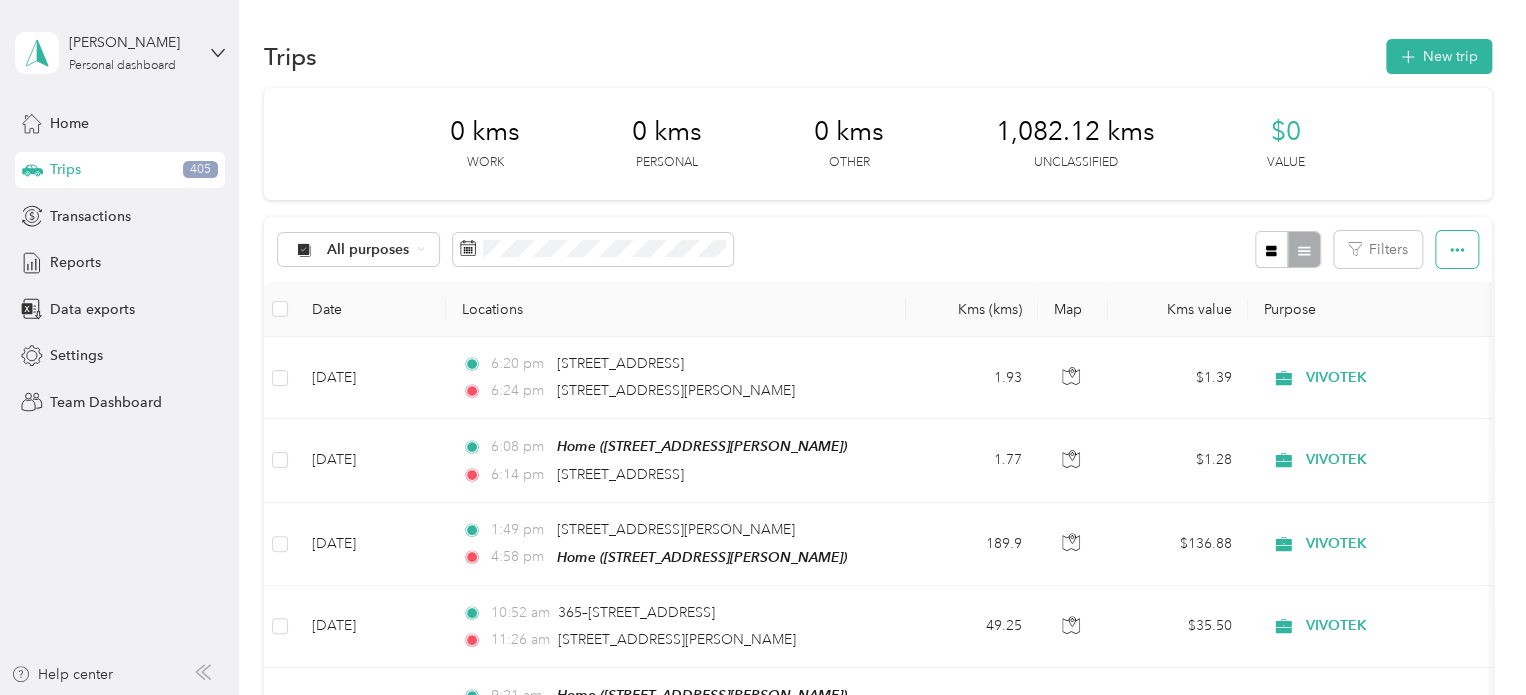 click at bounding box center [1457, 249] 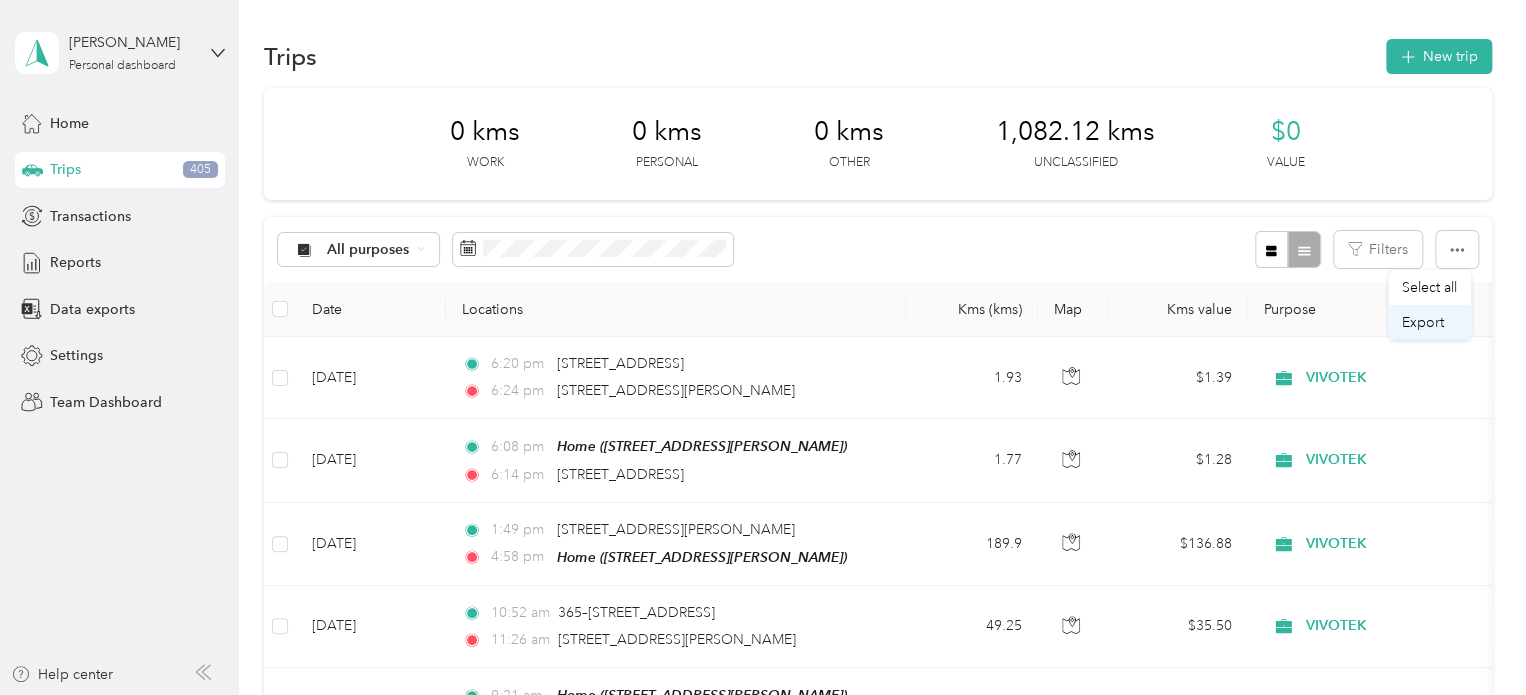click on "Export" at bounding box center [1423, 322] 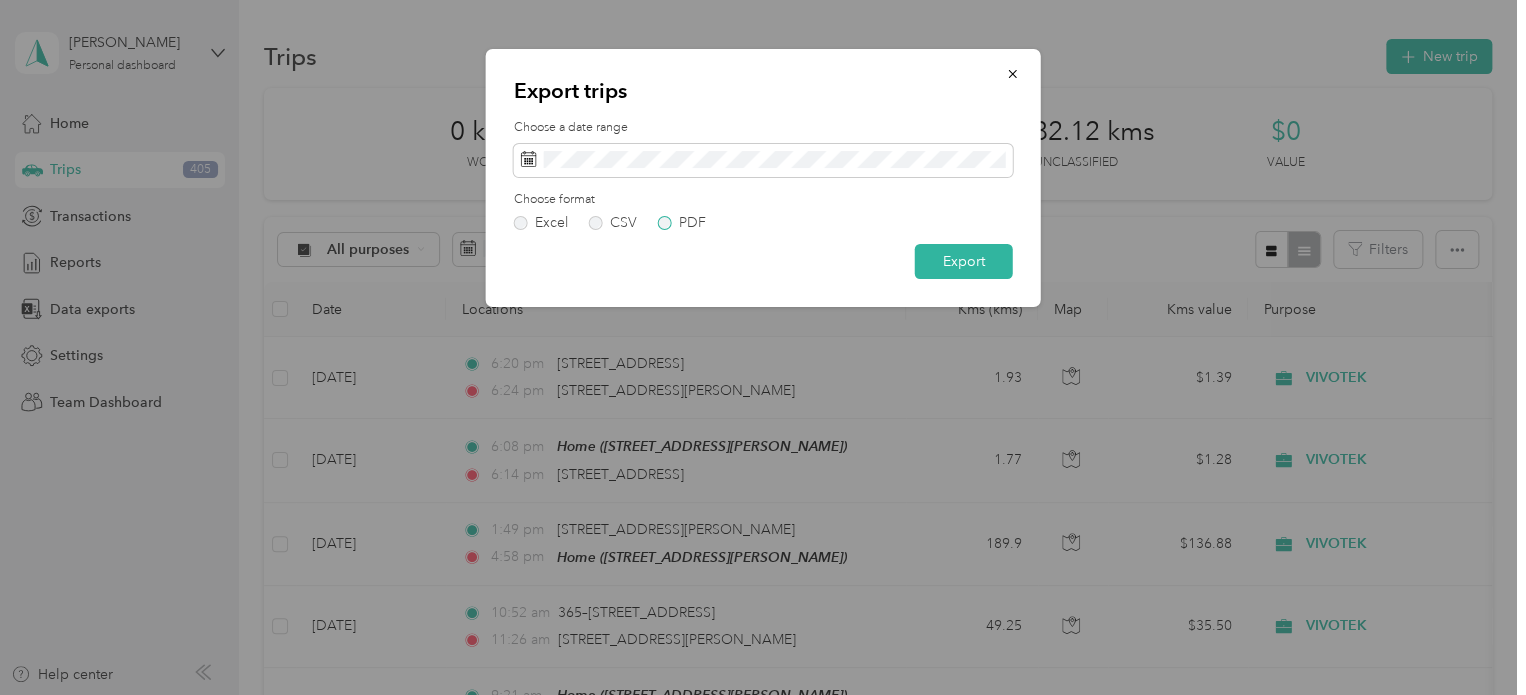 click on "PDF" at bounding box center [682, 223] 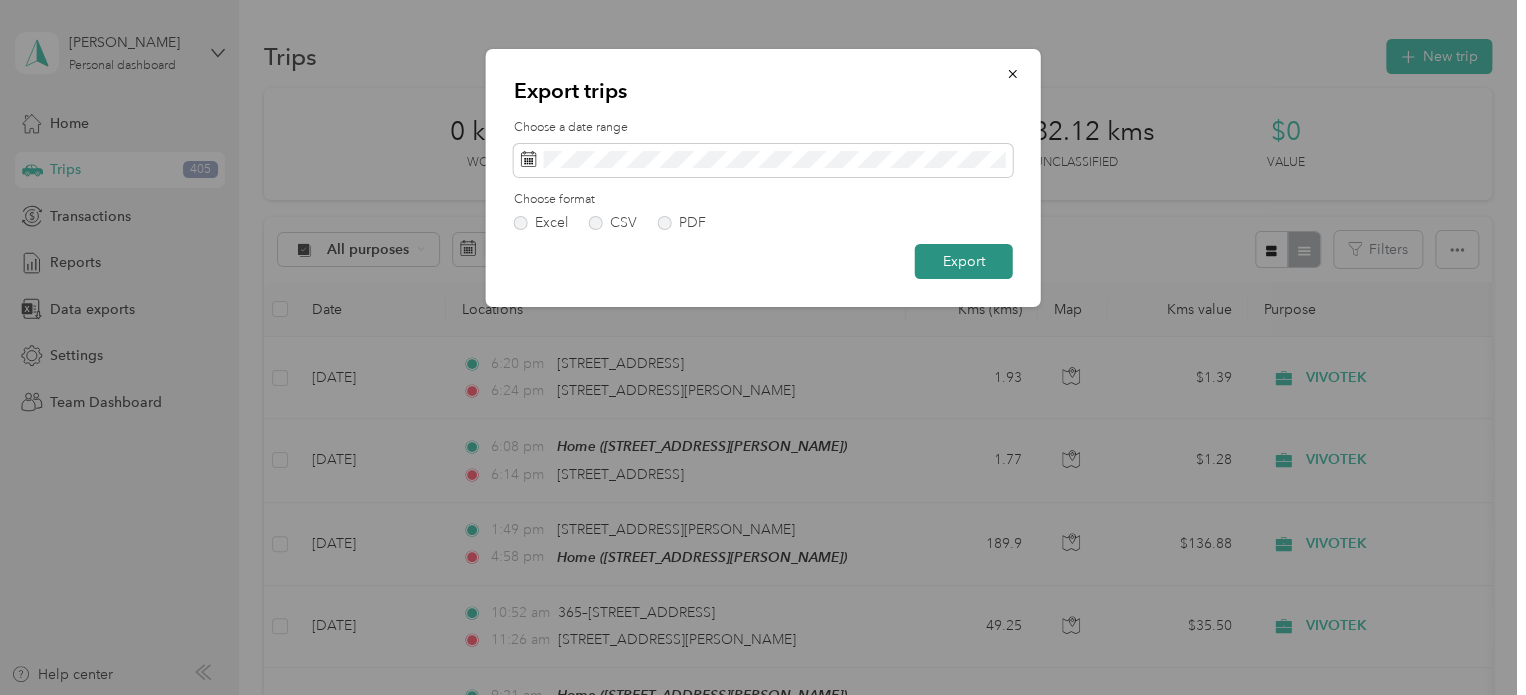 click on "Export" at bounding box center [964, 261] 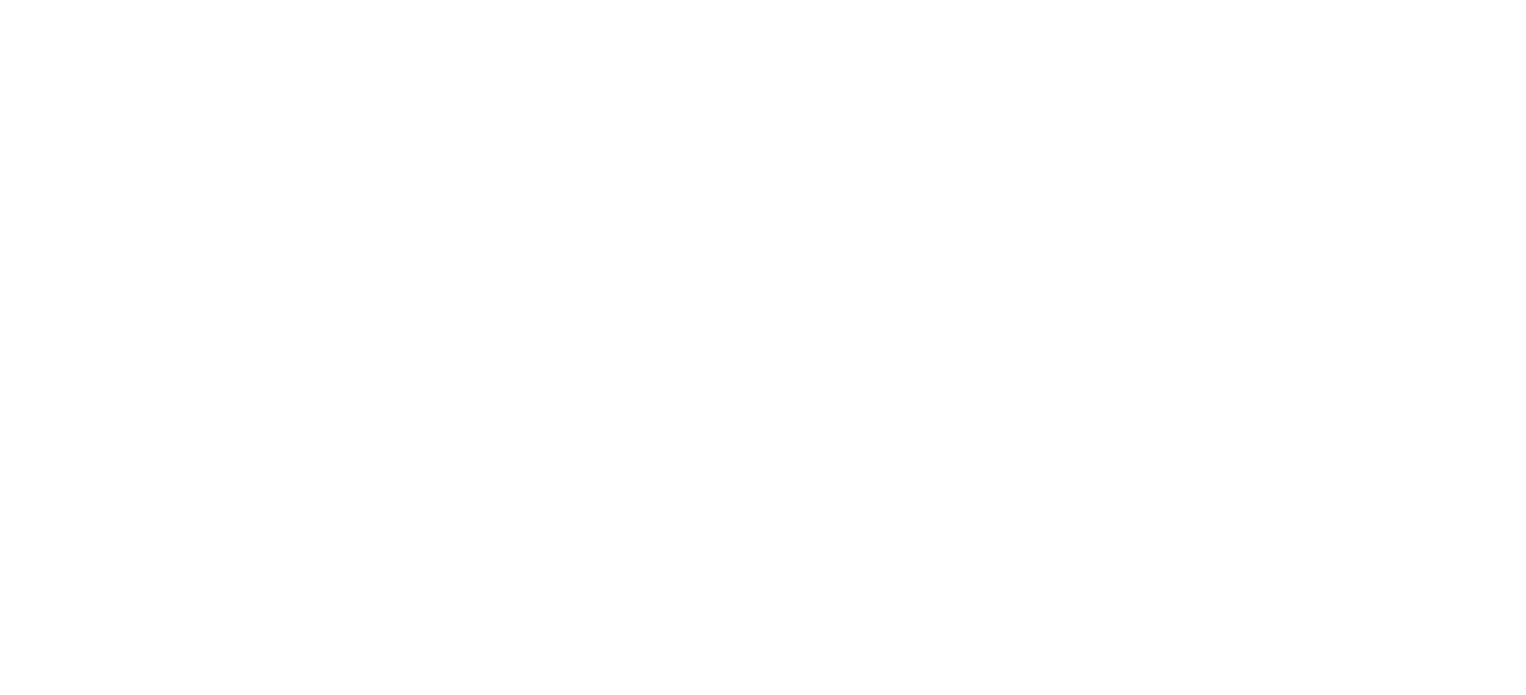 scroll, scrollTop: 0, scrollLeft: 0, axis: both 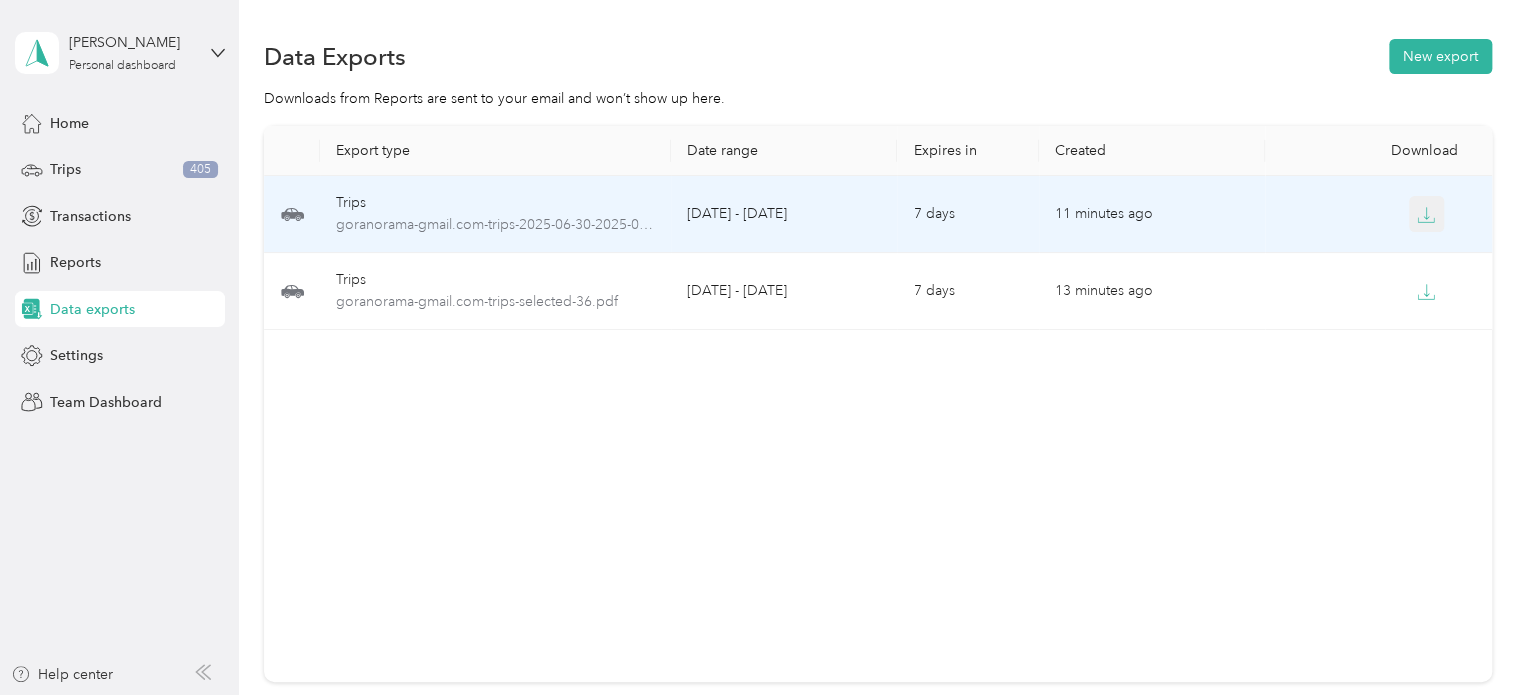 click 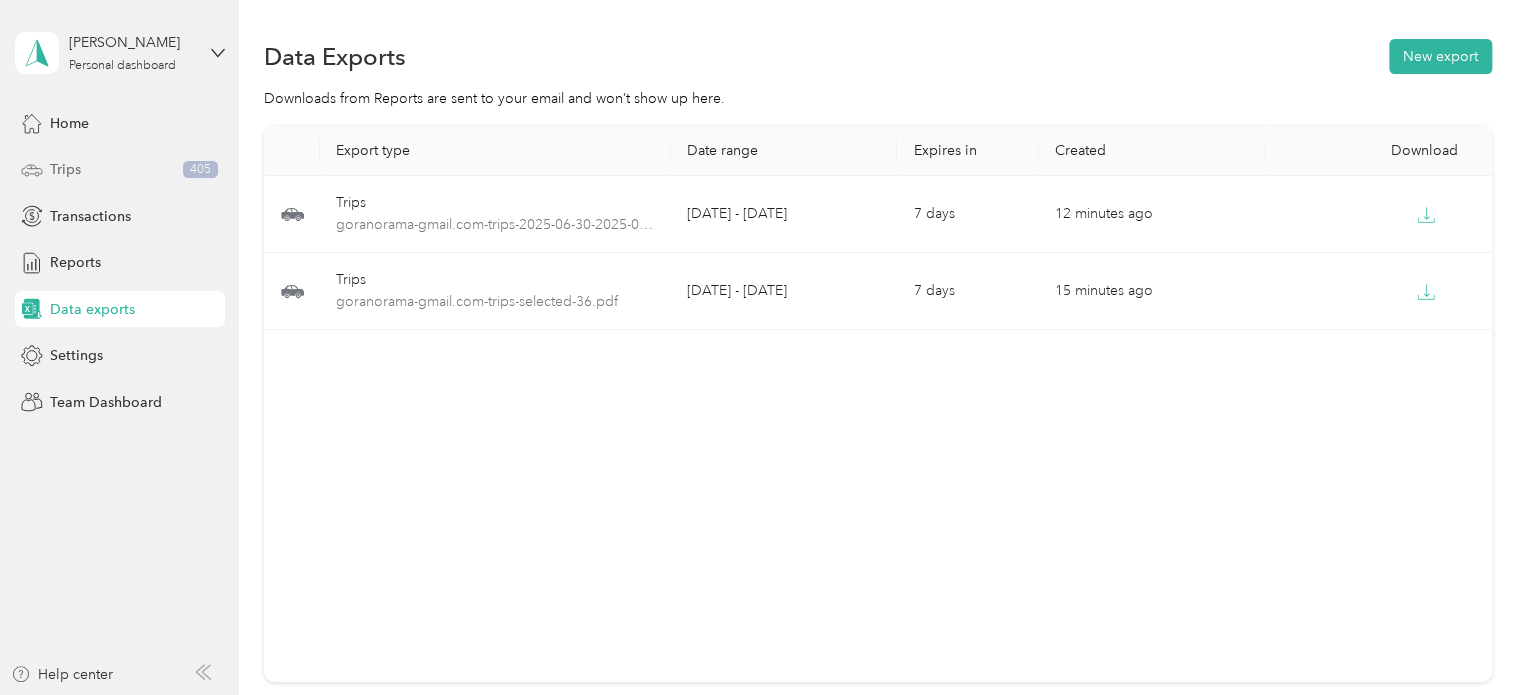 click on "Trips 405" at bounding box center [120, 170] 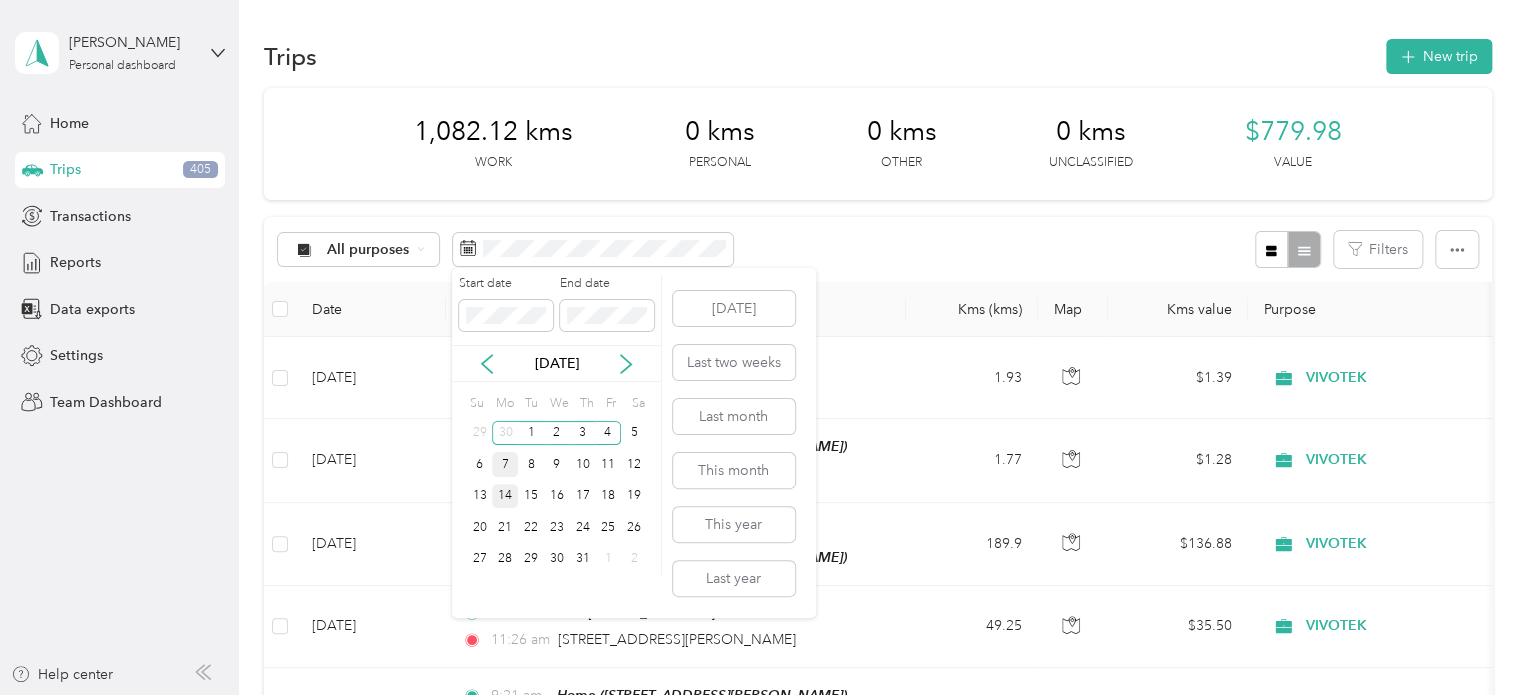 click on "7" at bounding box center (505, 464) 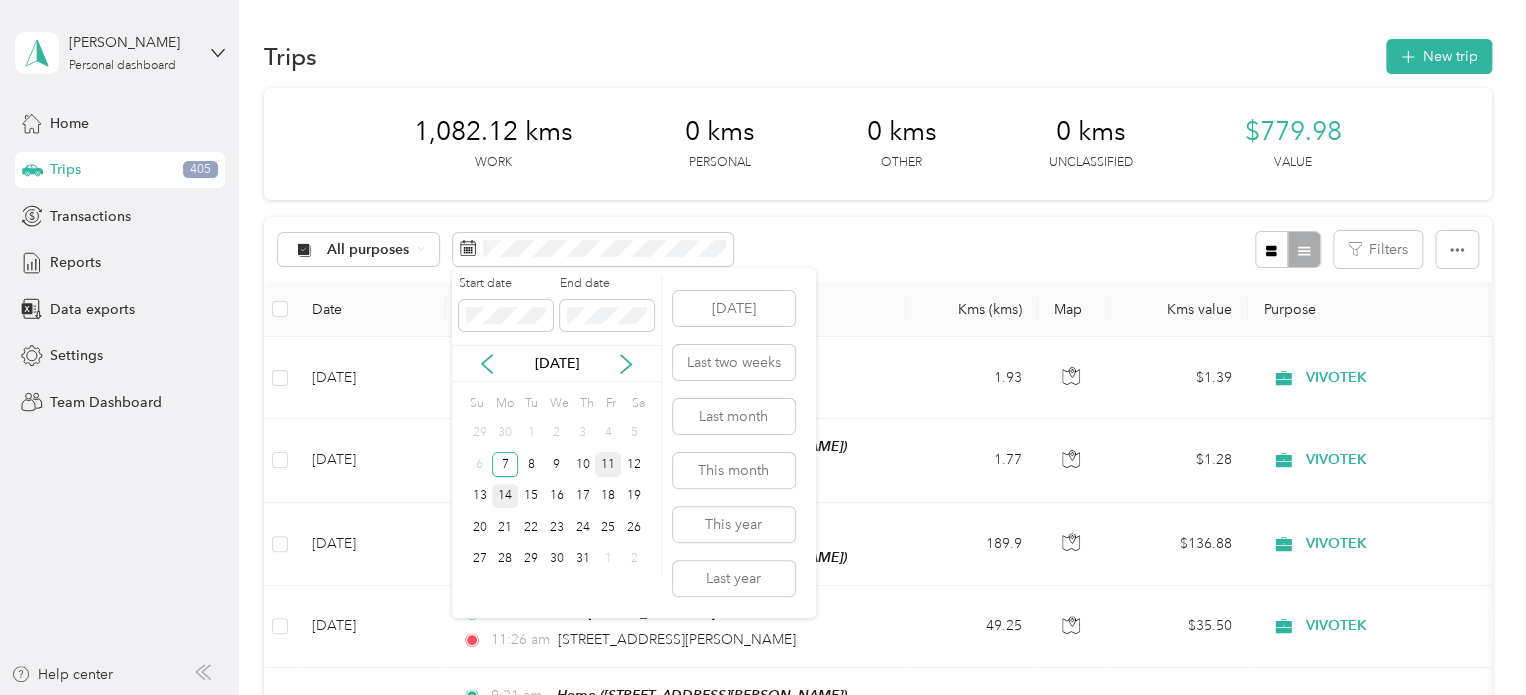 click on "11" at bounding box center (608, 464) 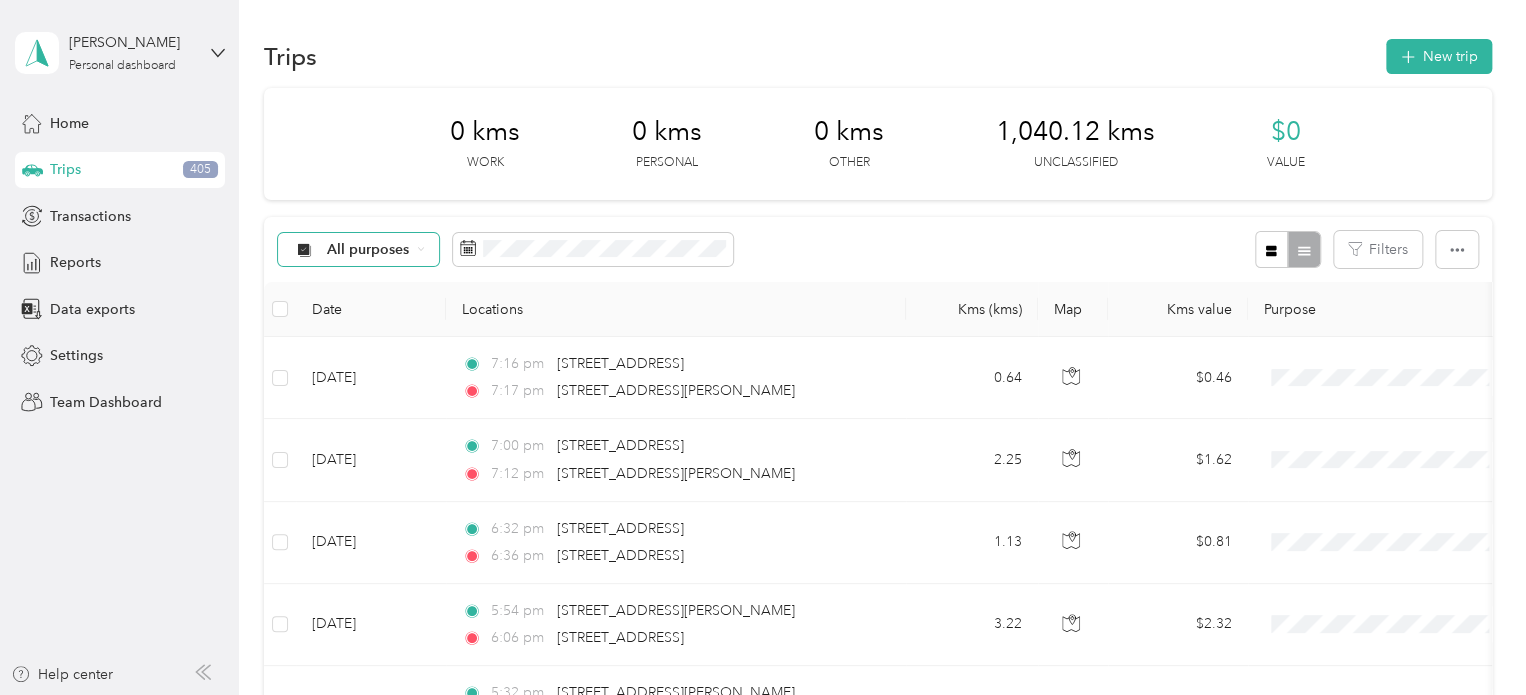 click on "All purposes" at bounding box center (368, 250) 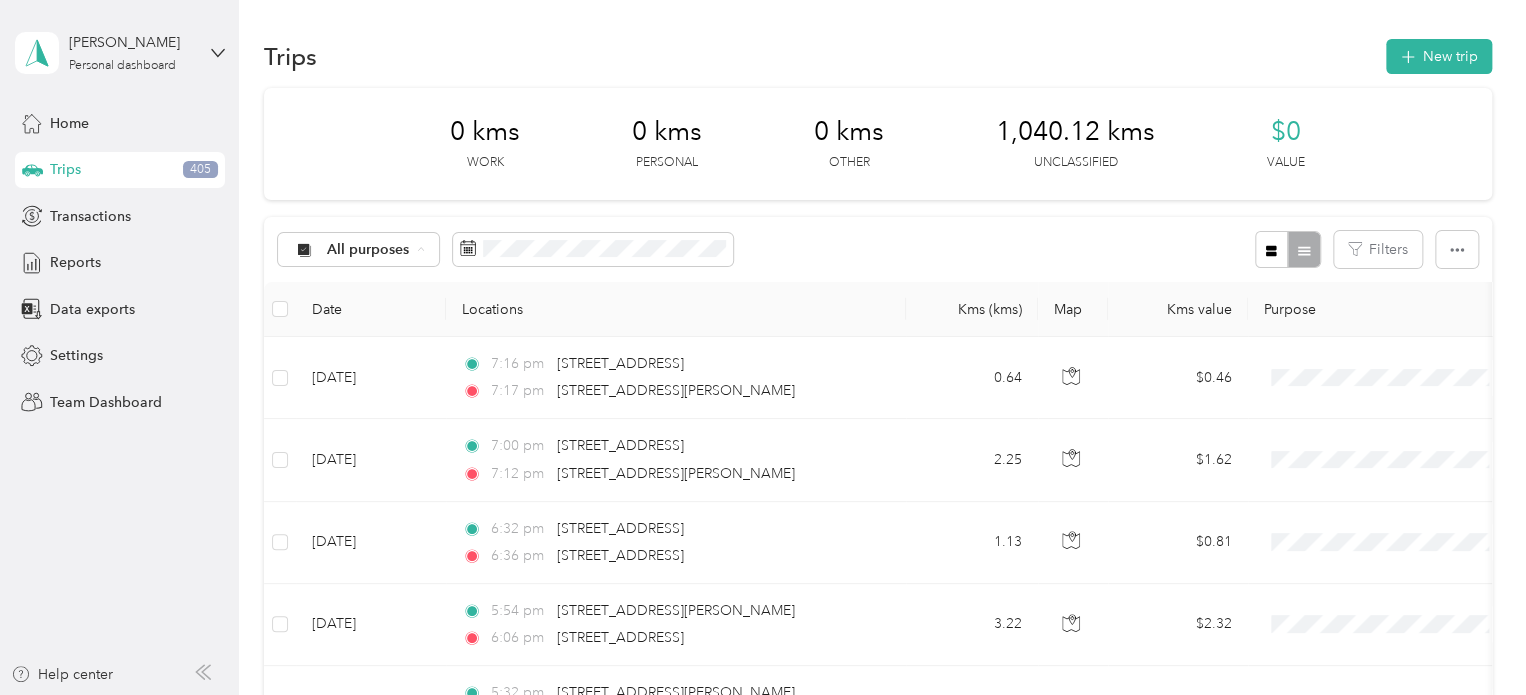 click on "All purposes Filters" at bounding box center [878, 249] 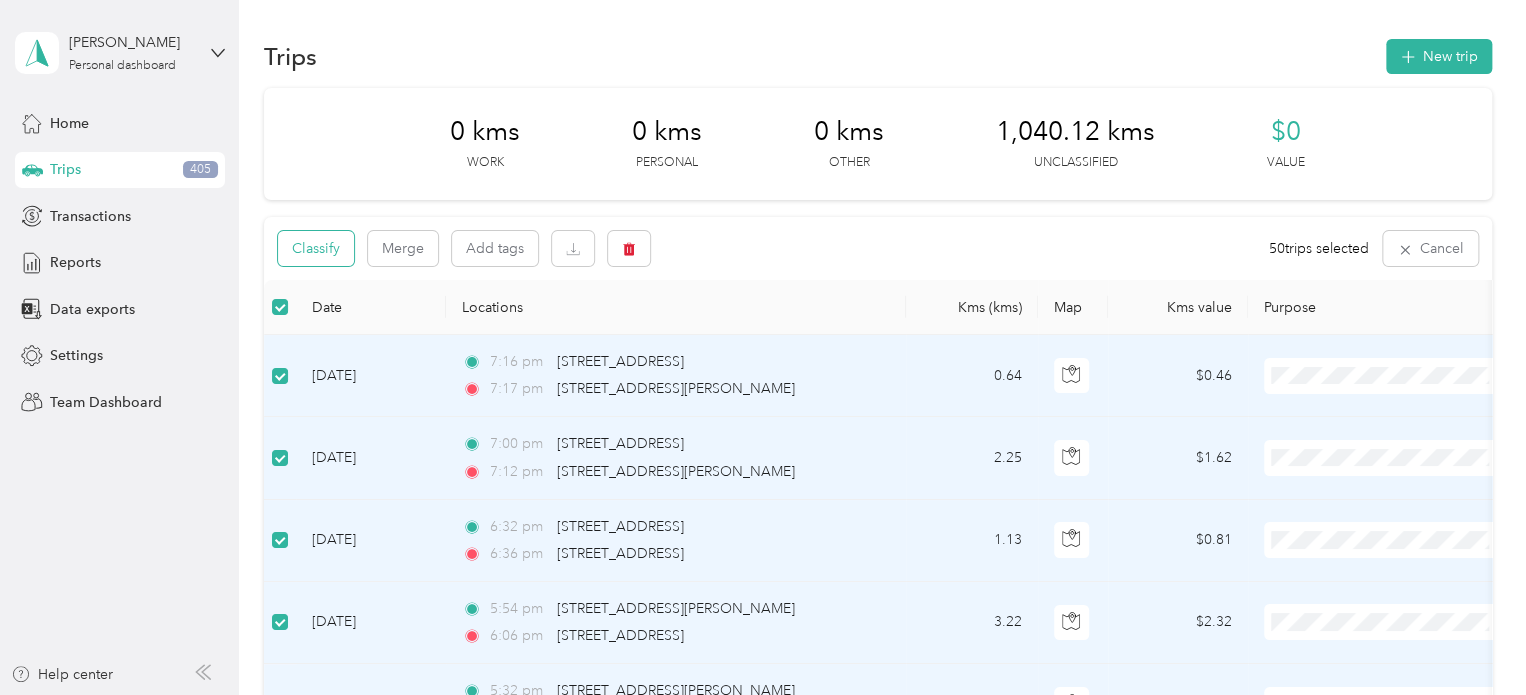 click on "Classify" at bounding box center [316, 248] 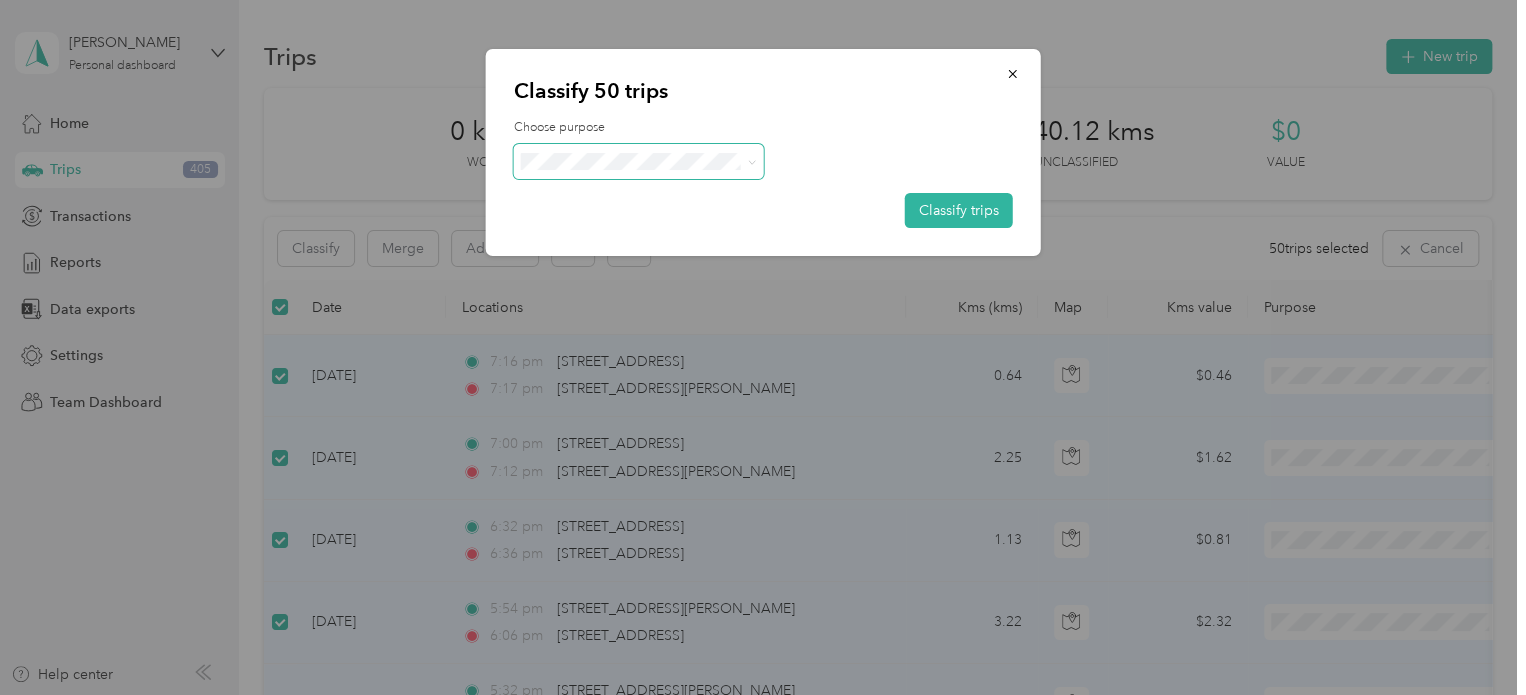 click at bounding box center [748, 161] 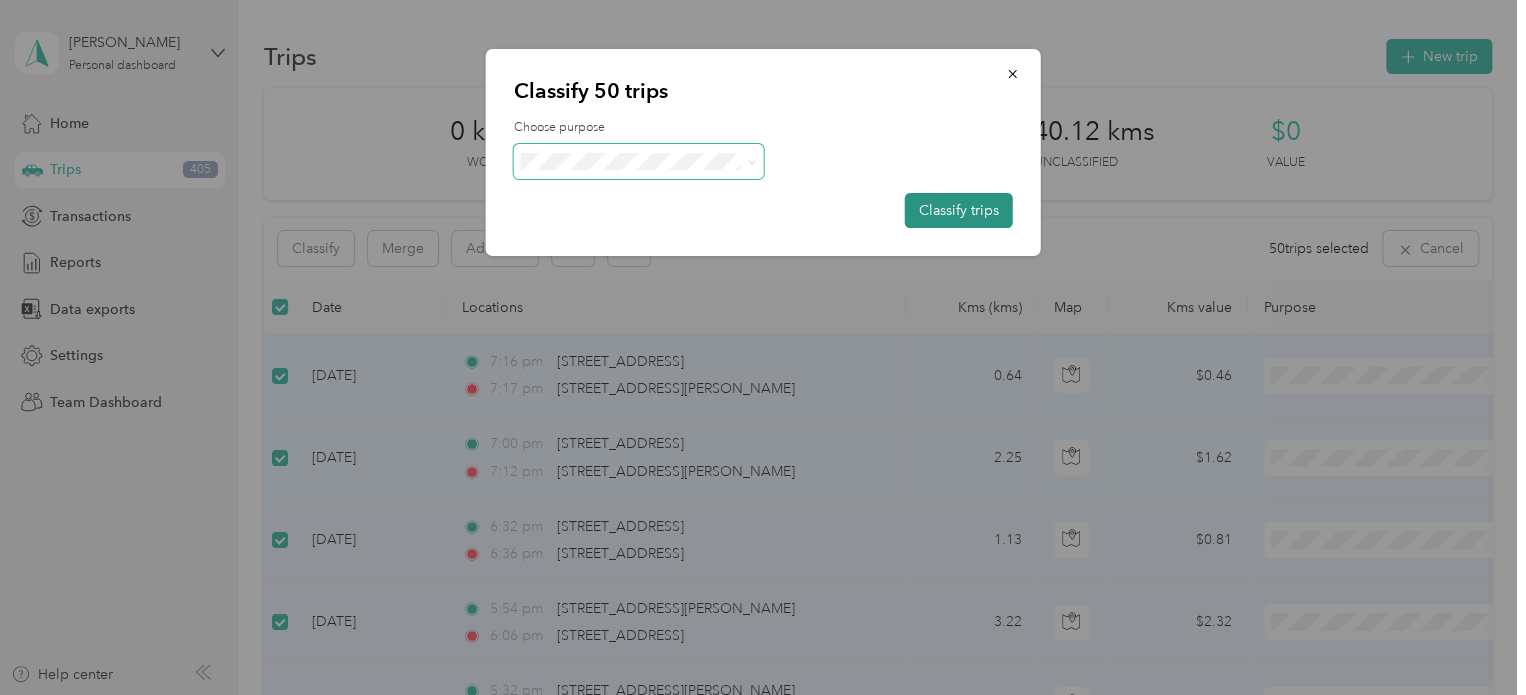click on "Classify trips" at bounding box center (959, 210) 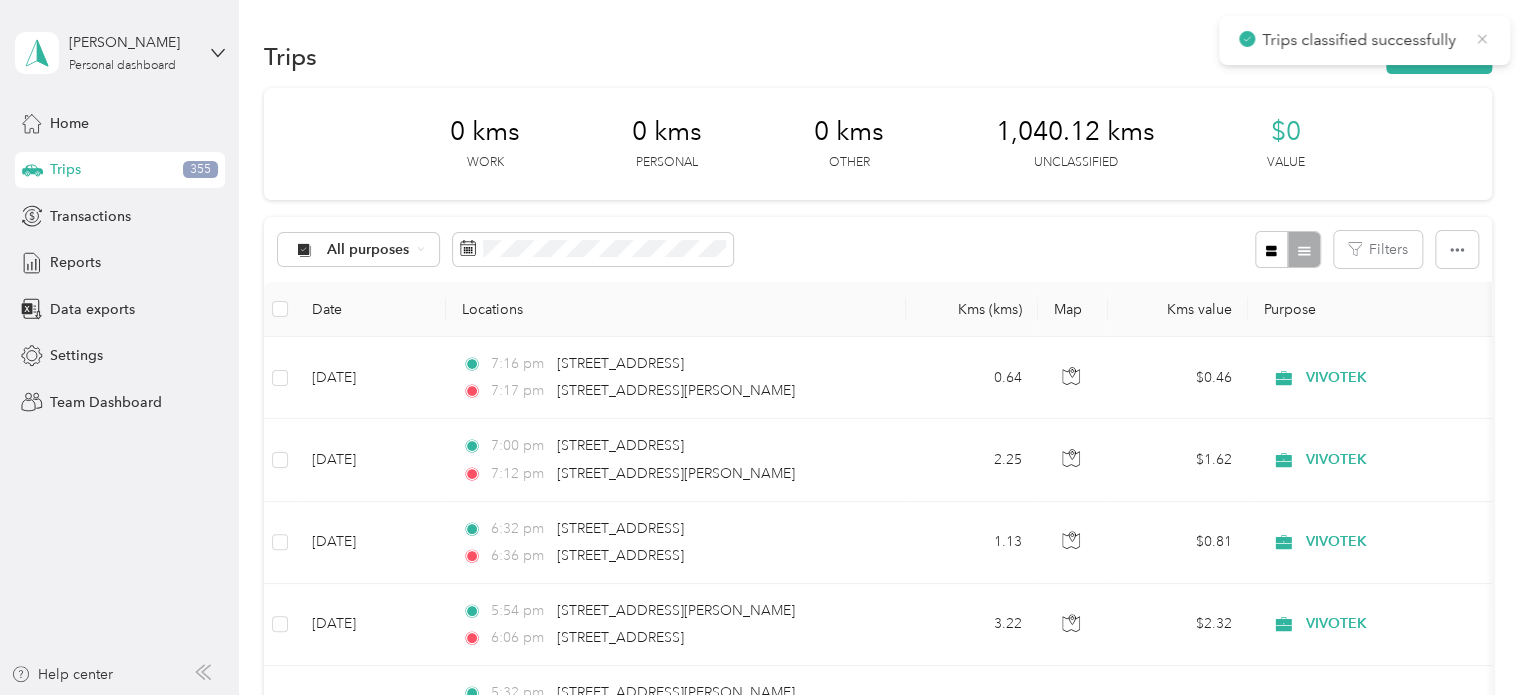 click 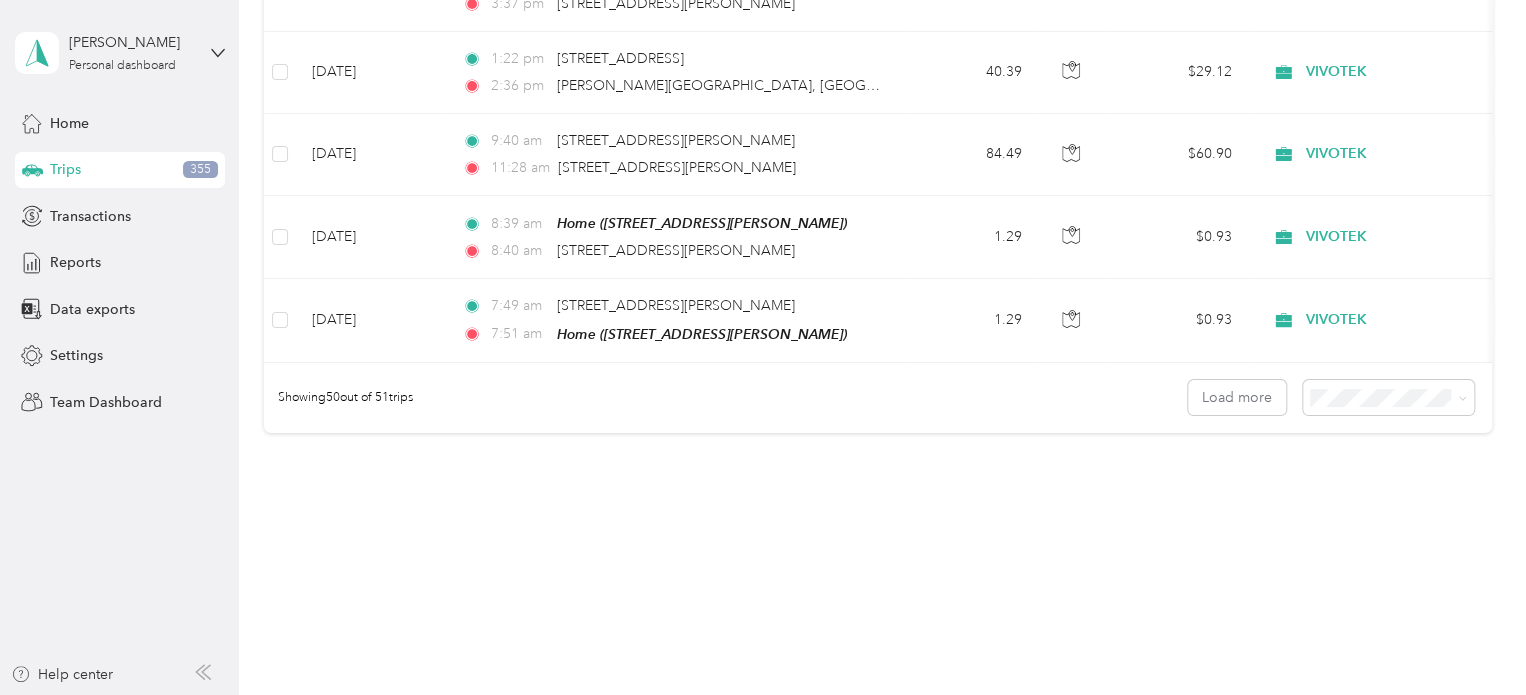 scroll, scrollTop: 4105, scrollLeft: 0, axis: vertical 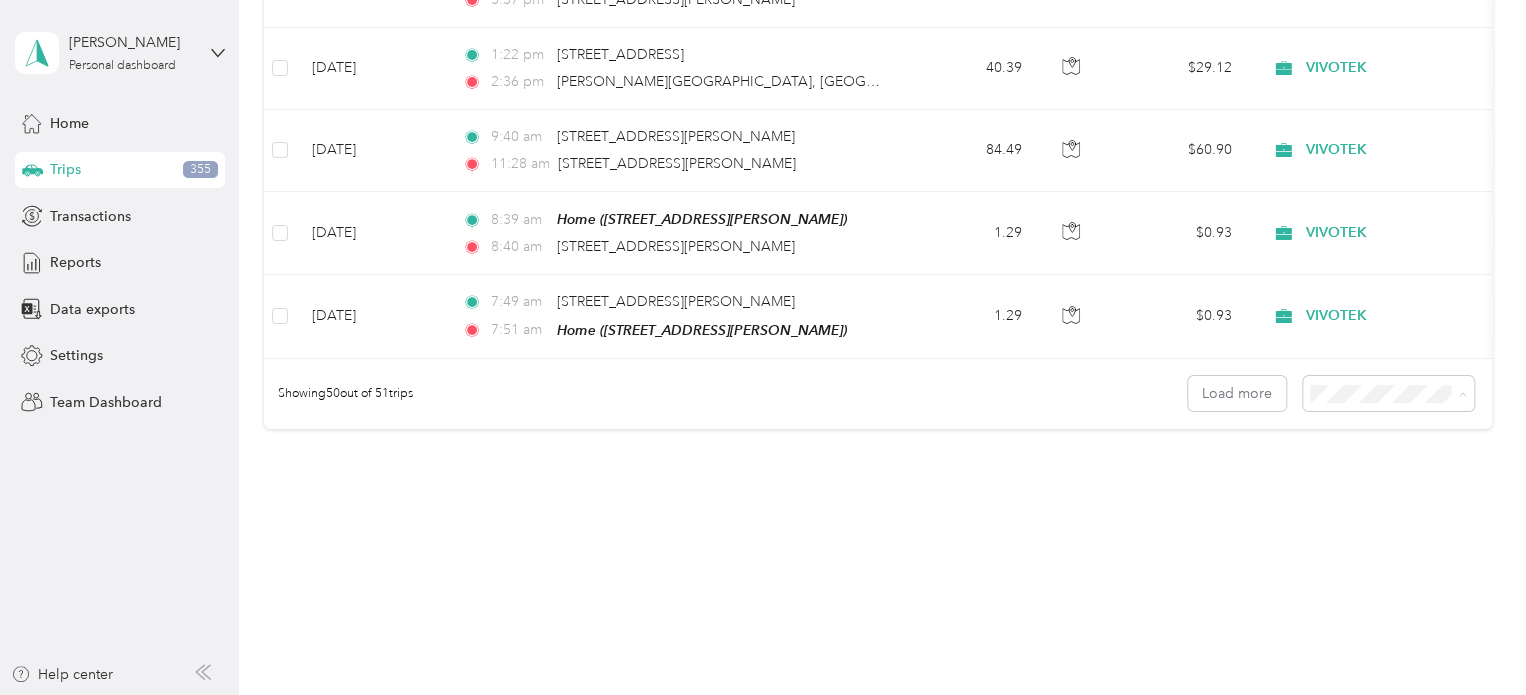 click on "100 per load" at bounding box center (1353, 490) 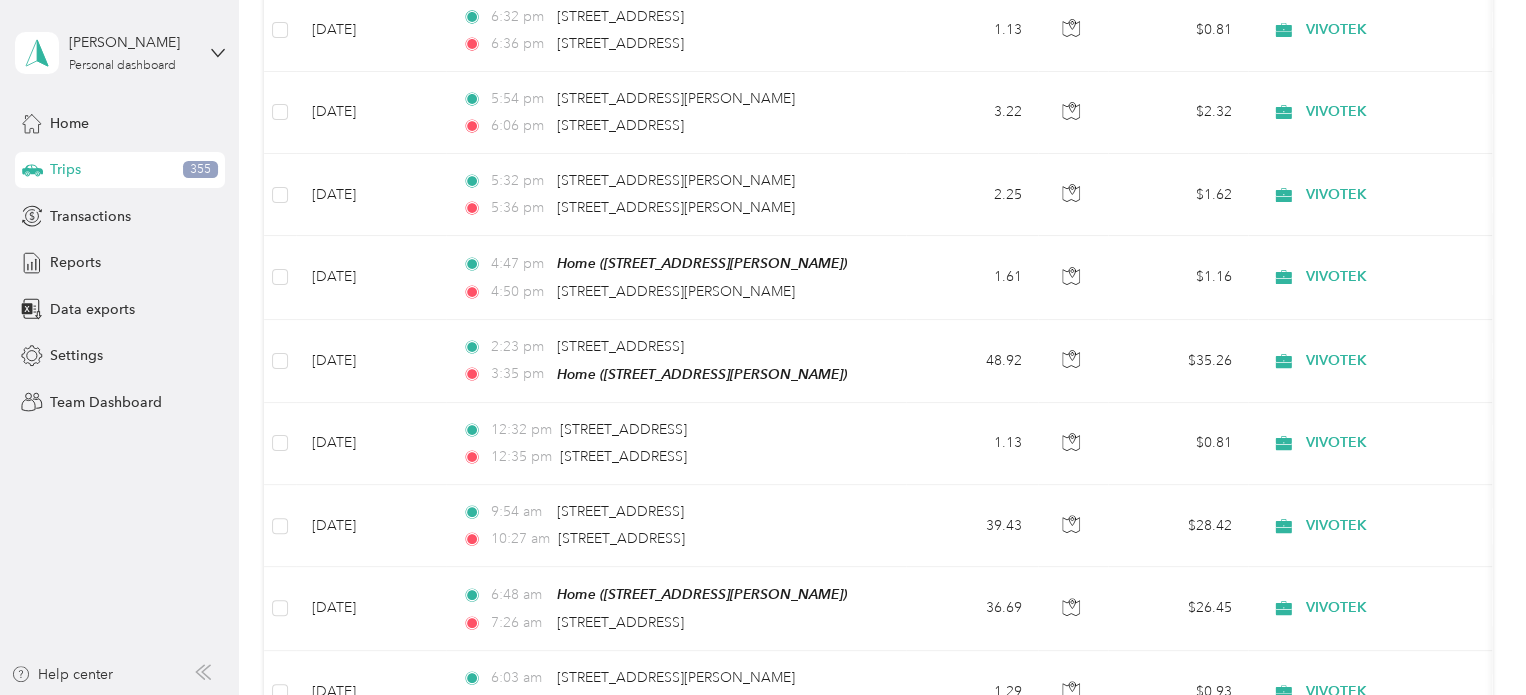 scroll, scrollTop: 4105, scrollLeft: 0, axis: vertical 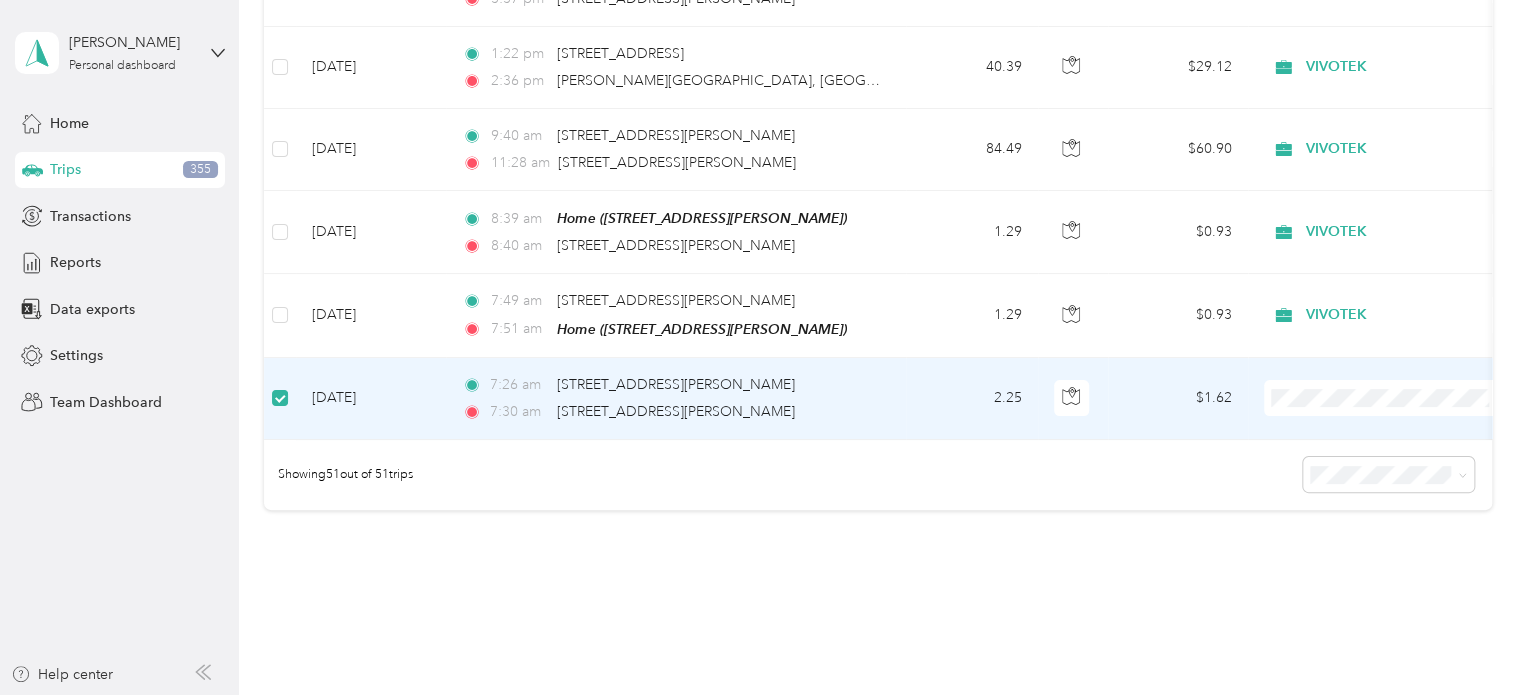 click on "VIVOTEK" at bounding box center (1405, 481) 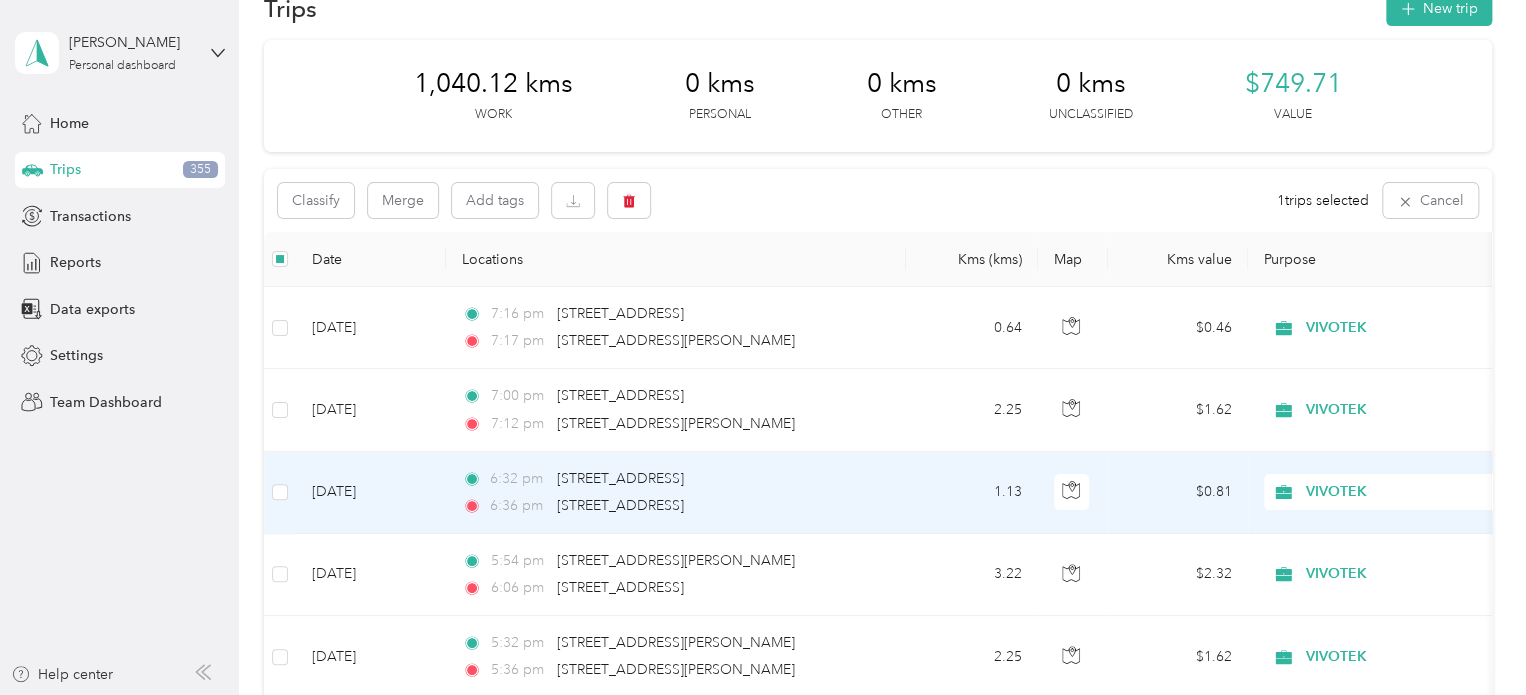 scroll, scrollTop: 0, scrollLeft: 0, axis: both 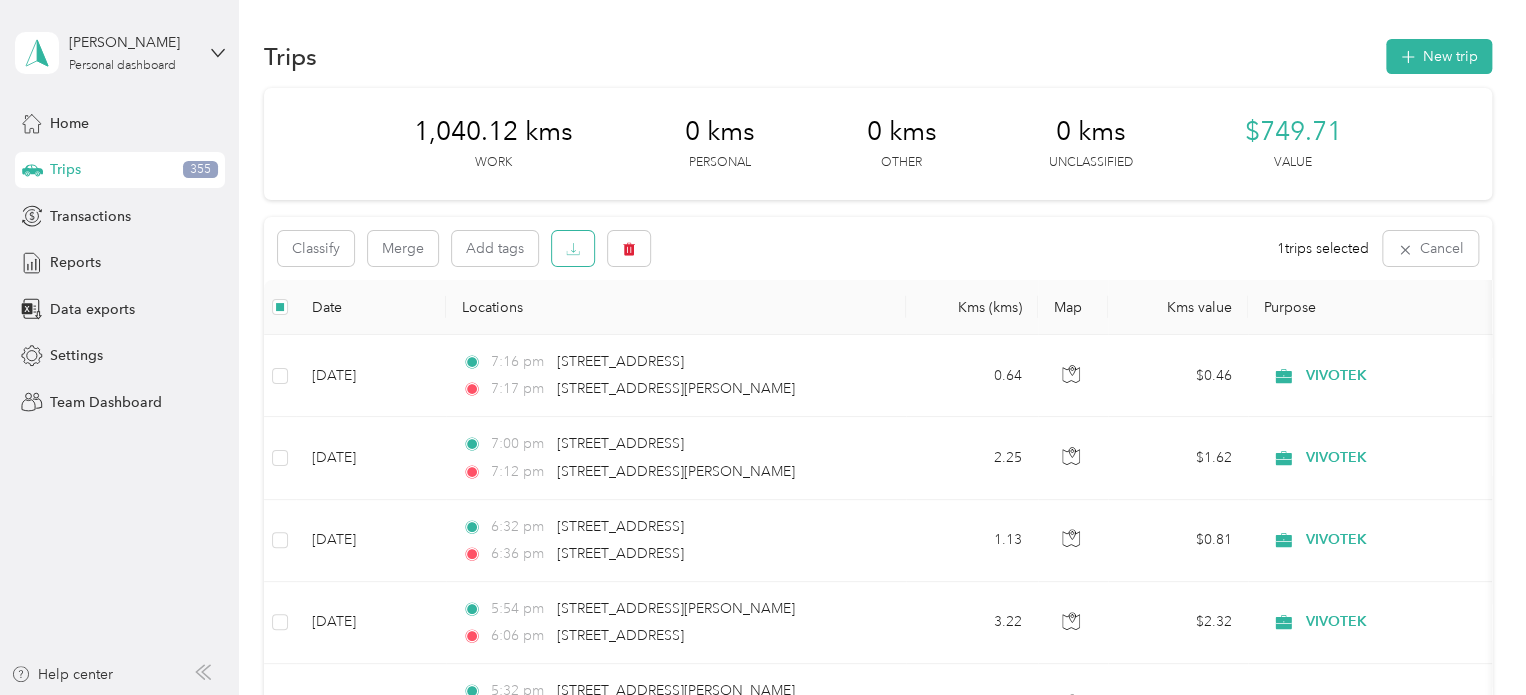 click 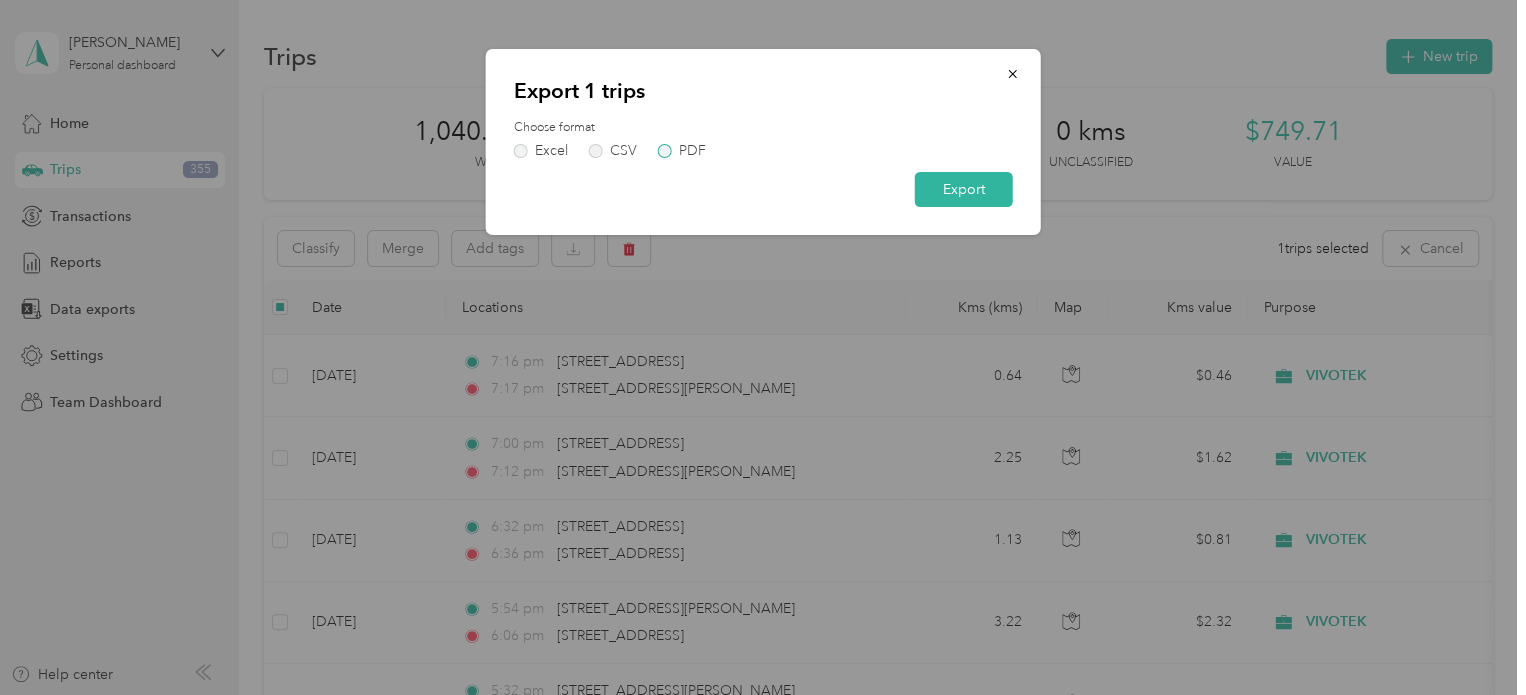 click on "PDF" at bounding box center (682, 151) 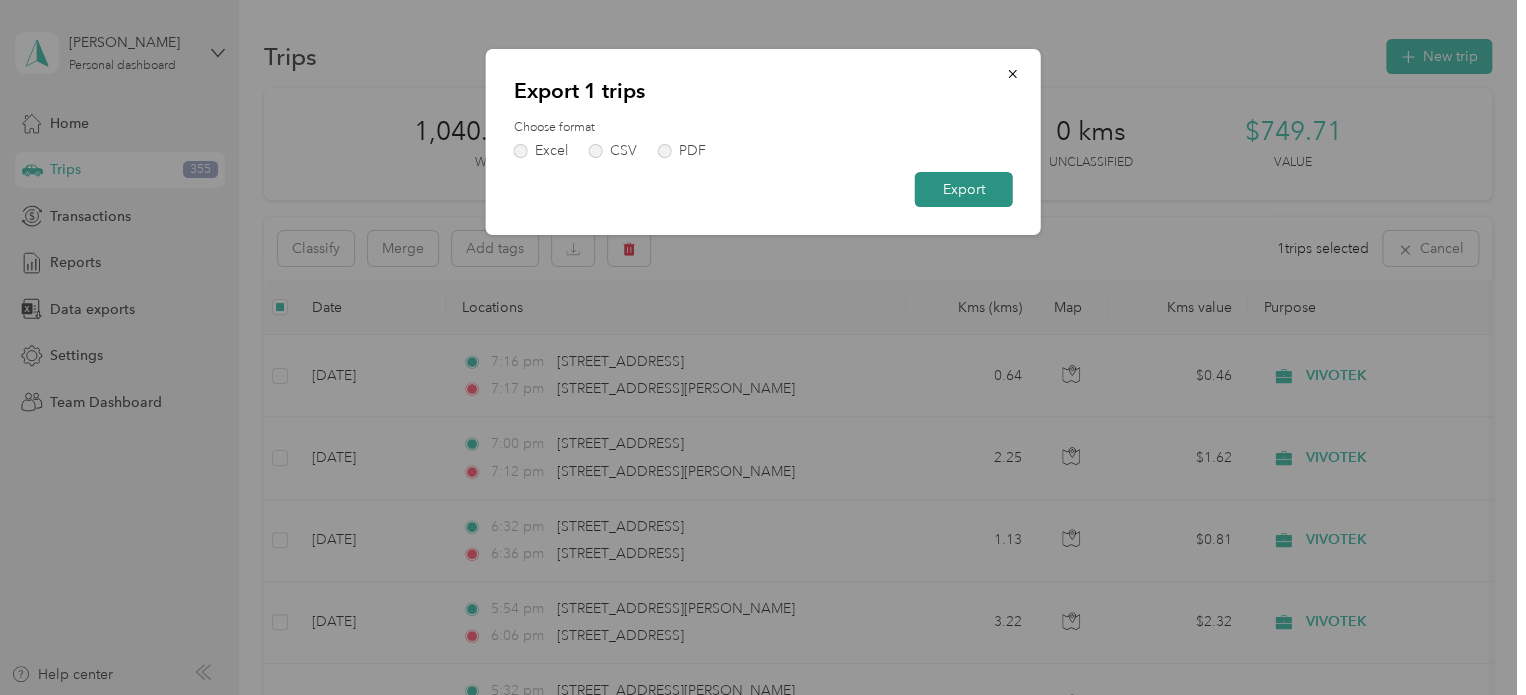 click on "Export" at bounding box center (964, 189) 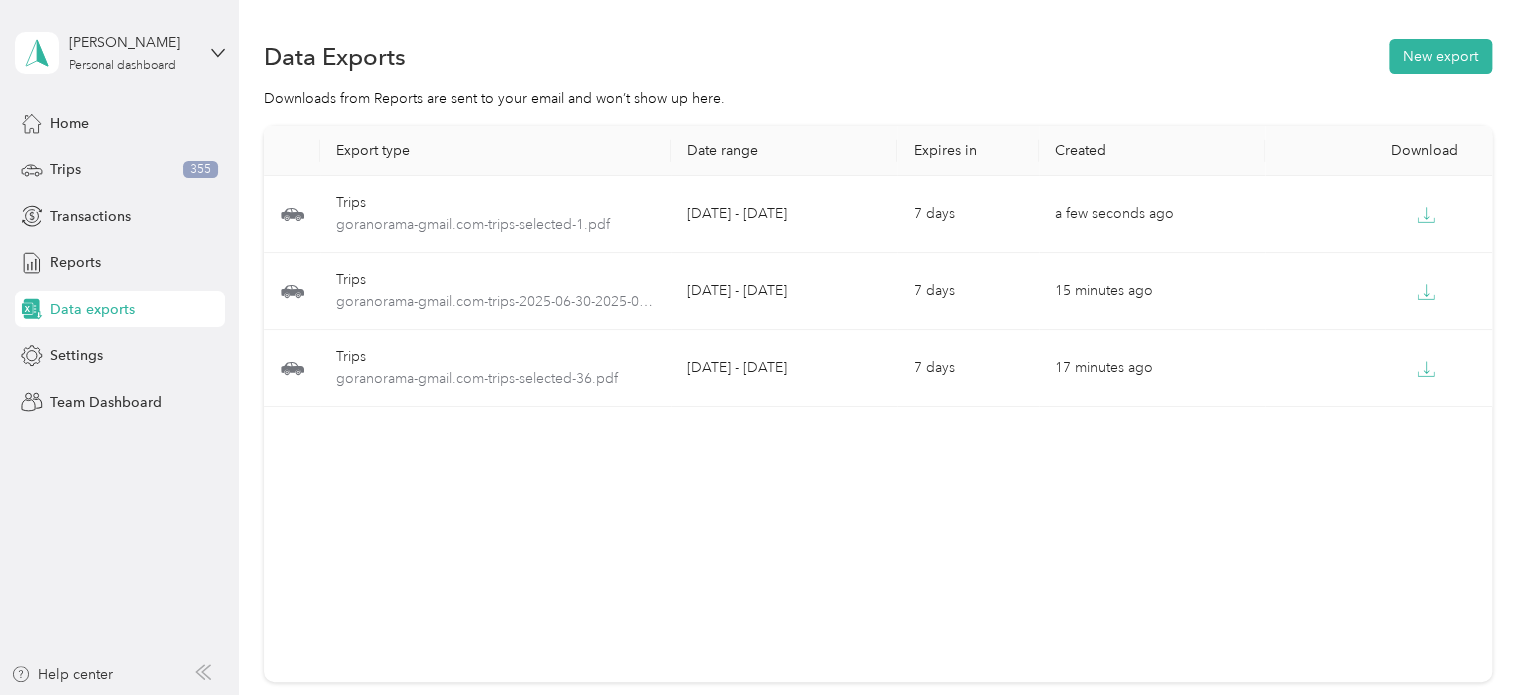 drag, startPoint x: 1056, startPoint y: 9, endPoint x: 1064, endPoint y: 20, distance: 13.601471 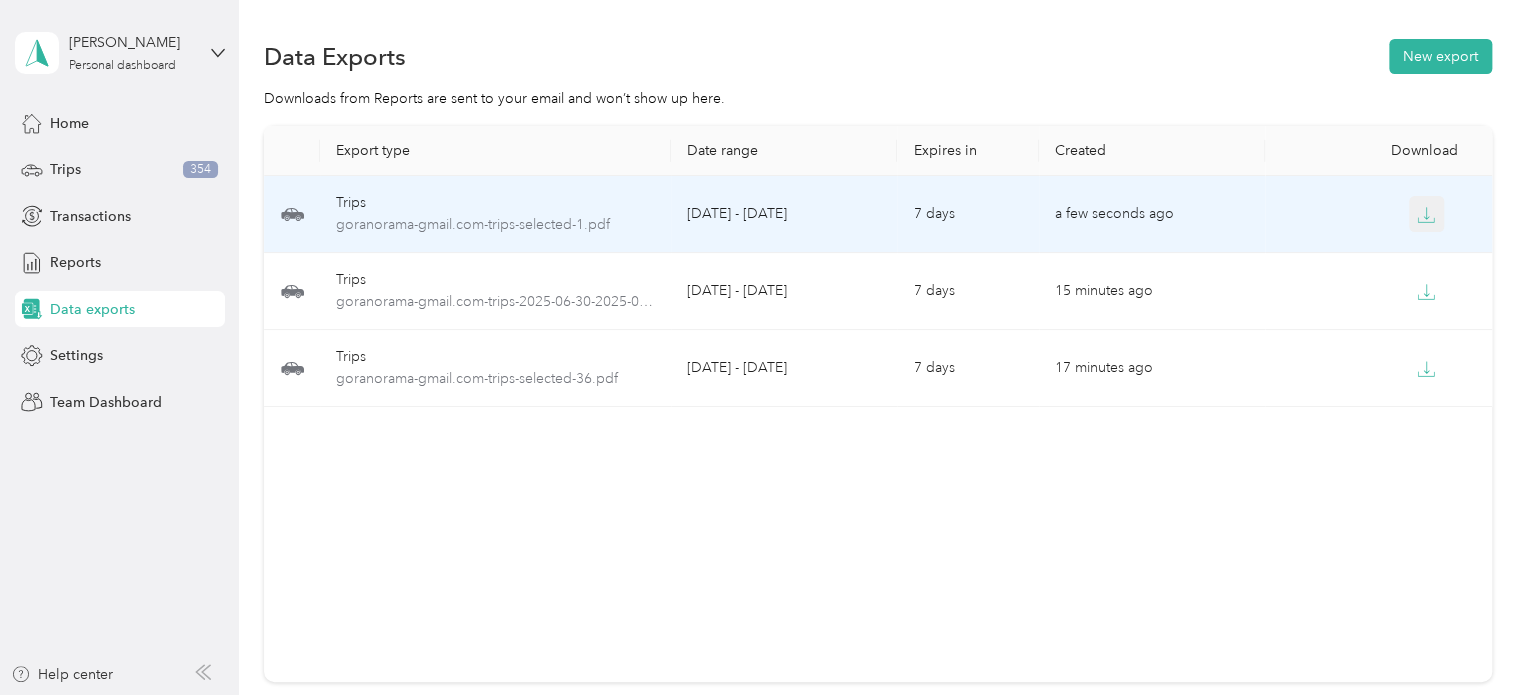 click 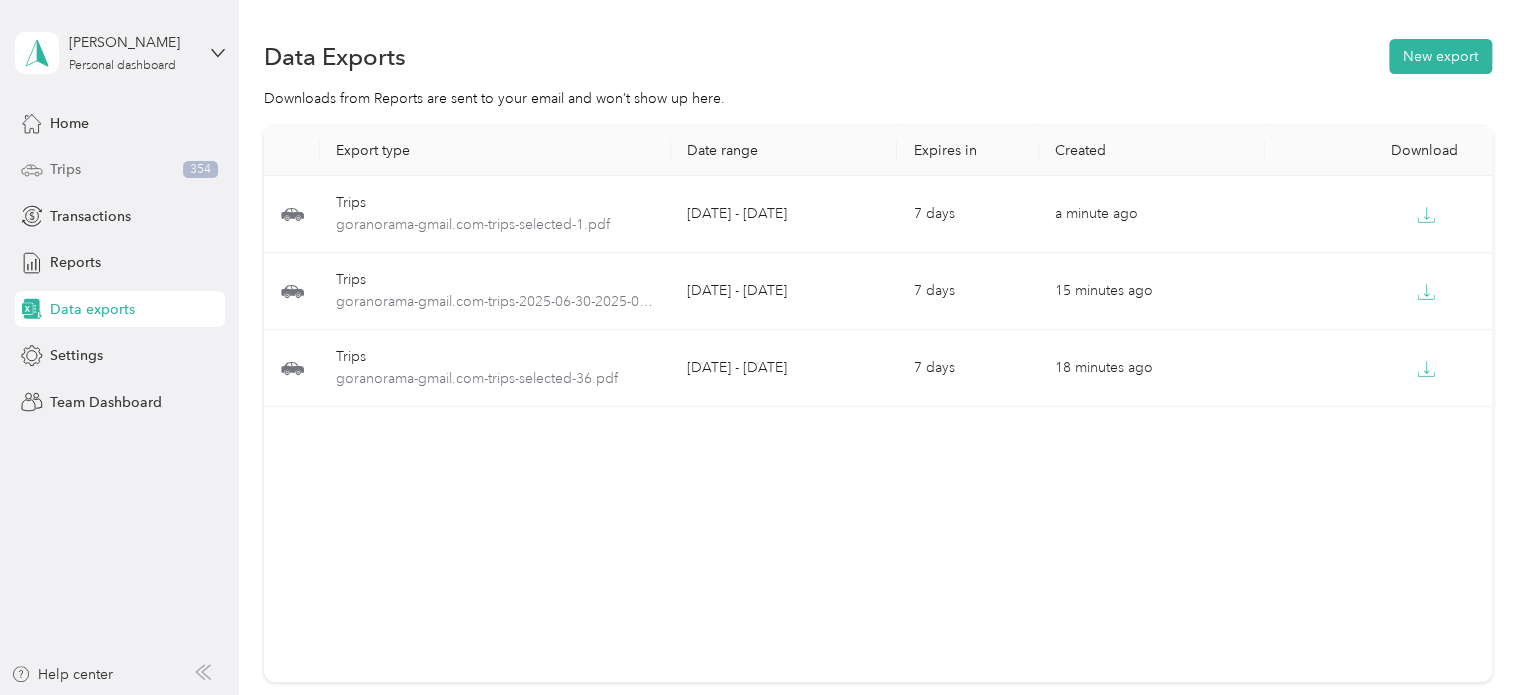 click on "Trips 354" at bounding box center [120, 170] 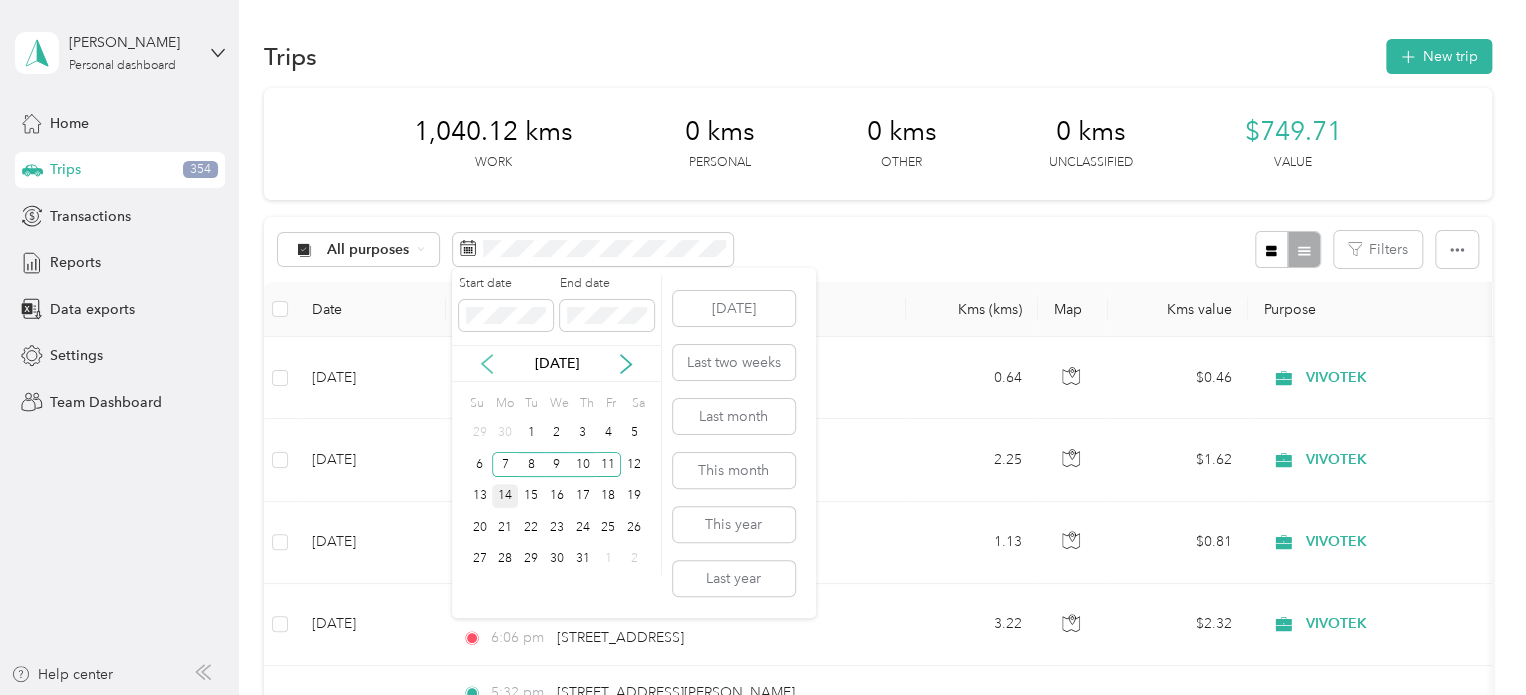 click 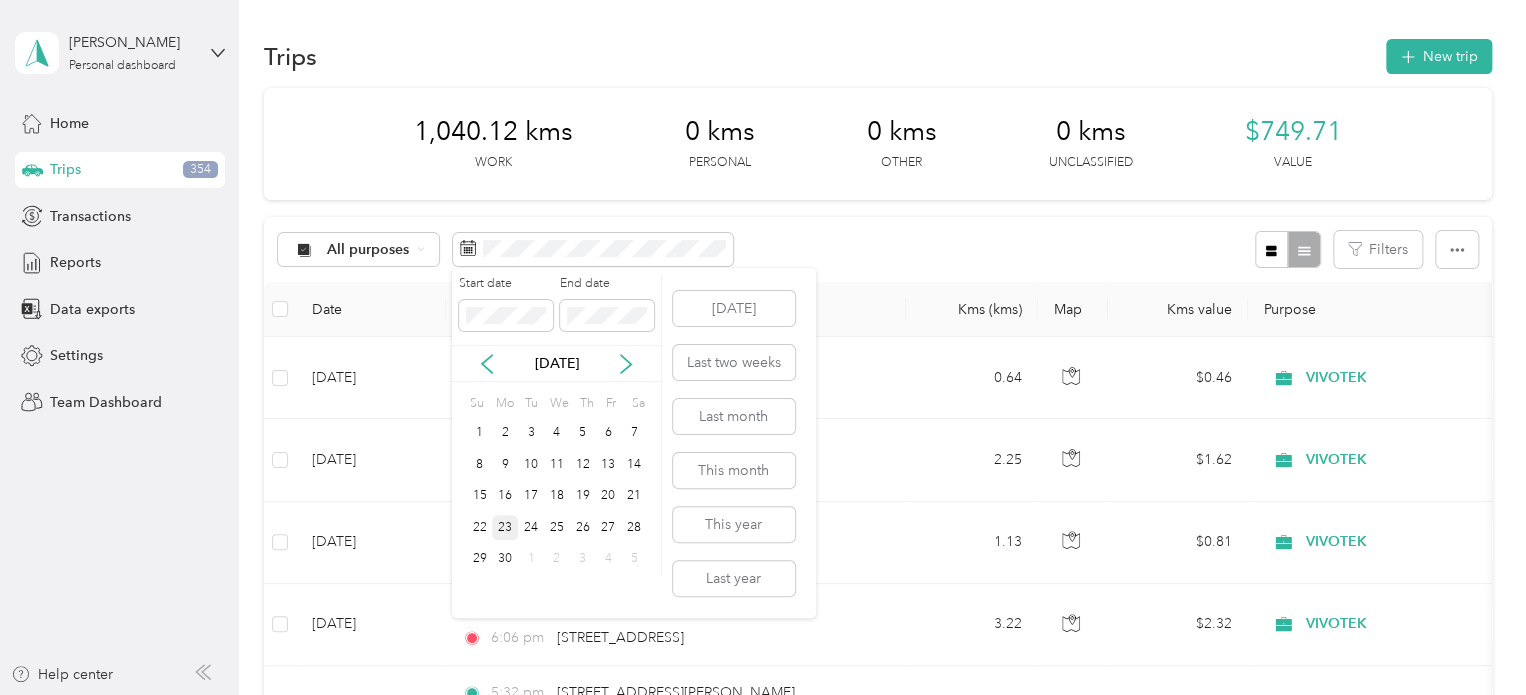 click on "23" at bounding box center (505, 527) 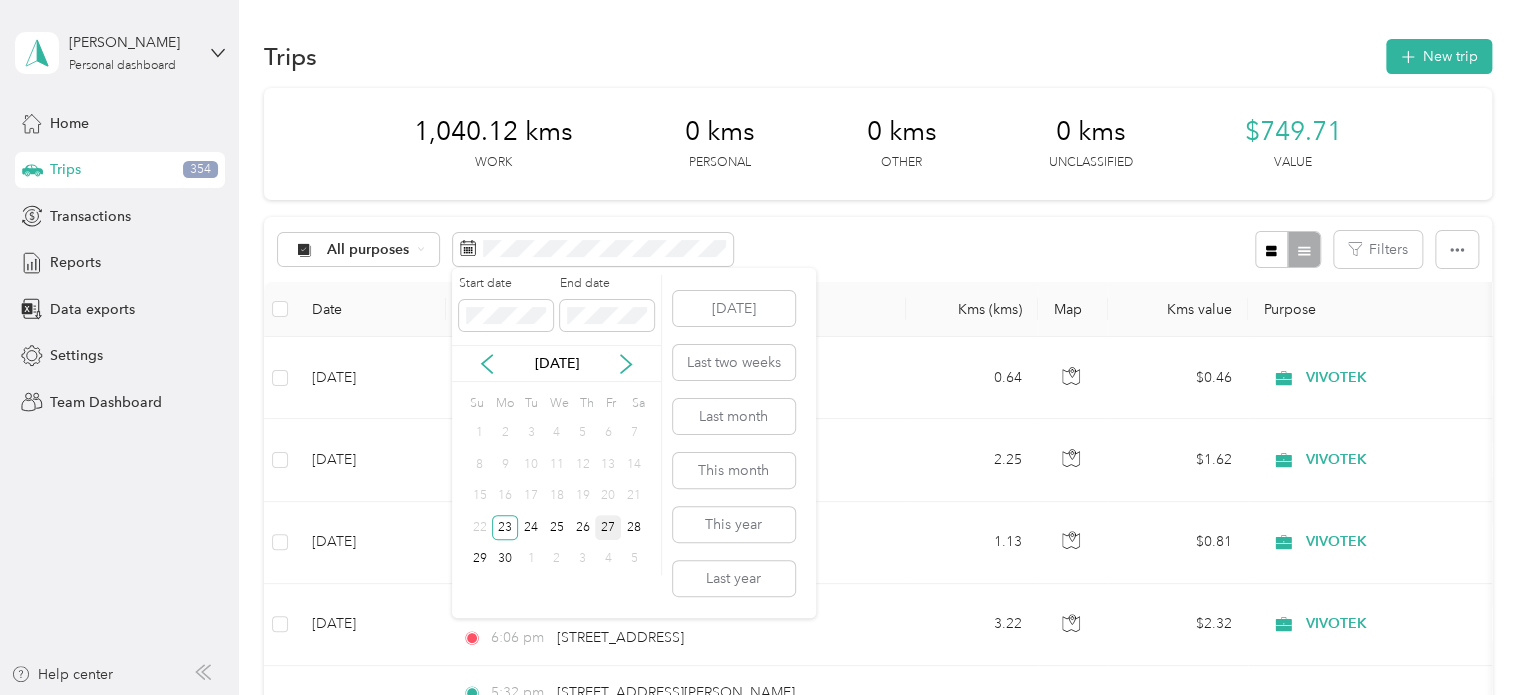 click on "27" at bounding box center (608, 527) 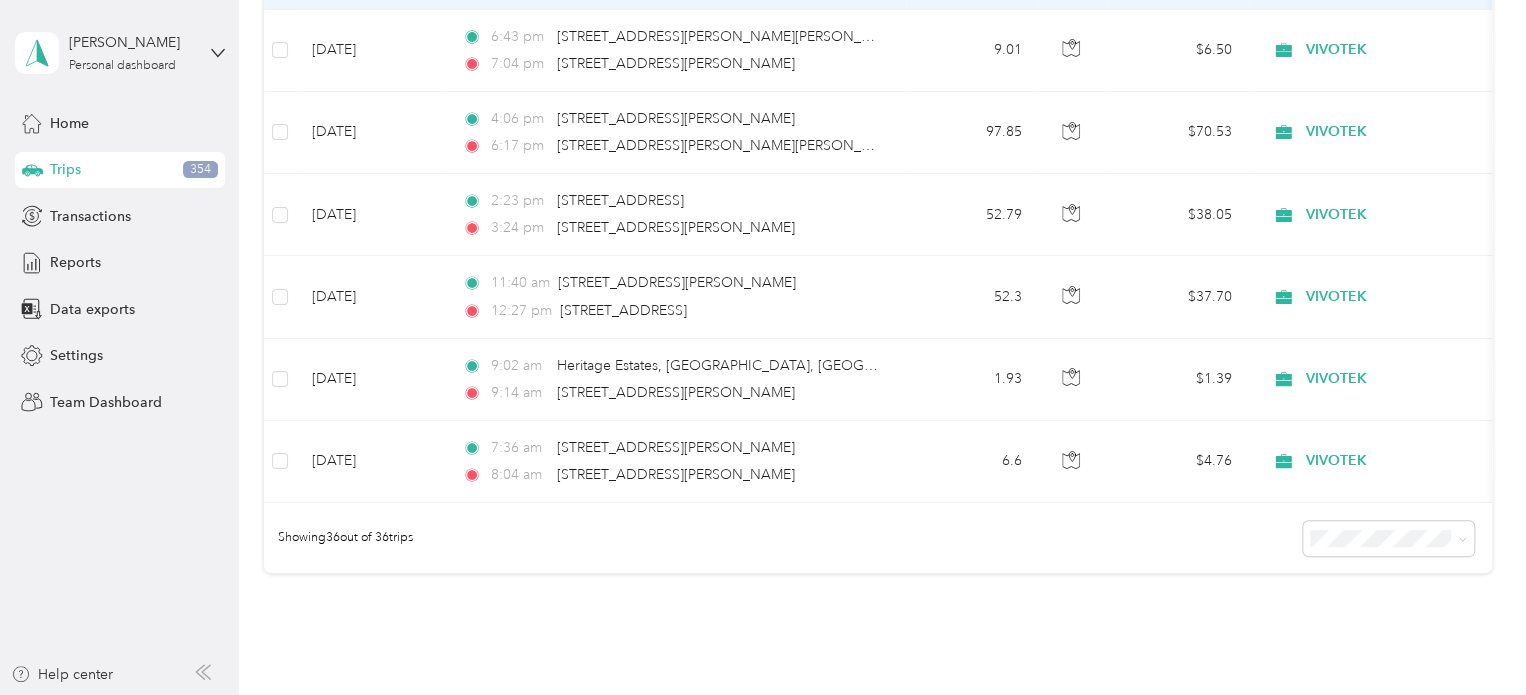 scroll, scrollTop: 2956, scrollLeft: 0, axis: vertical 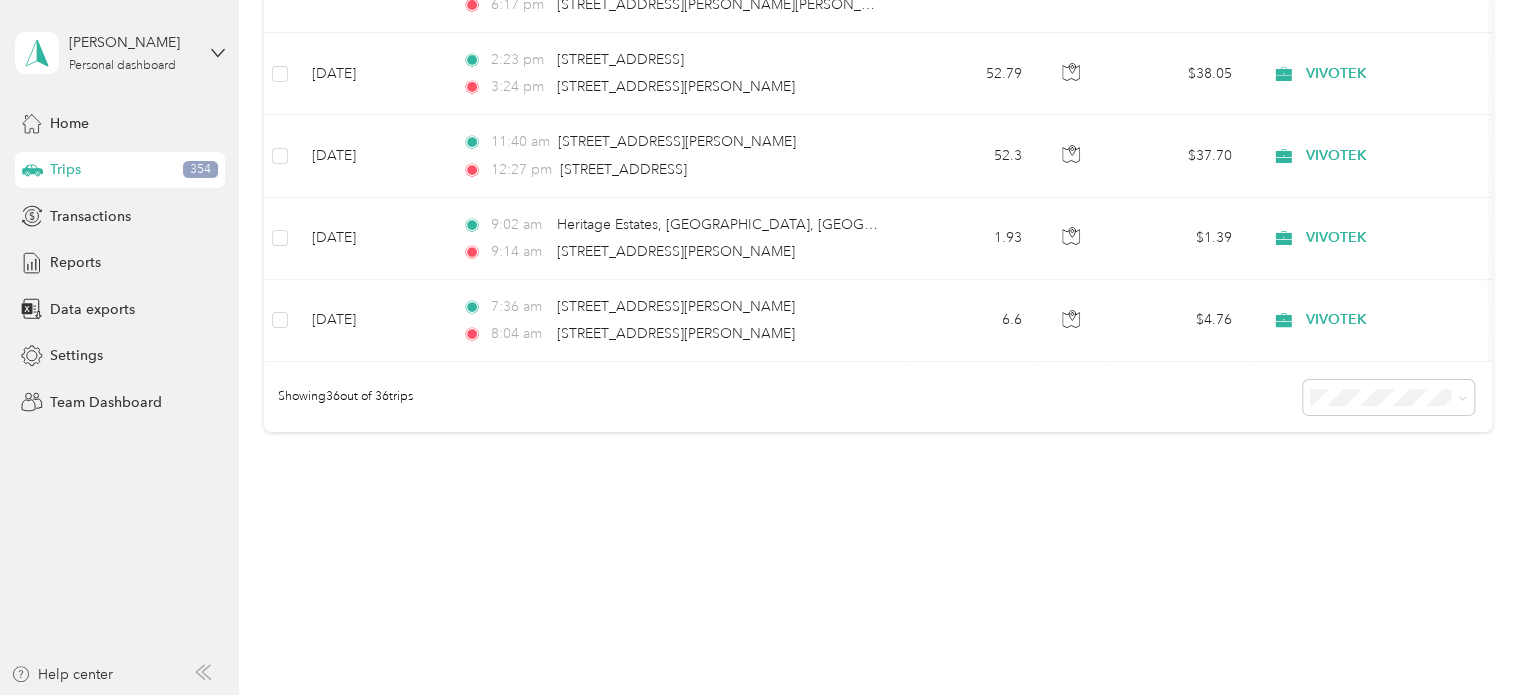 click on "Trips 354" at bounding box center [120, 170] 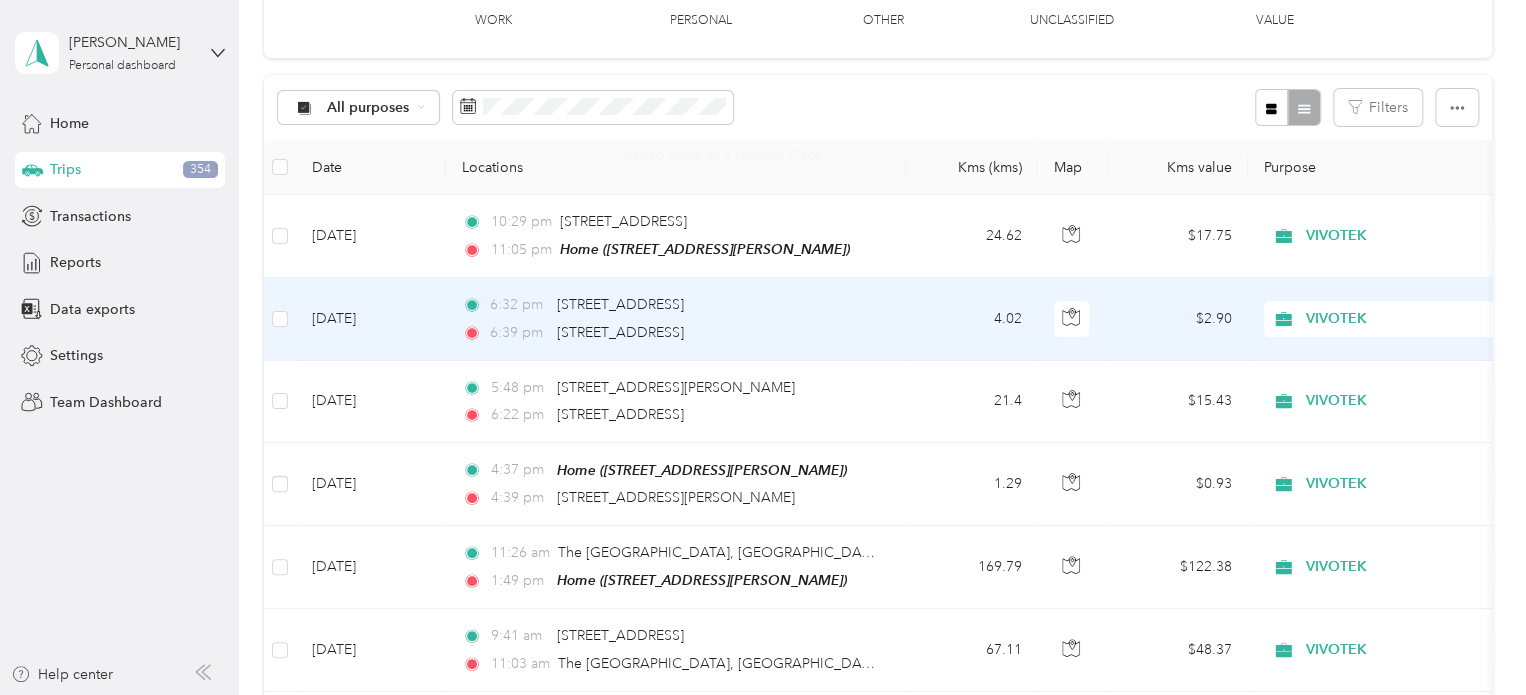 scroll, scrollTop: 0, scrollLeft: 0, axis: both 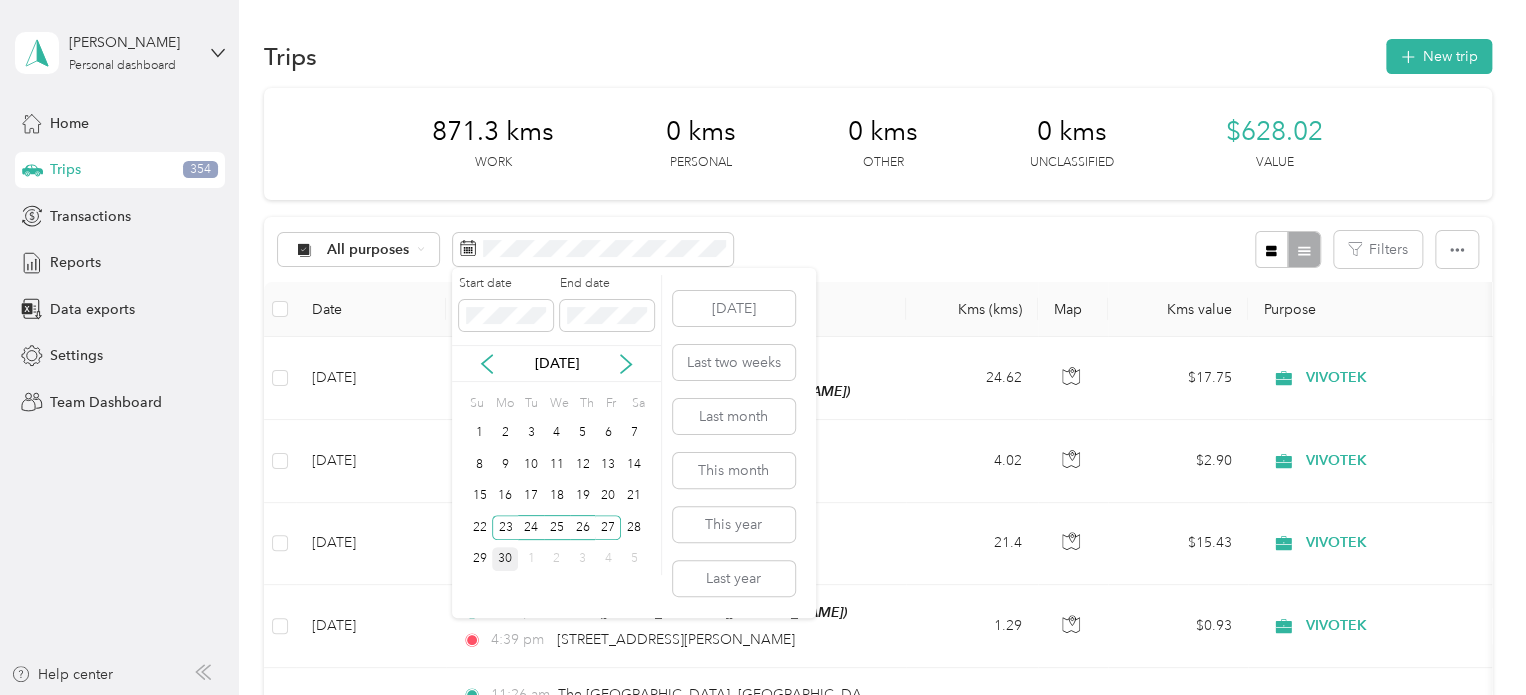 click on "30" at bounding box center (505, 559) 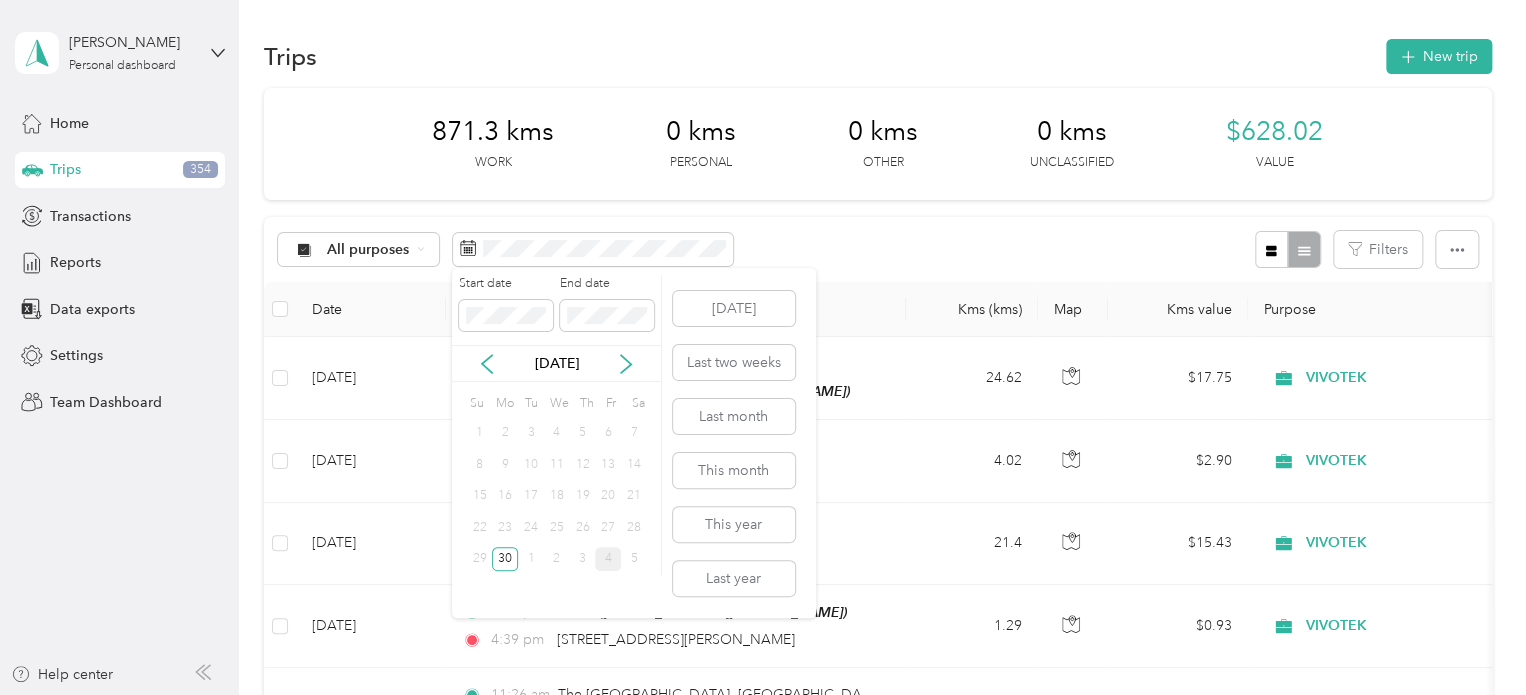 click on "4" at bounding box center (608, 559) 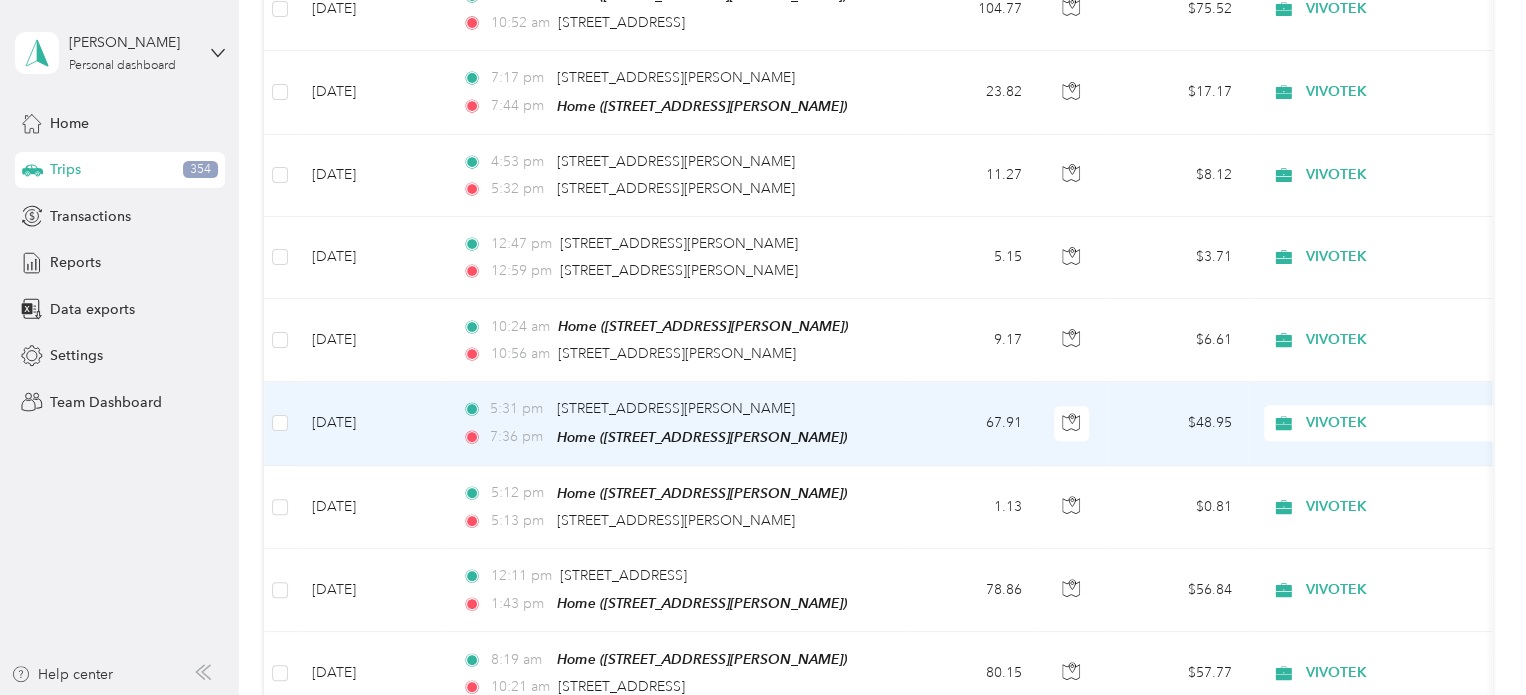 scroll, scrollTop: 0, scrollLeft: 0, axis: both 